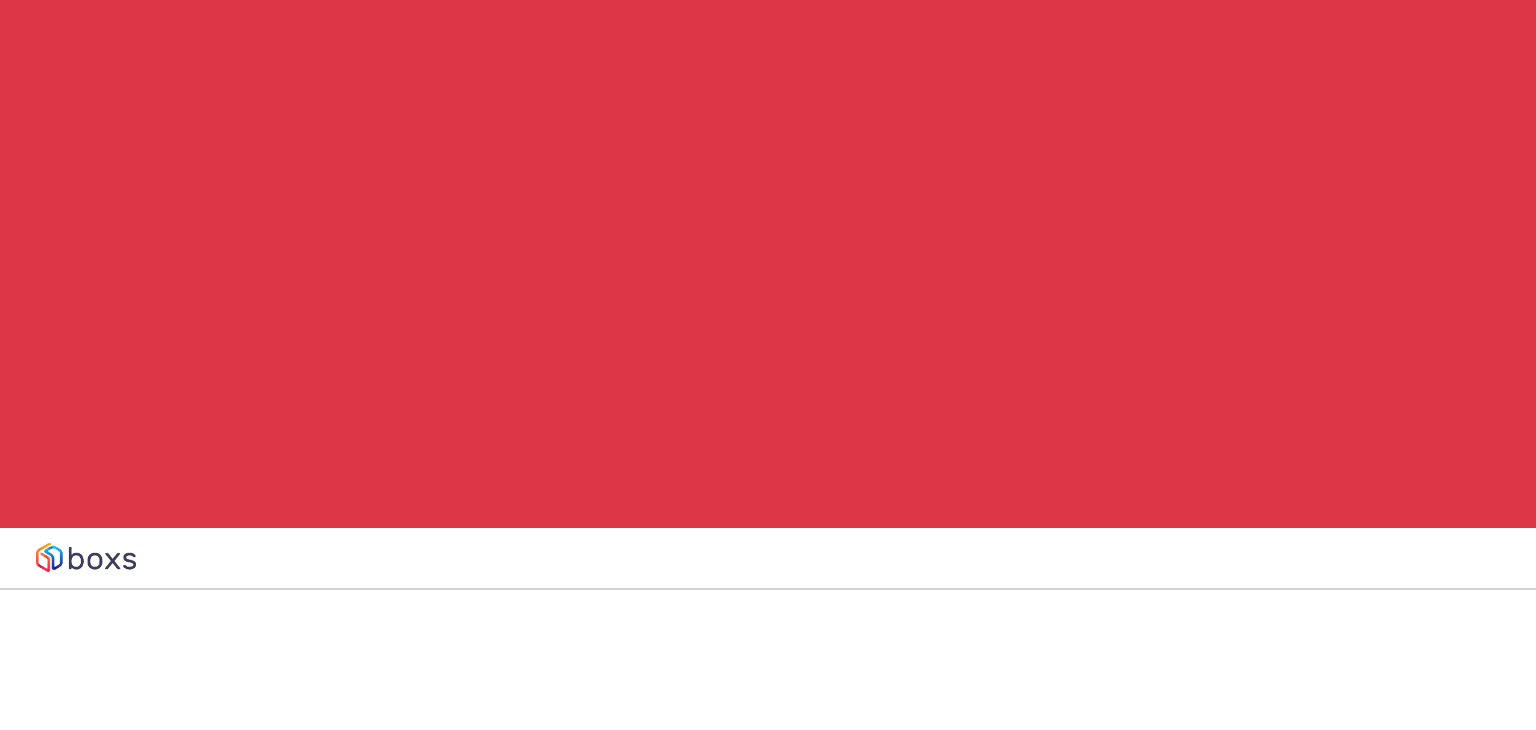 scroll, scrollTop: 791, scrollLeft: 0, axis: vertical 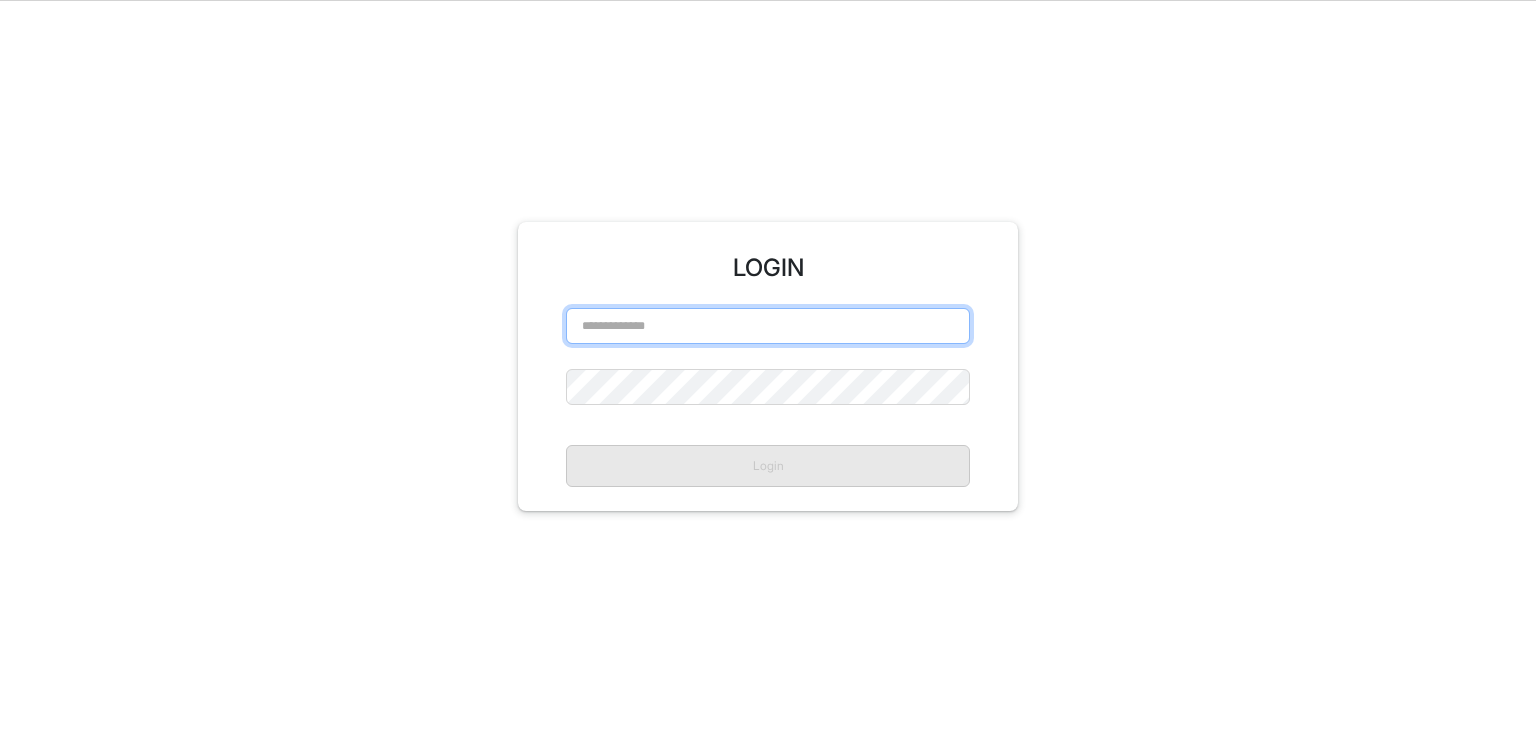 click at bounding box center (768, 326) 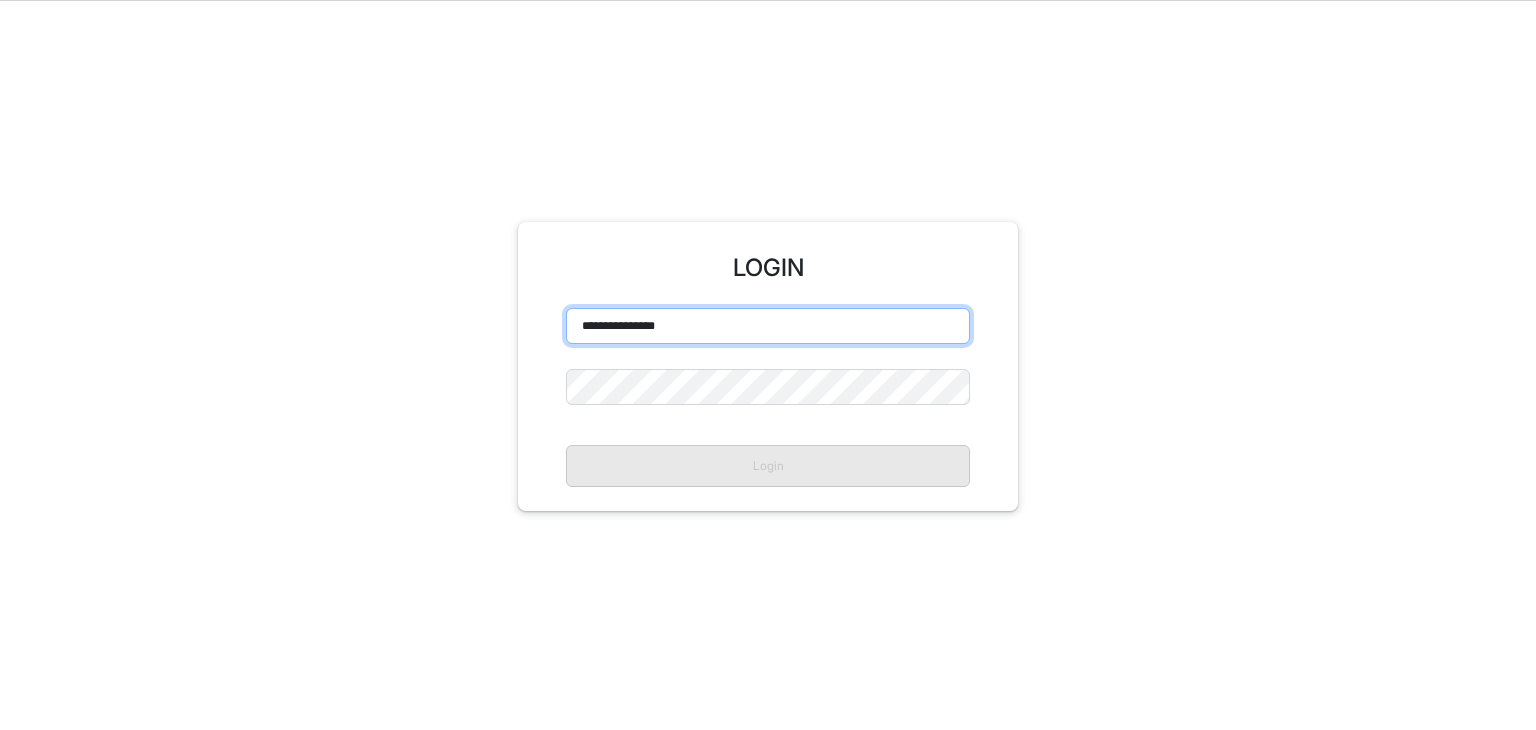 scroll, scrollTop: 781, scrollLeft: 0, axis: vertical 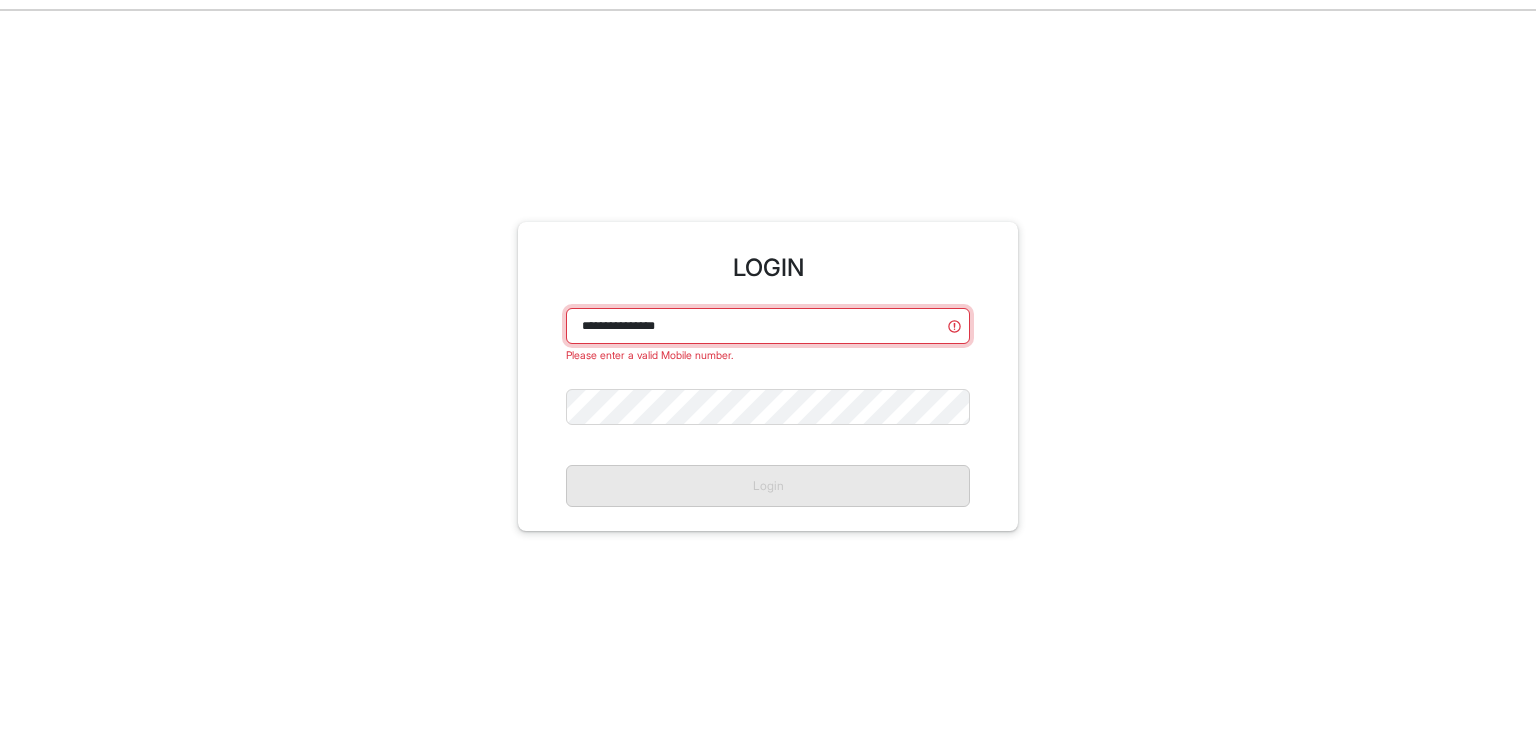 click on "**********" at bounding box center [768, 326] 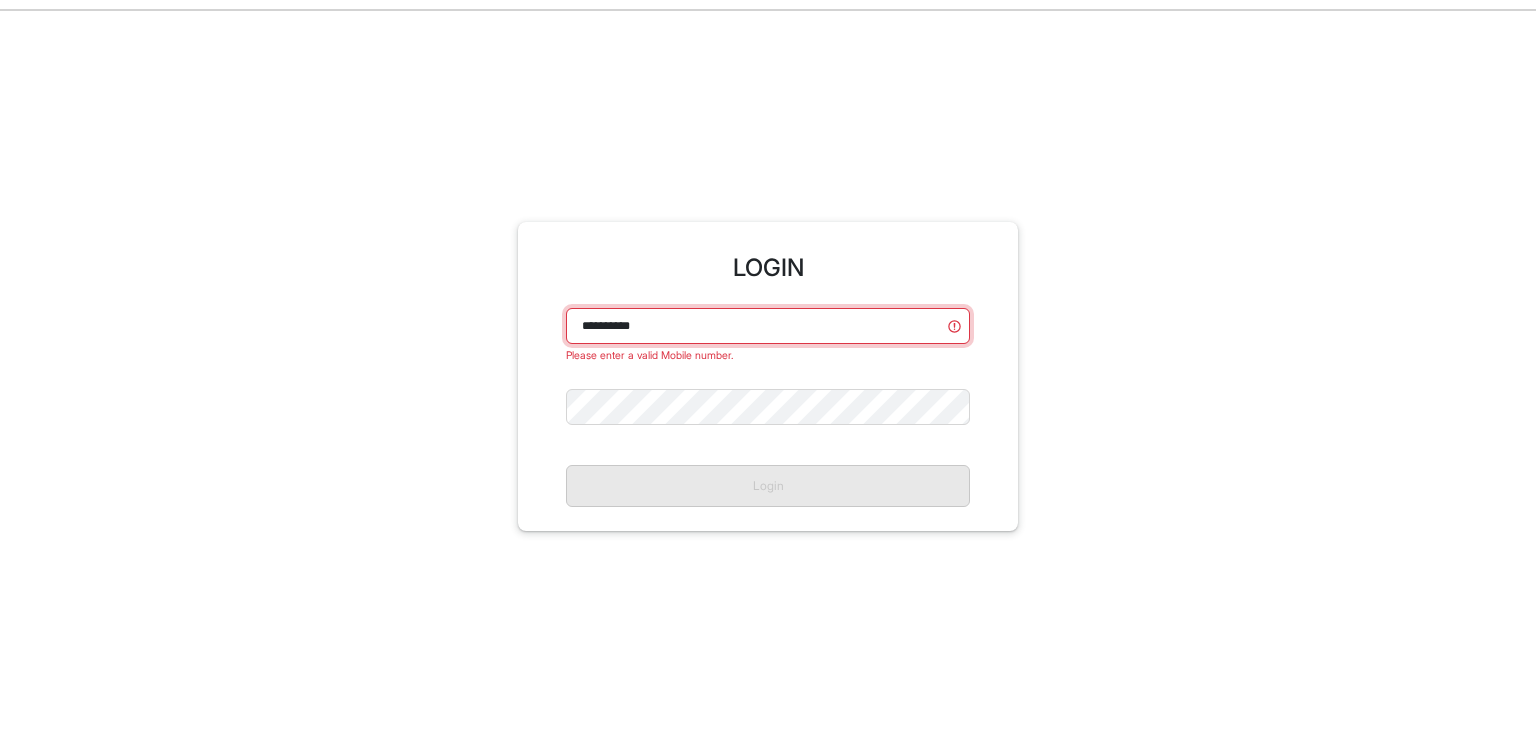 scroll, scrollTop: 791, scrollLeft: 0, axis: vertical 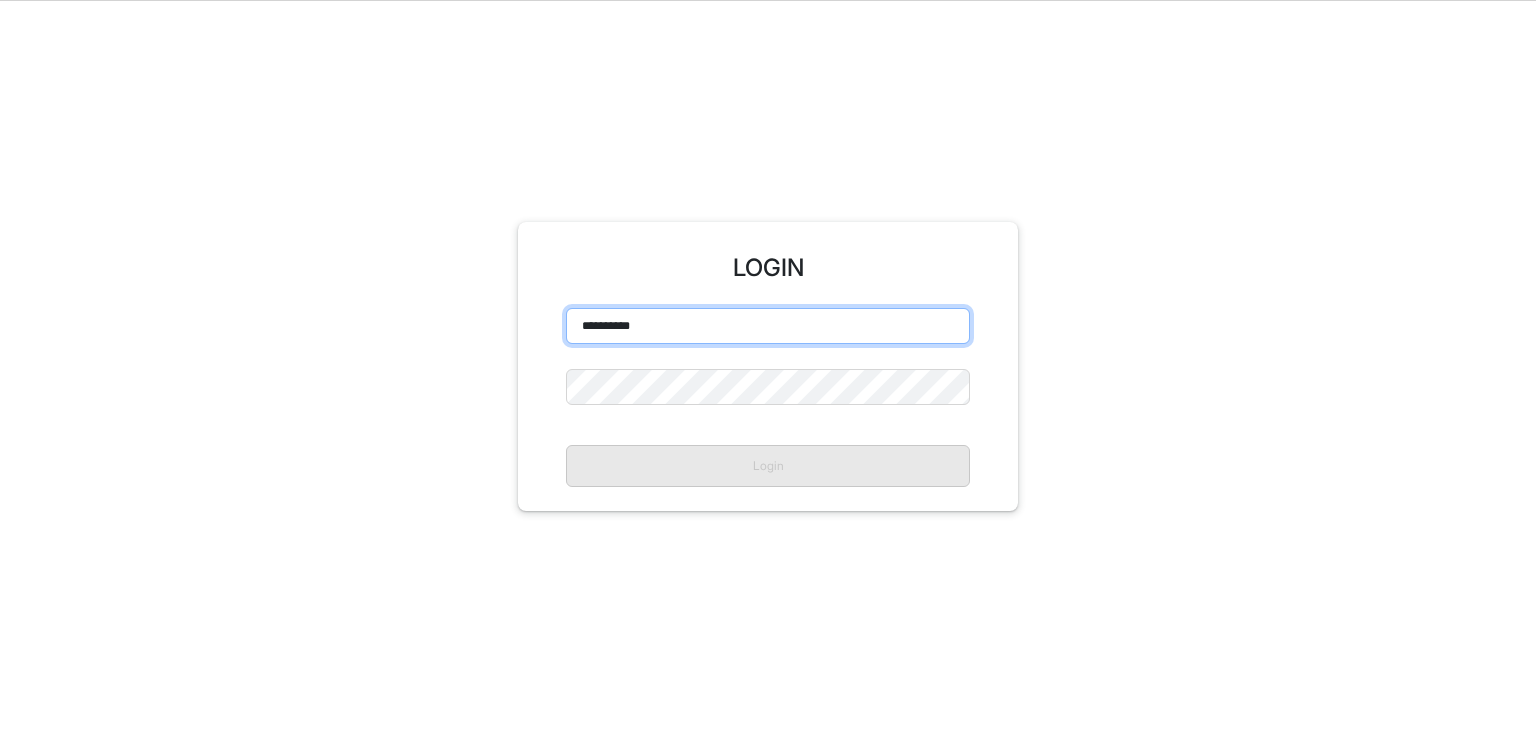 type on "**********" 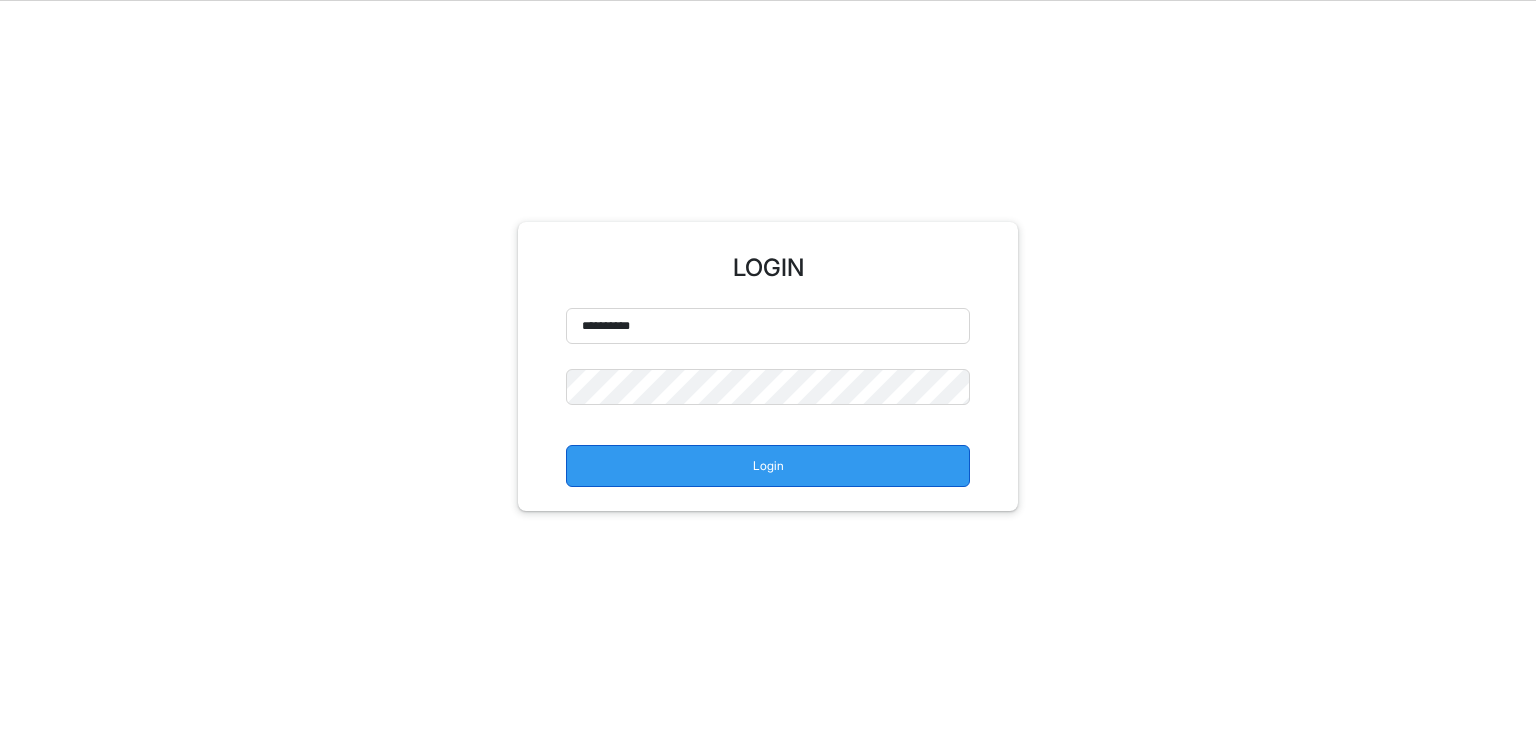 click on "Login" at bounding box center (768, 466) 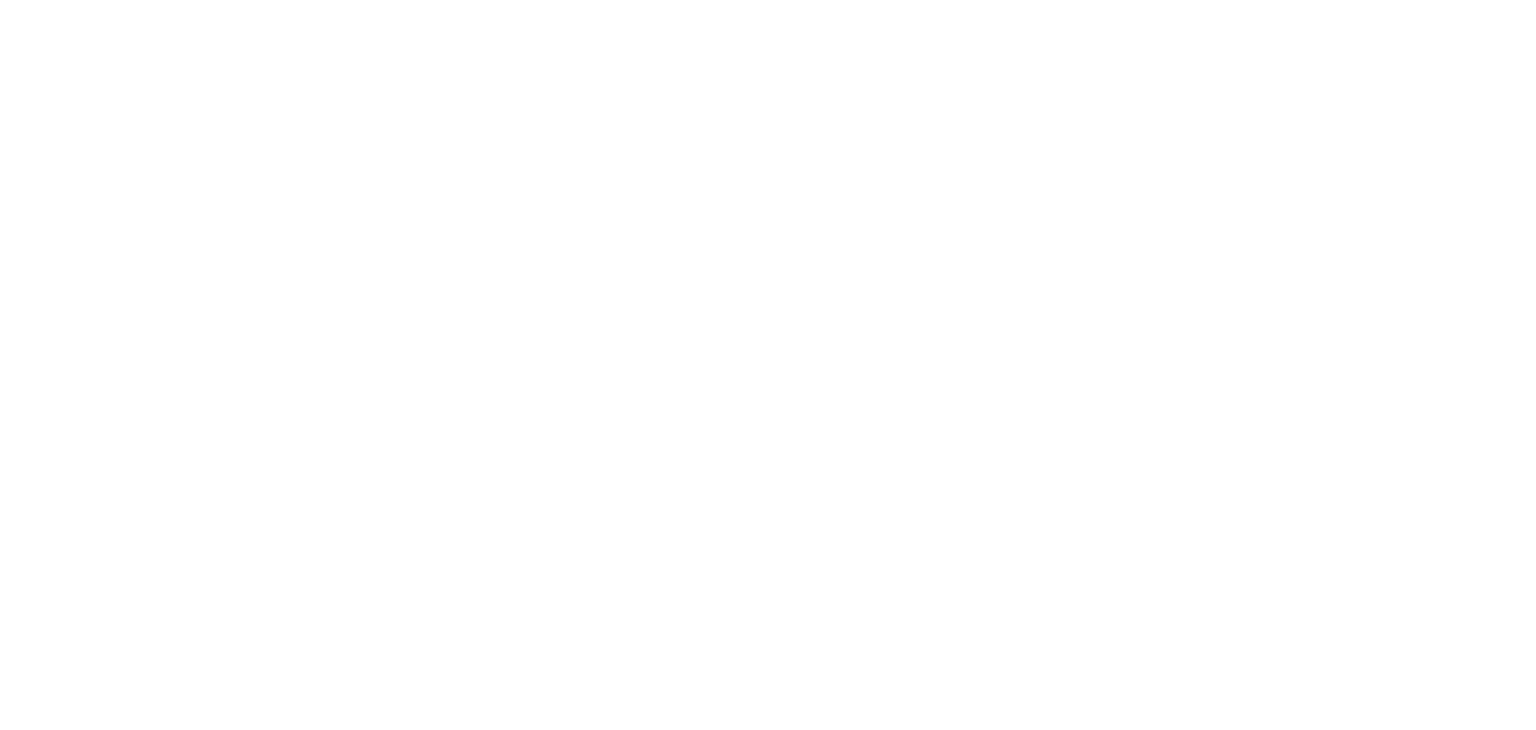 scroll, scrollTop: 0, scrollLeft: 0, axis: both 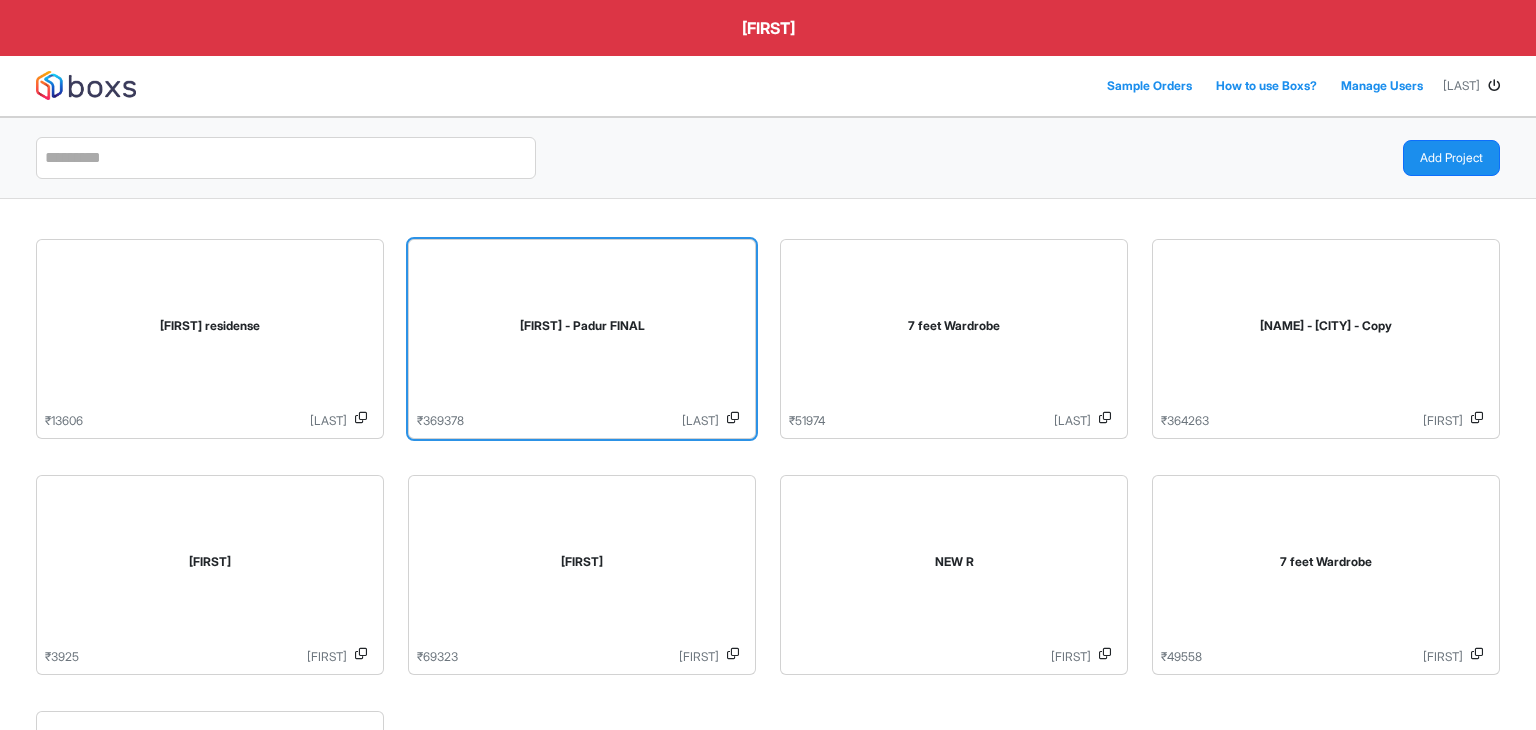 click on "[FIRST] - Padur FINAL" at bounding box center [582, 330] 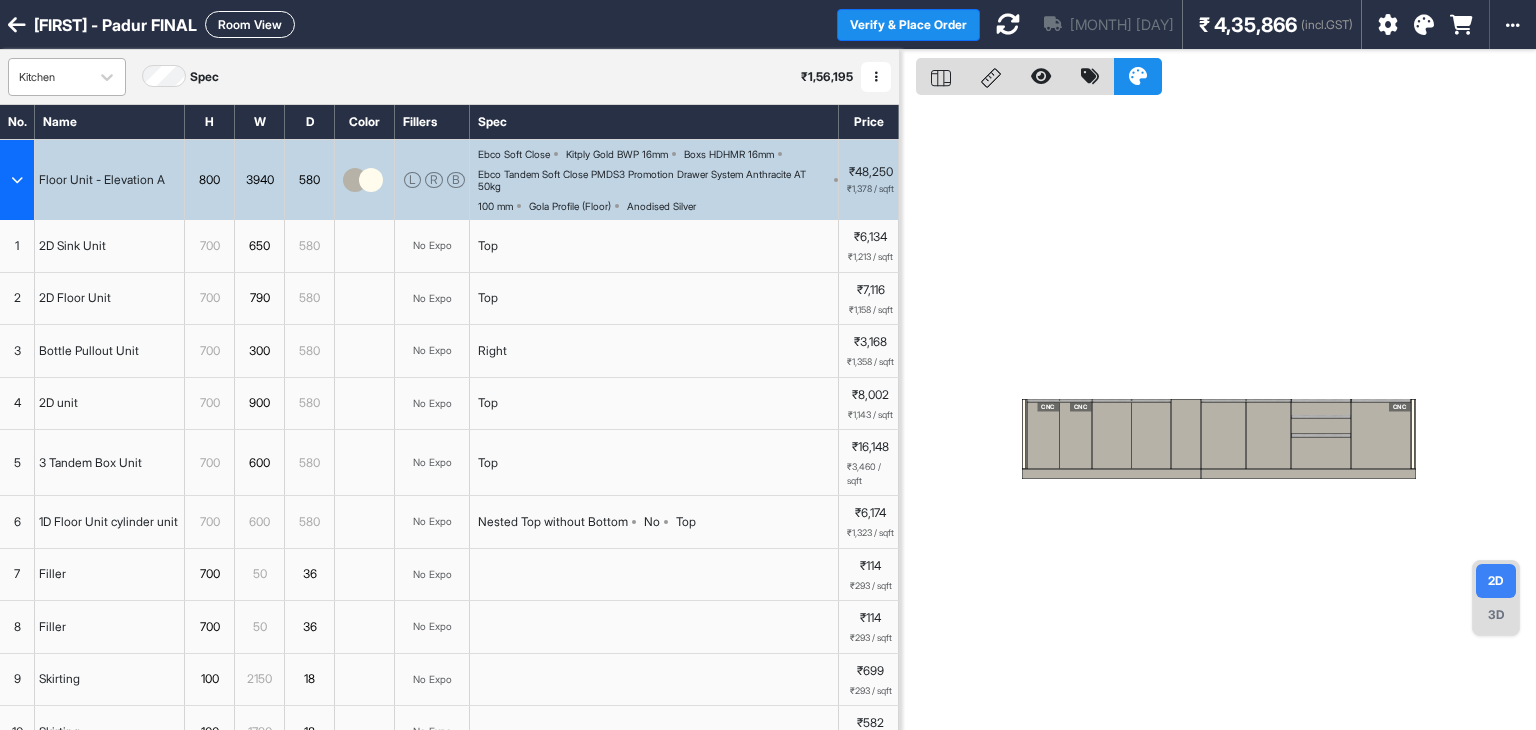 click at bounding box center (49, 77) 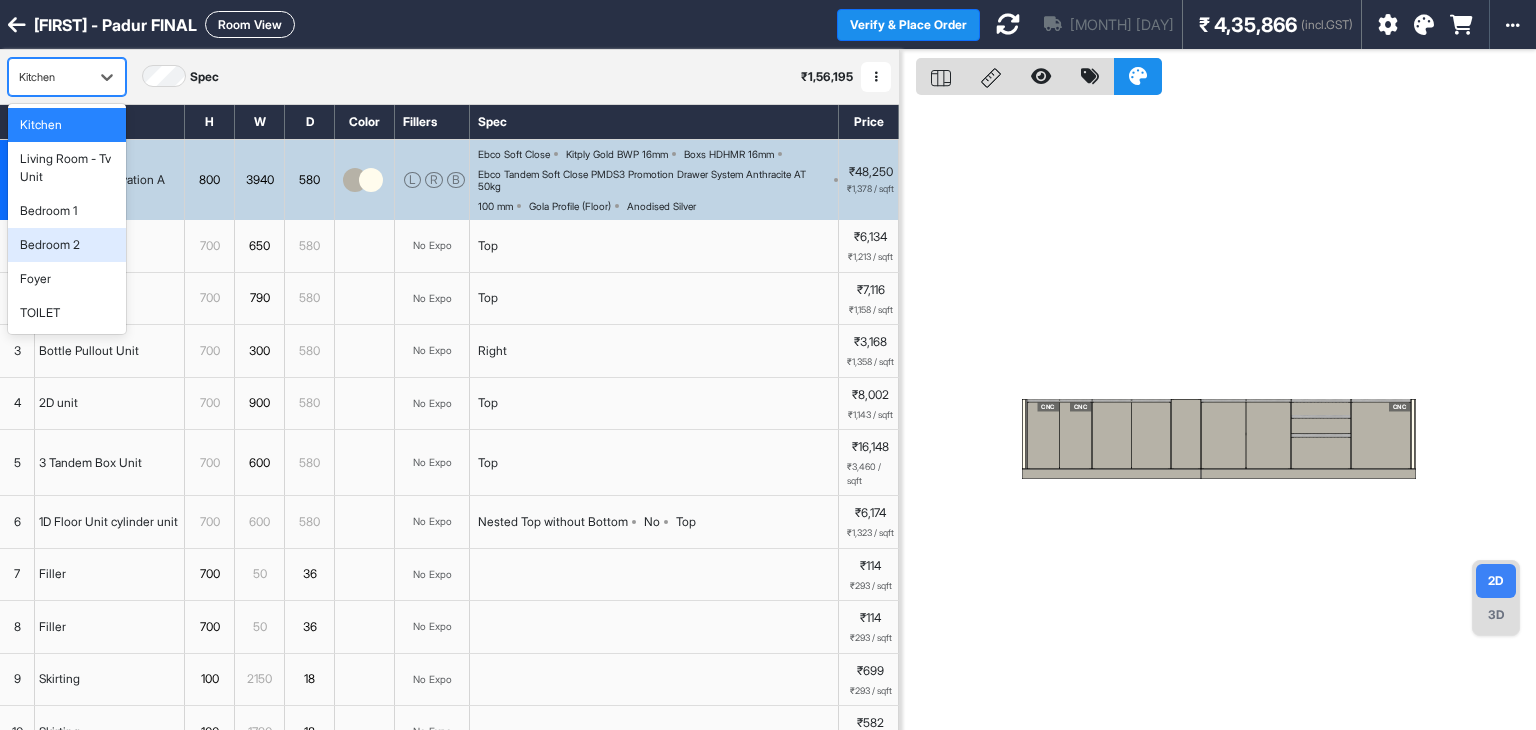 click on "Bedroom 2" at bounding box center (50, 245) 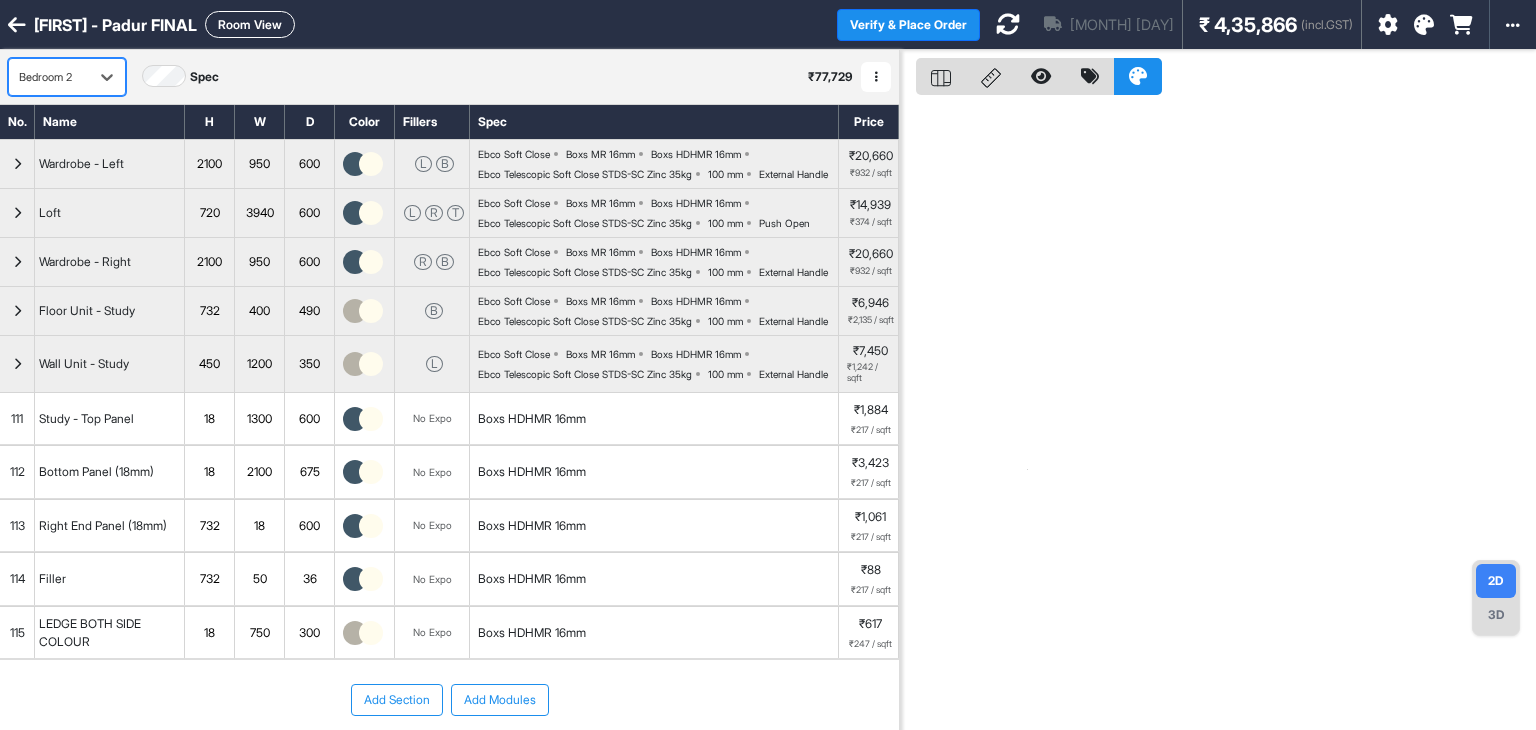click on "Room View" at bounding box center [250, 24] 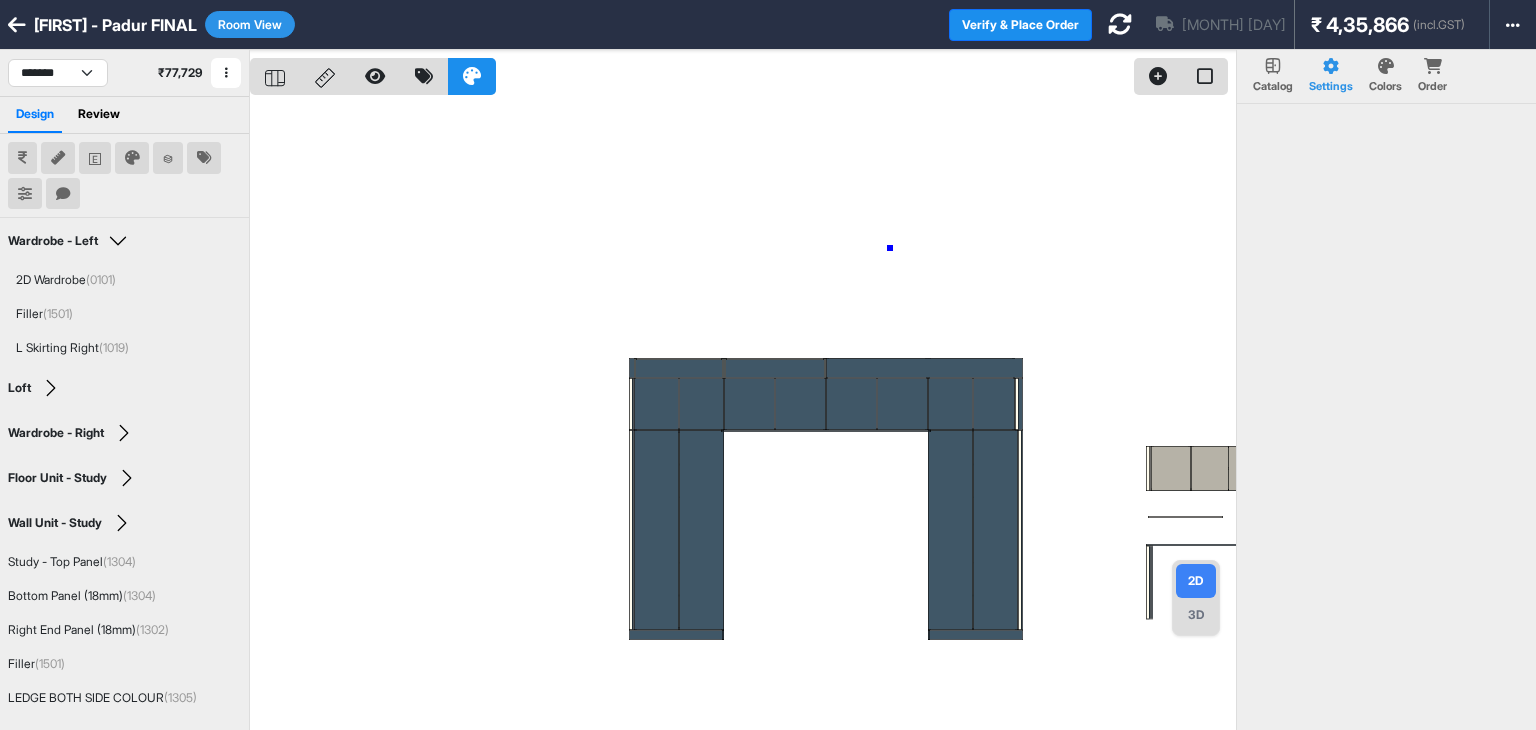 click at bounding box center (743, 415) 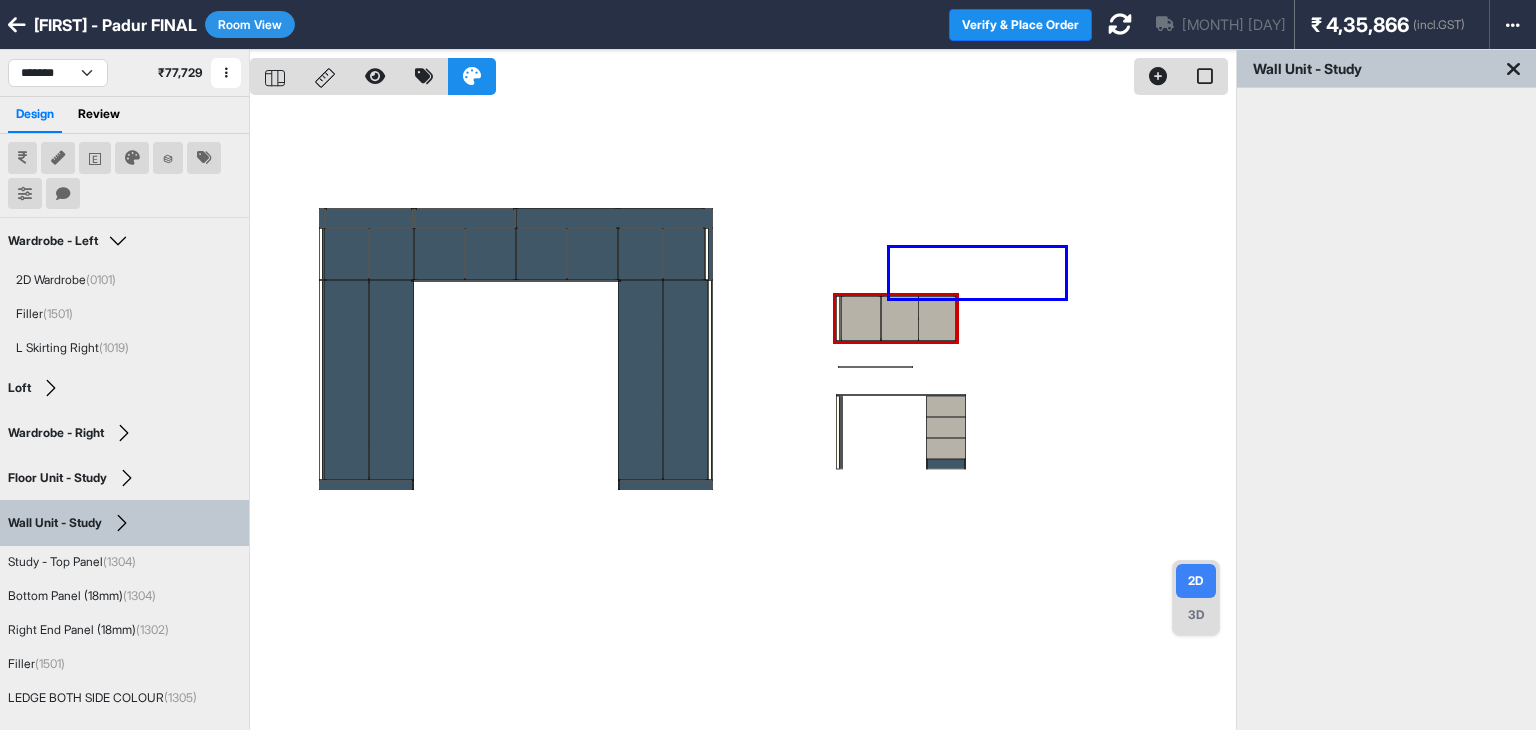 click at bounding box center [743, 415] 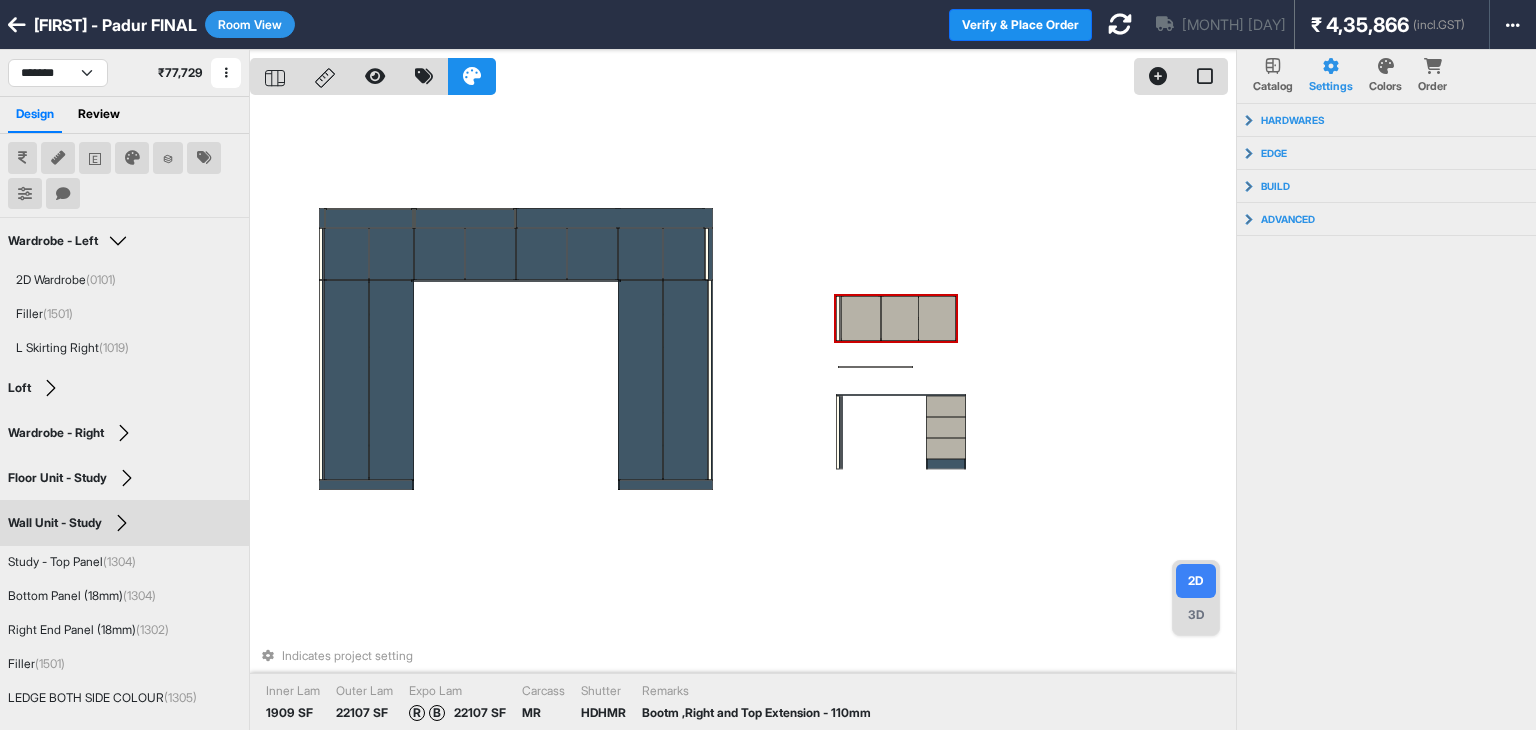 click at bounding box center [899, 318] 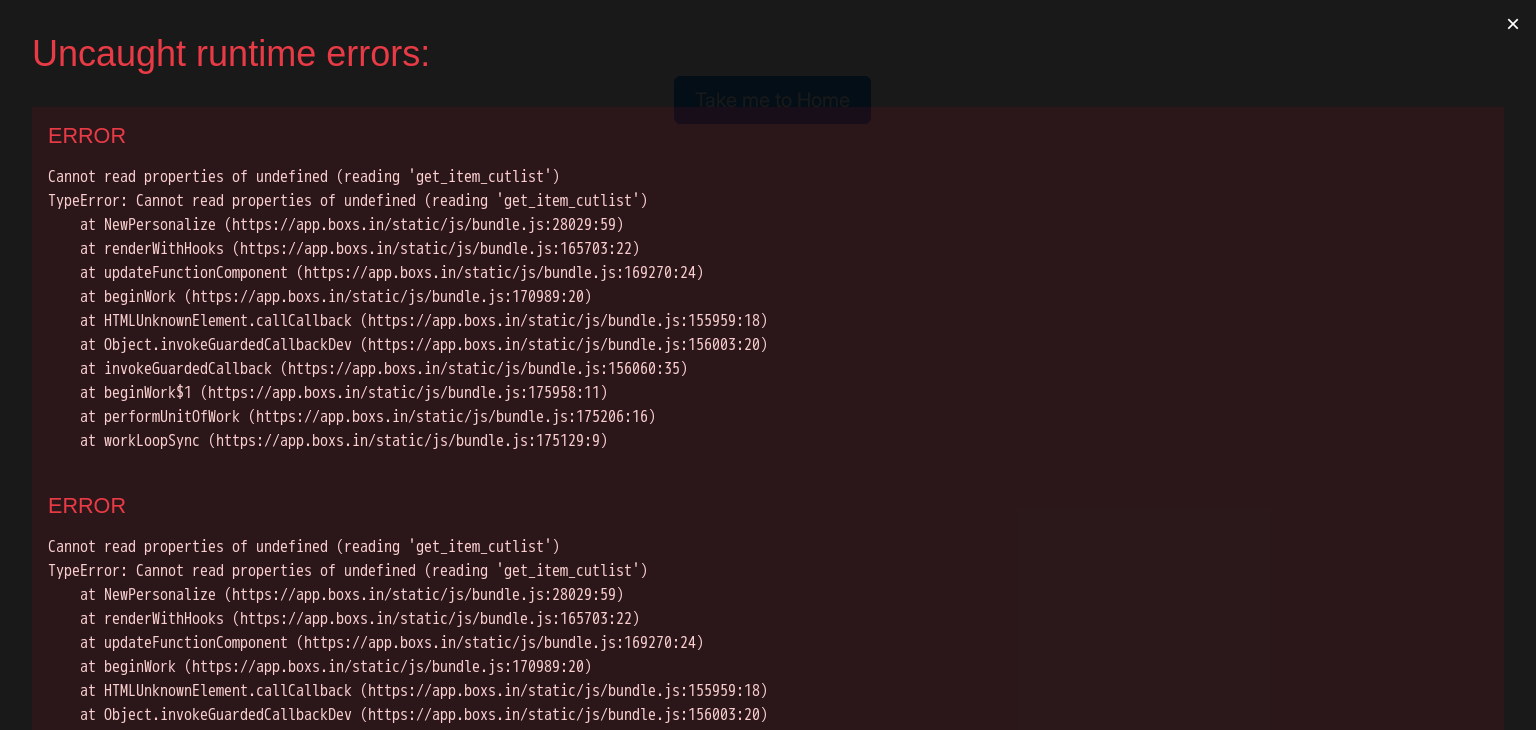 scroll, scrollTop: 0, scrollLeft: 0, axis: both 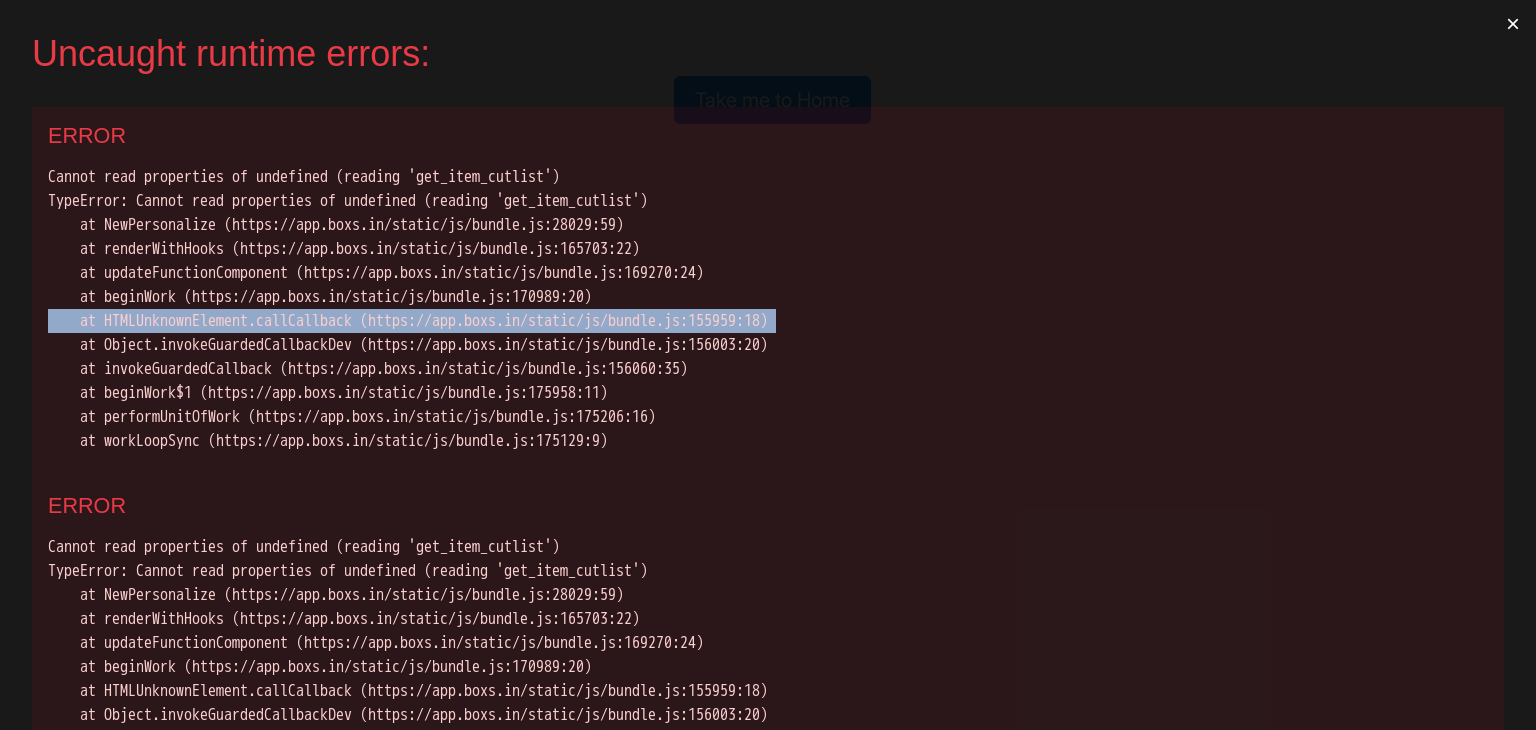 click on "Cannot read properties of undefined (reading 'get_item_cutlist')
TypeError: Cannot read properties of undefined (reading 'get_item_cutlist')
at NewPersonalize (https://app.boxs.in/static/js/bundle.js:28029:59)
at renderWithHooks (https://app.boxs.in/static/js/bundle.js:165703:22)
at updateFunctionComponent (https://app.boxs.in/static/js/bundle.js:169270:24)
at beginWork (https://app.boxs.in/static/js/bundle.js:170989:20)
at HTMLUnknownElement.callCallback (https://app.boxs.in/static/js/bundle.js:155959:18)
at Object.invokeGuardedCallbackDev (https://app.boxs.in/static/js/bundle.js:156003:20)
at invokeGuardedCallback (https://app.boxs.in/static/js/bundle.js:156060:35)
at beginWork$1 (https://app.boxs.in/static/js/bundle.js:175958:11)
at performUnitOfWork (https://app.boxs.in/static/js/bundle.js:175206:16)
at workLoopSync (https://app.boxs.in/static/js/bundle.js:175129:9)" at bounding box center (768, 309) 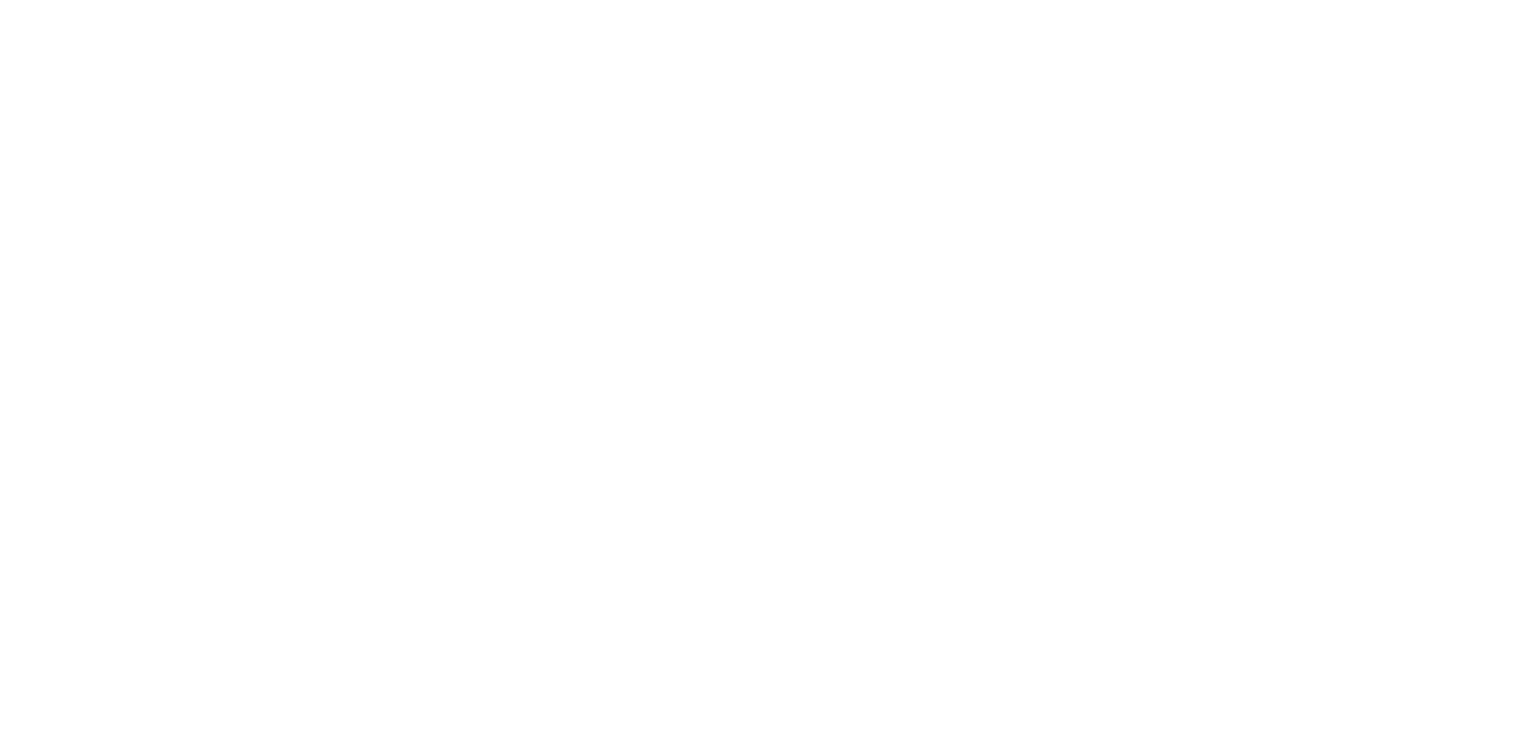 scroll, scrollTop: 0, scrollLeft: 0, axis: both 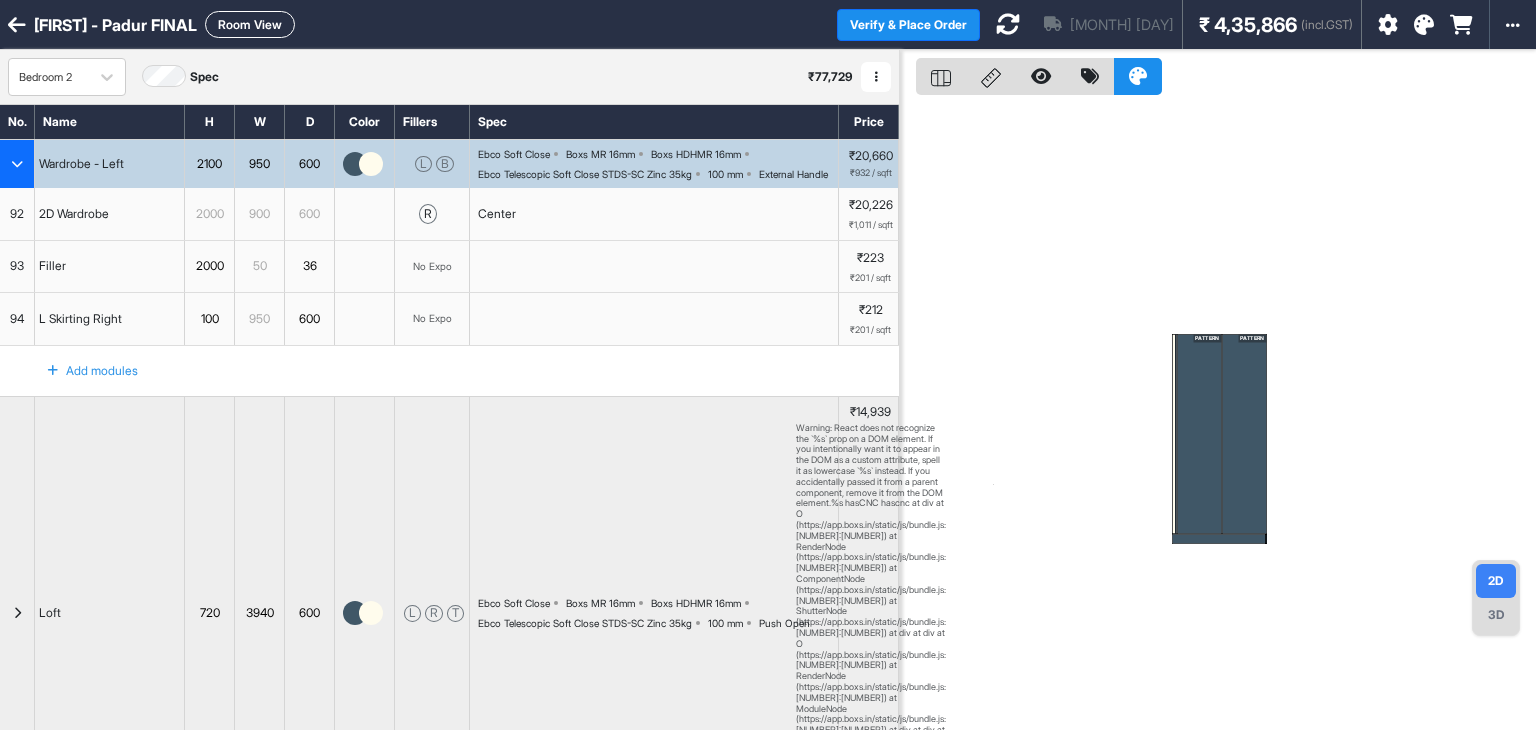 click on "Room View" at bounding box center (250, 24) 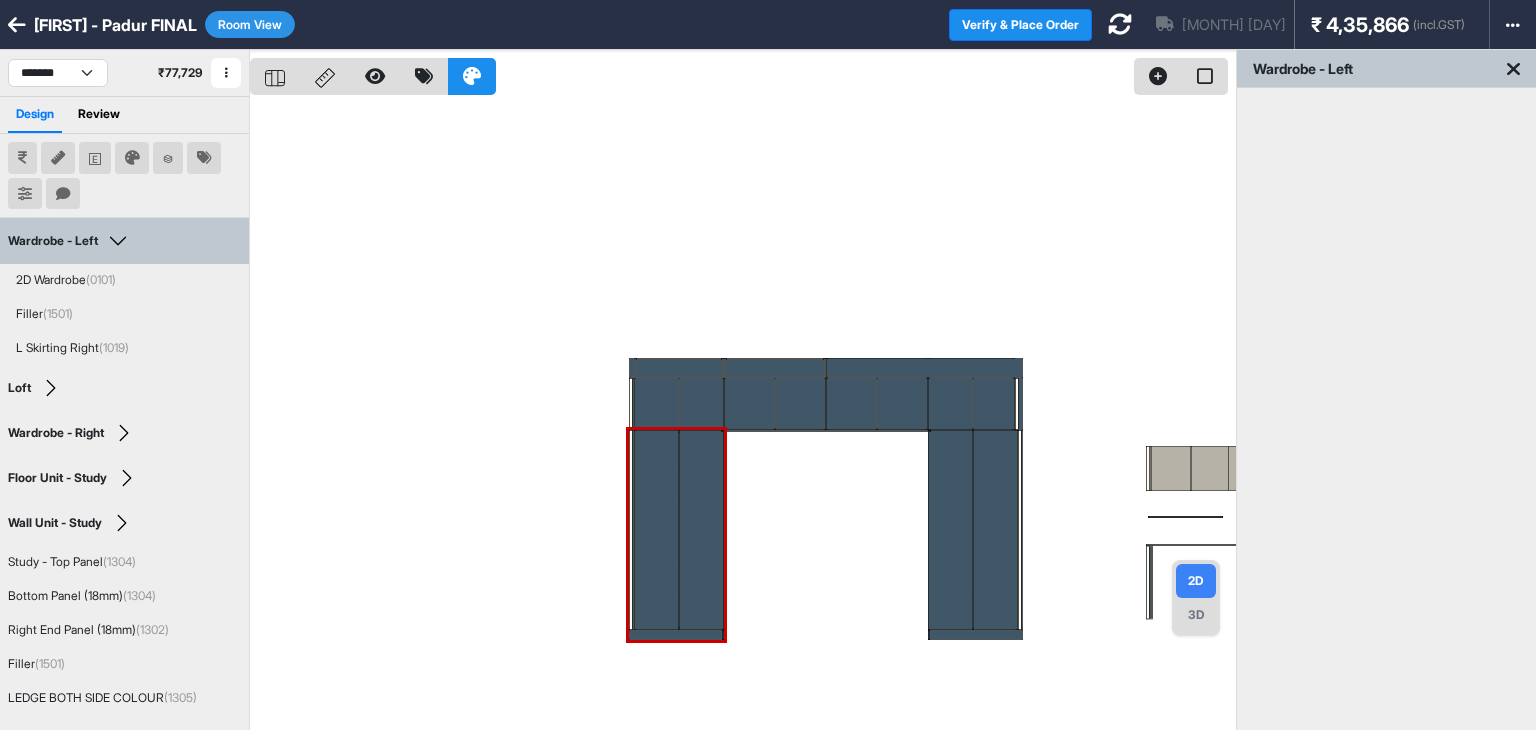 type 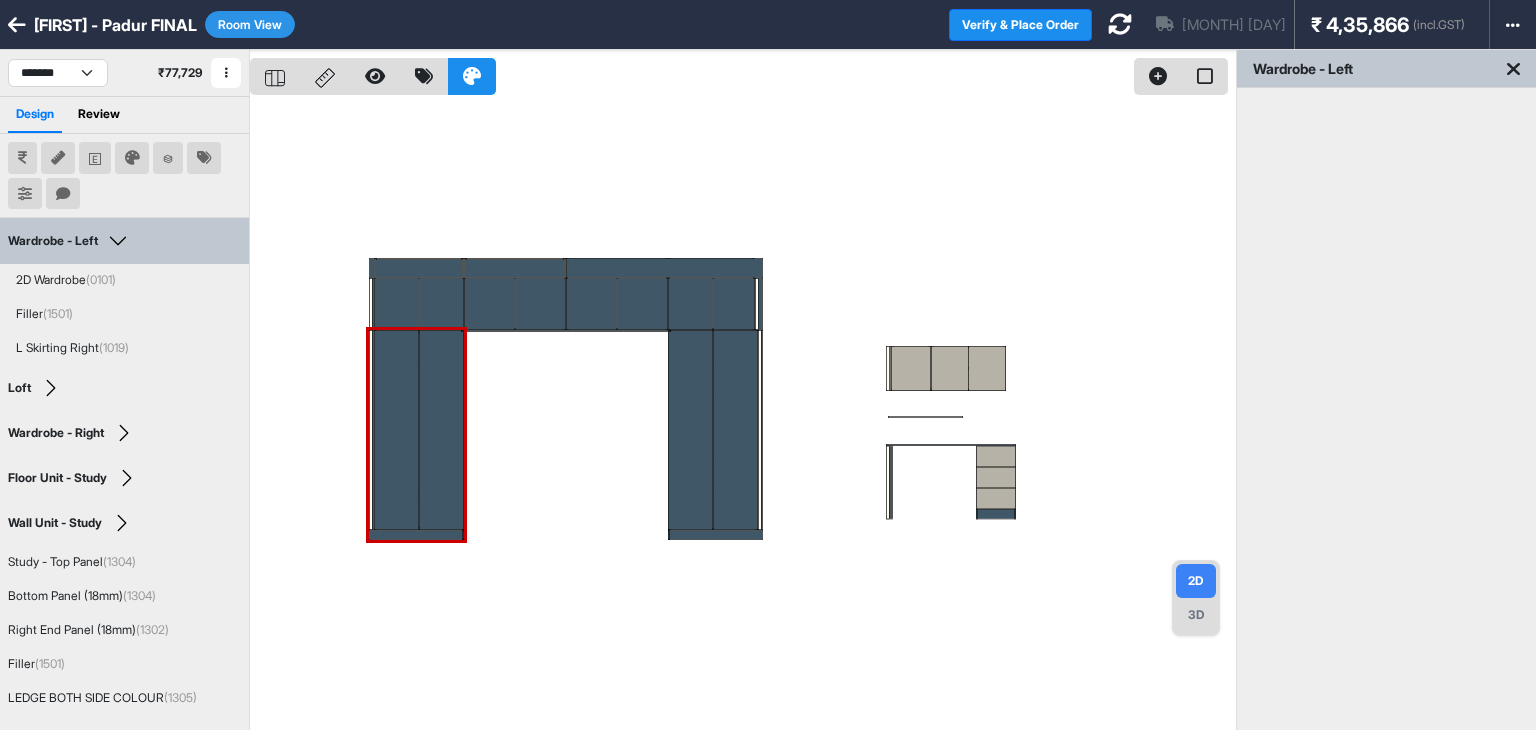 click at bounding box center [743, 415] 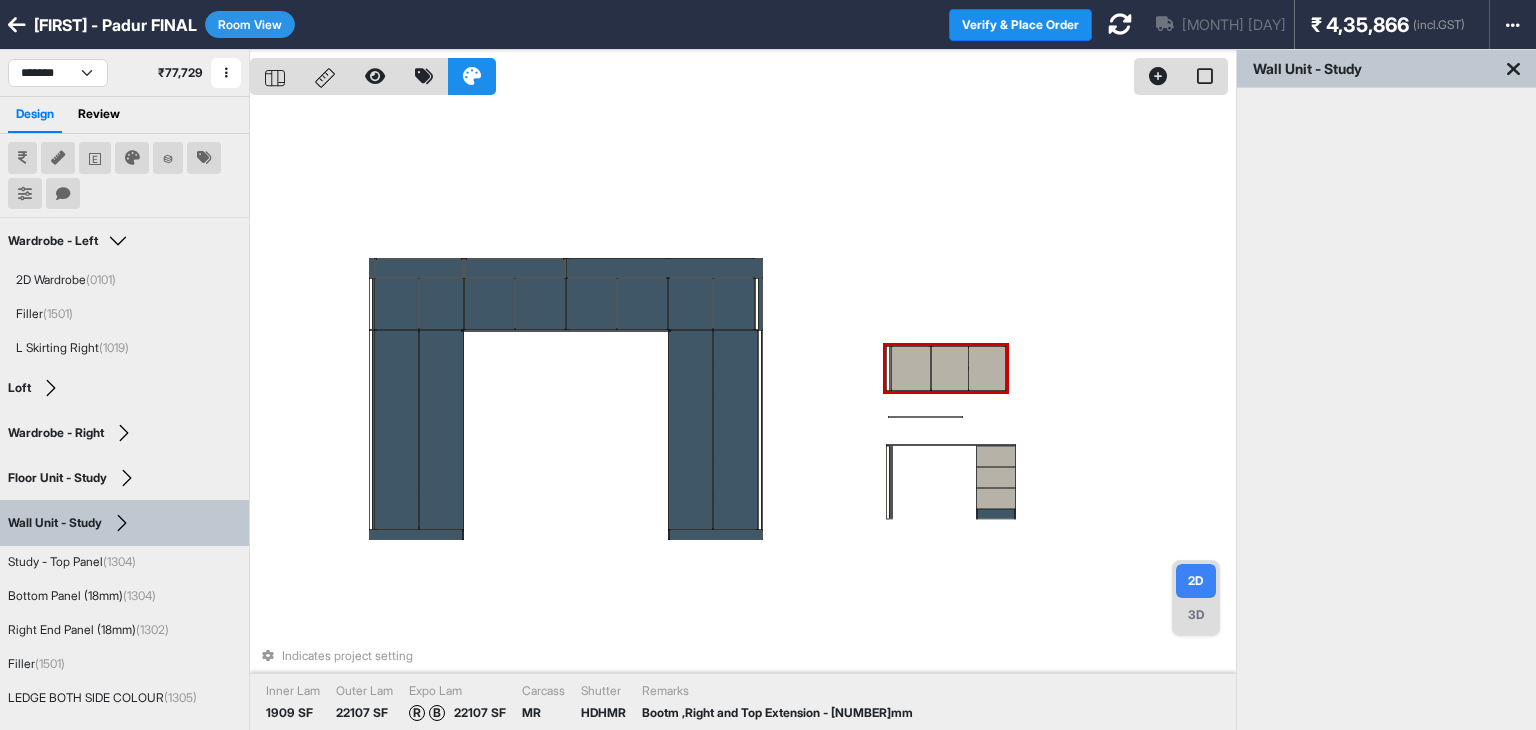 click at bounding box center (987, 368) 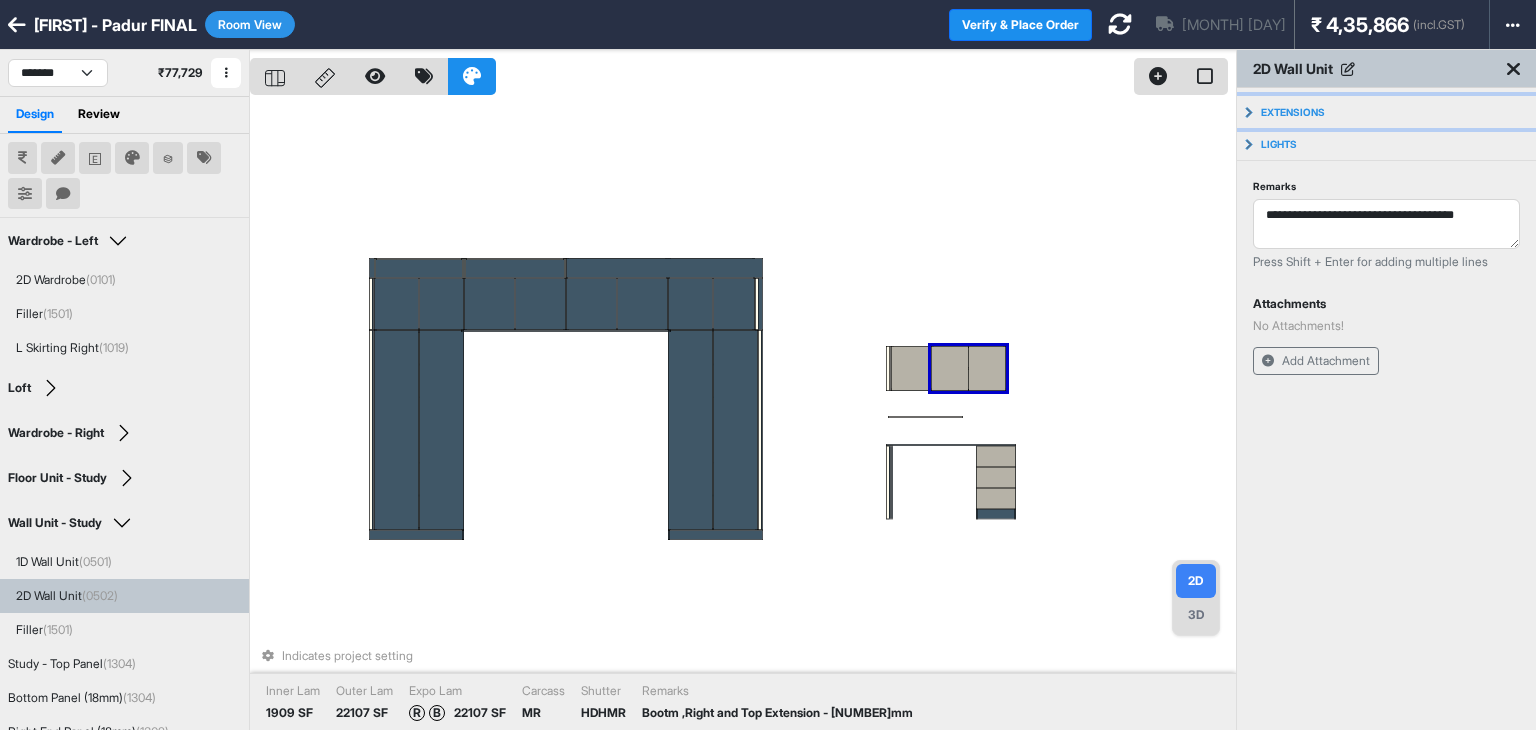 click on "Extensions" at bounding box center [1386, 112] 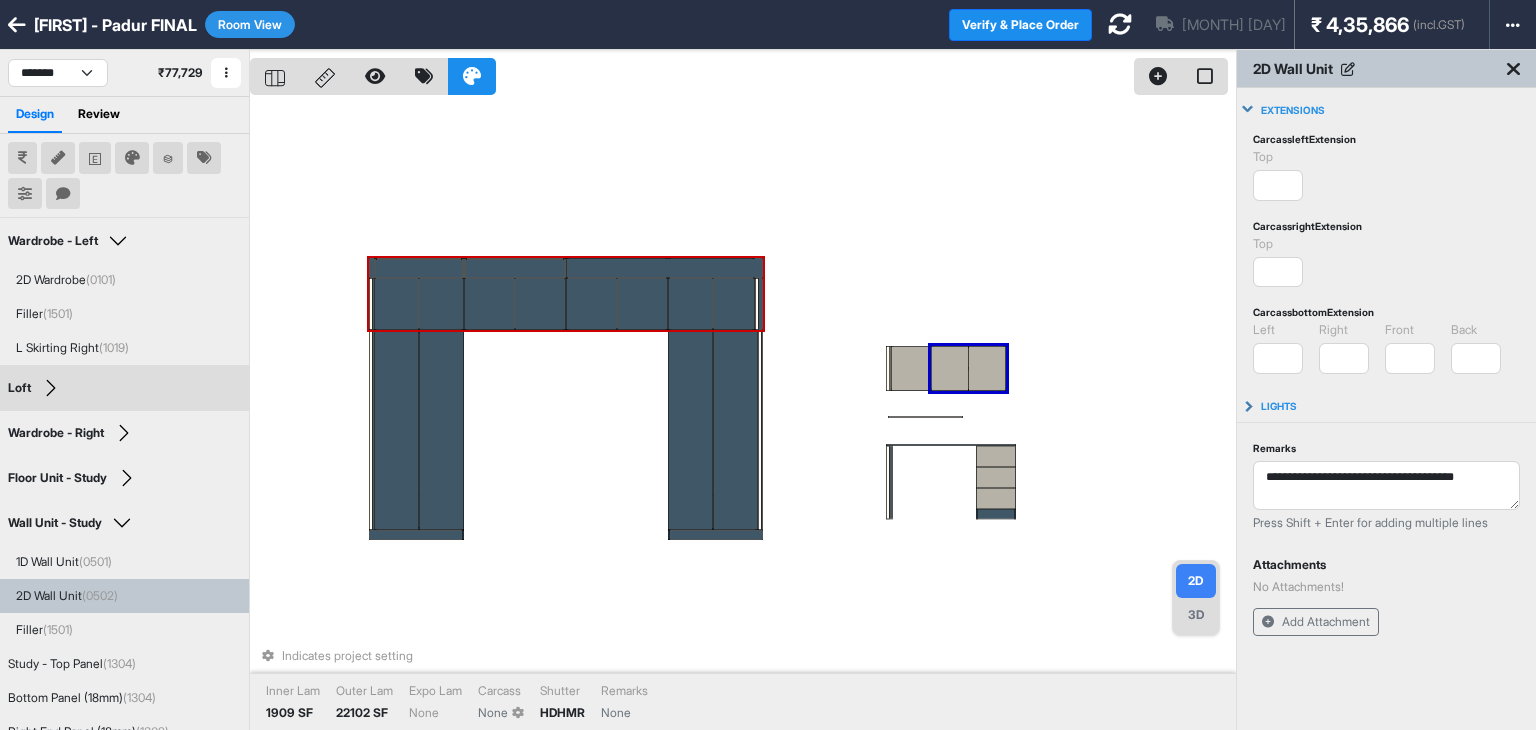 click on "Indicates project setting Inner Lam [NUMBER] SF Outer Lam [NUMBER] SF Expo Lam None Carcass None Shutter HDHMR Remarks None" at bounding box center (743, 415) 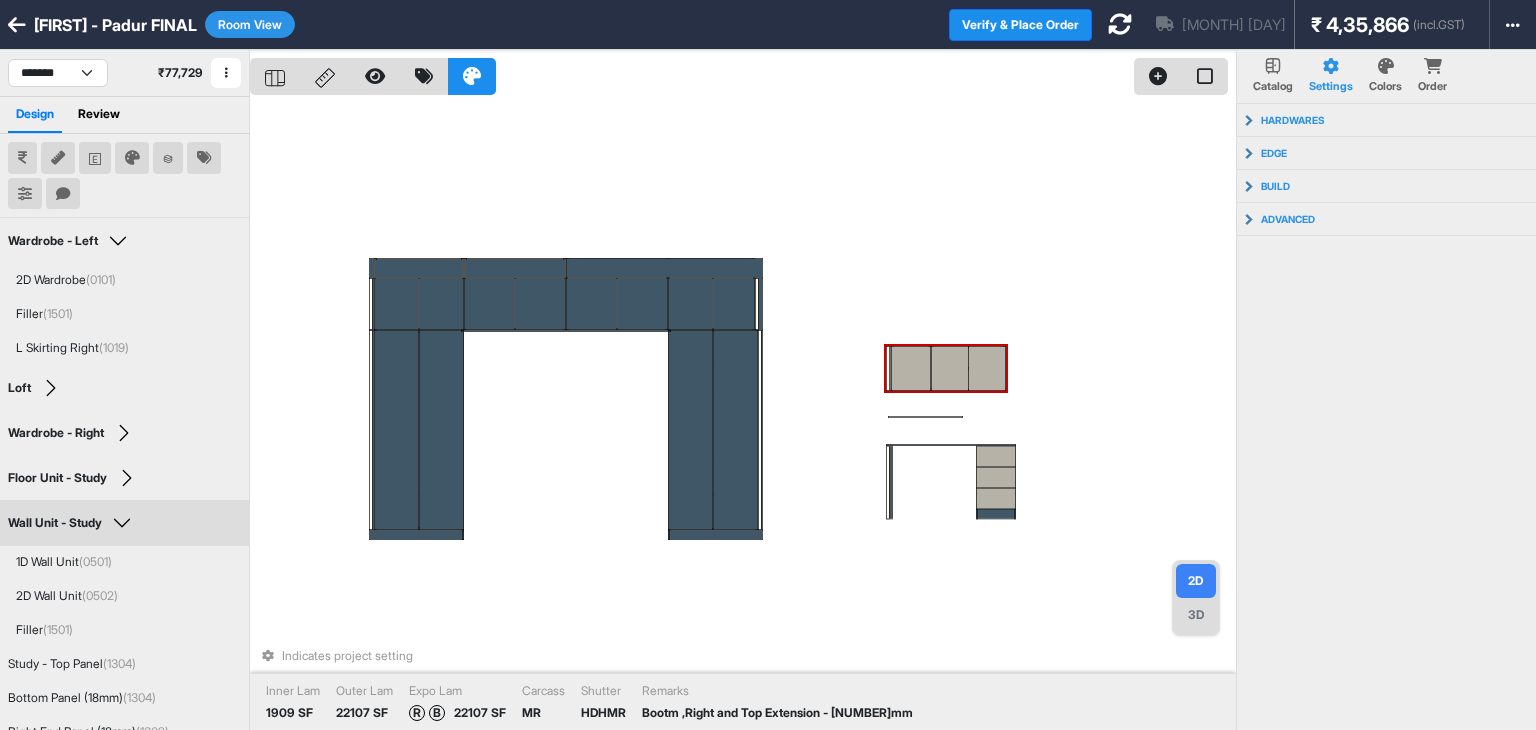 click at bounding box center [949, 368] 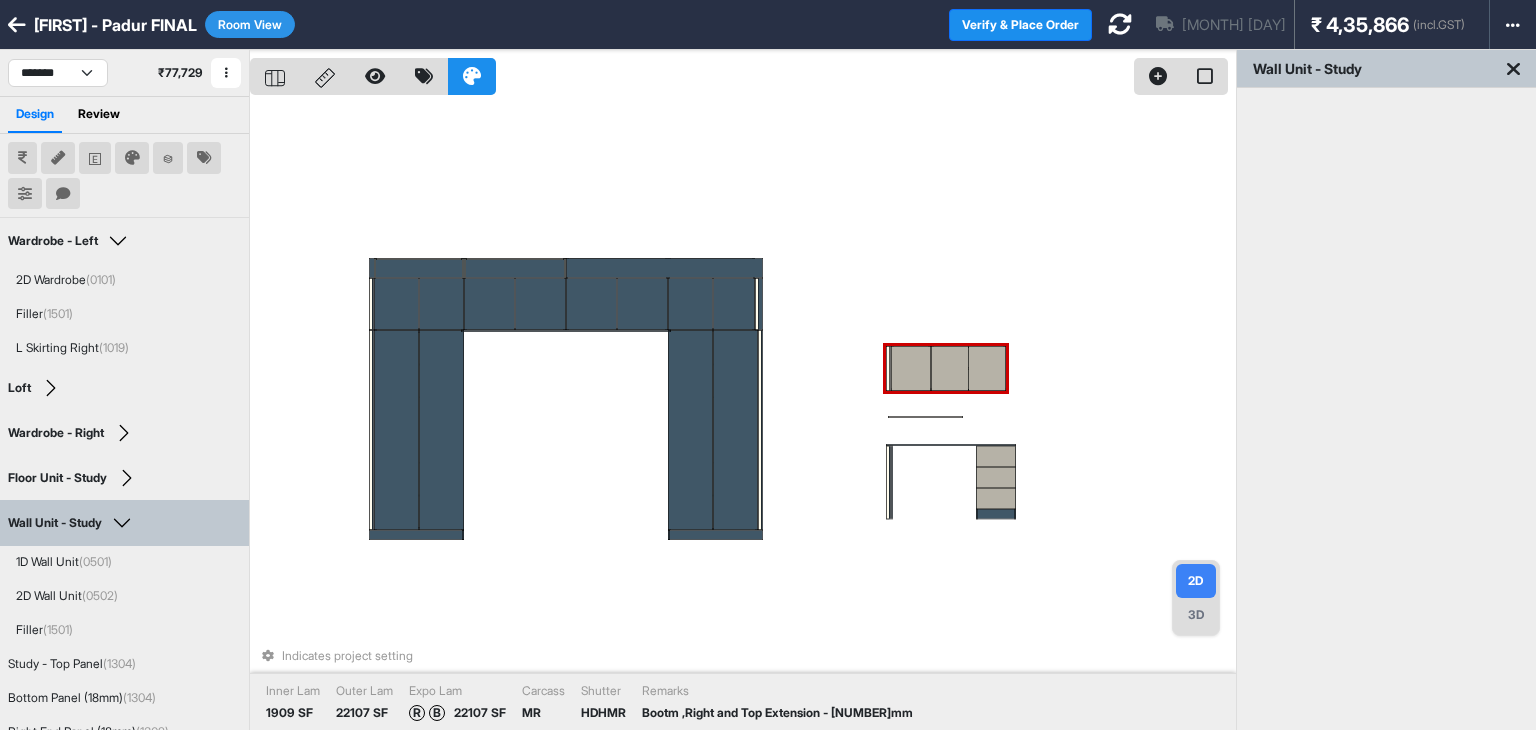 click at bounding box center (949, 368) 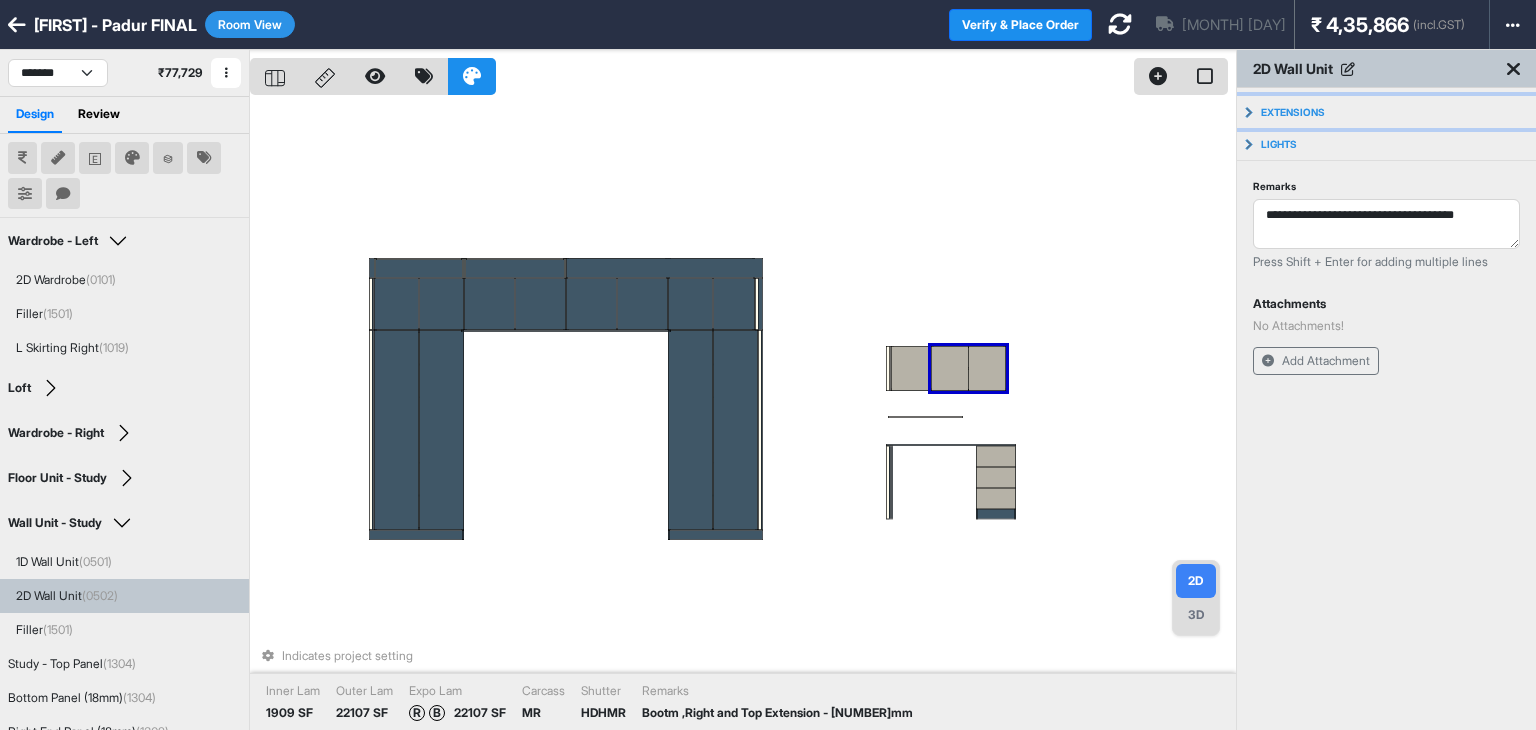 click on "Extensions" at bounding box center (1293, 112) 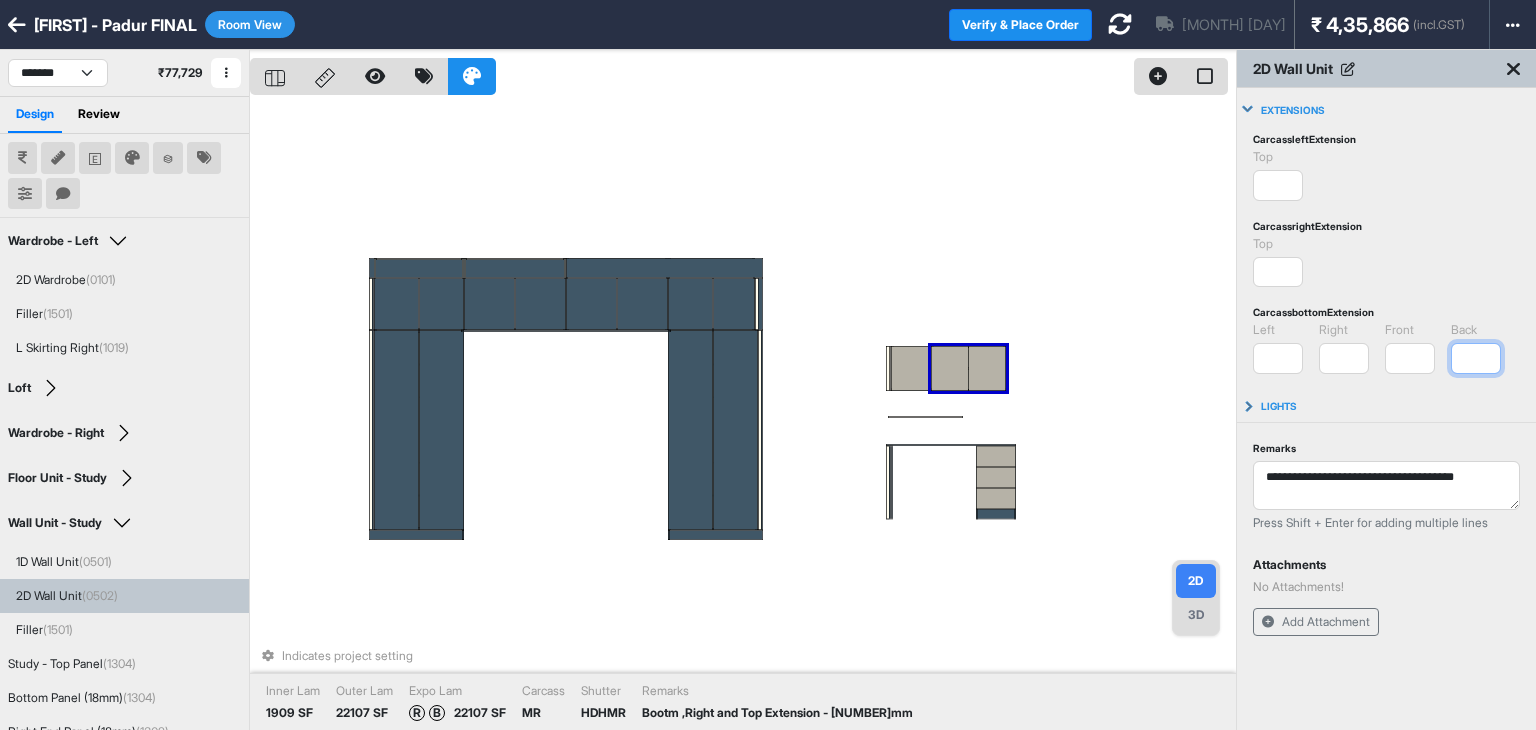click on "*" at bounding box center [1476, 358] 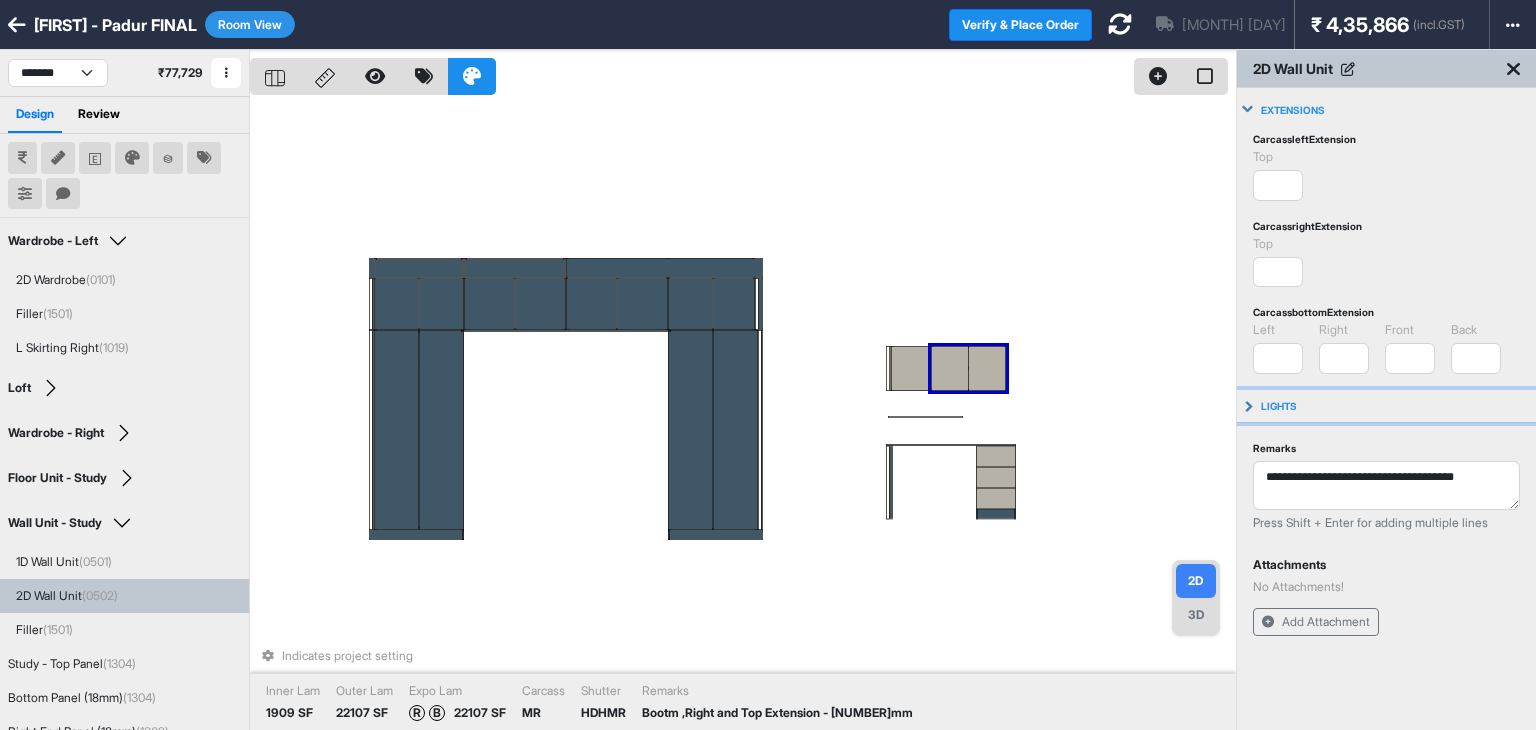 type on "*" 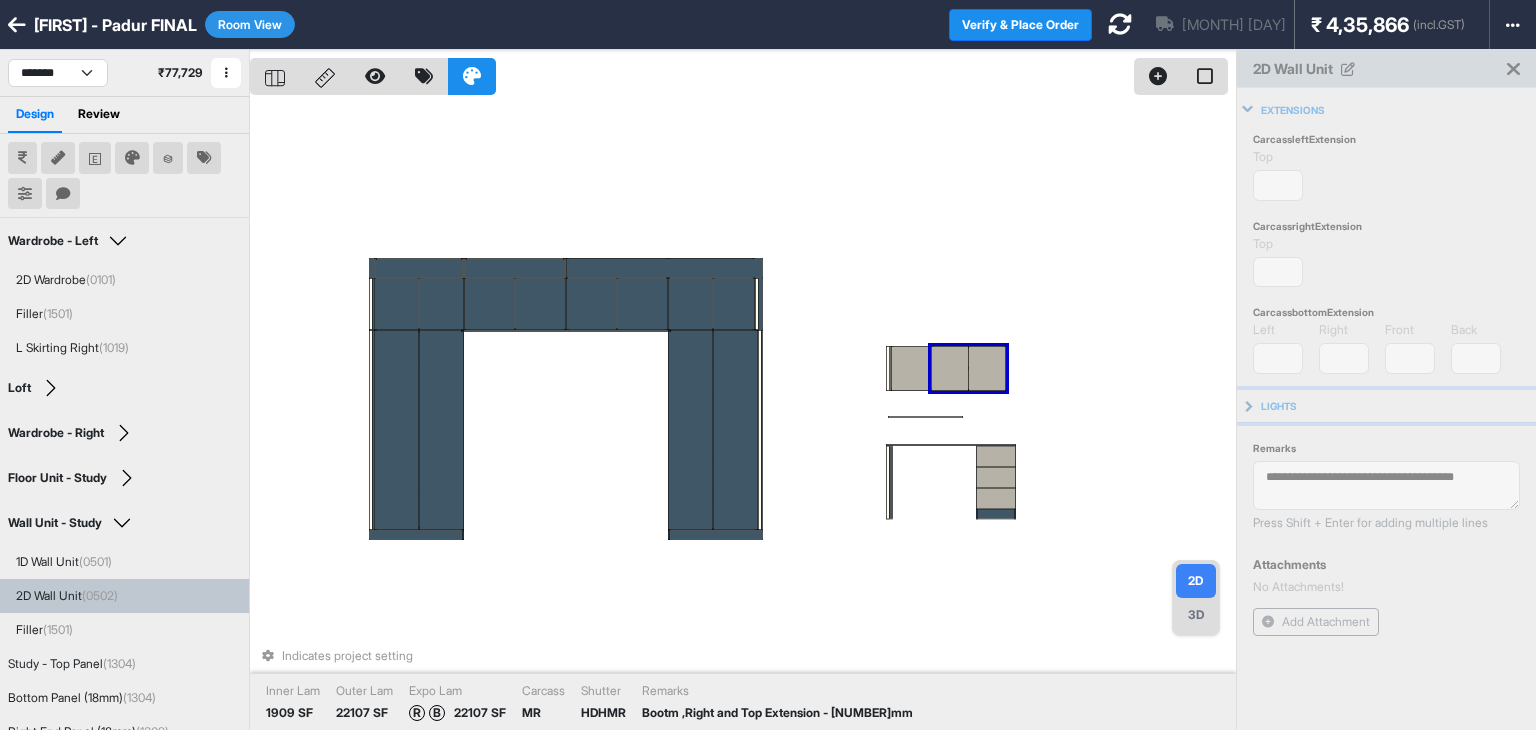 type 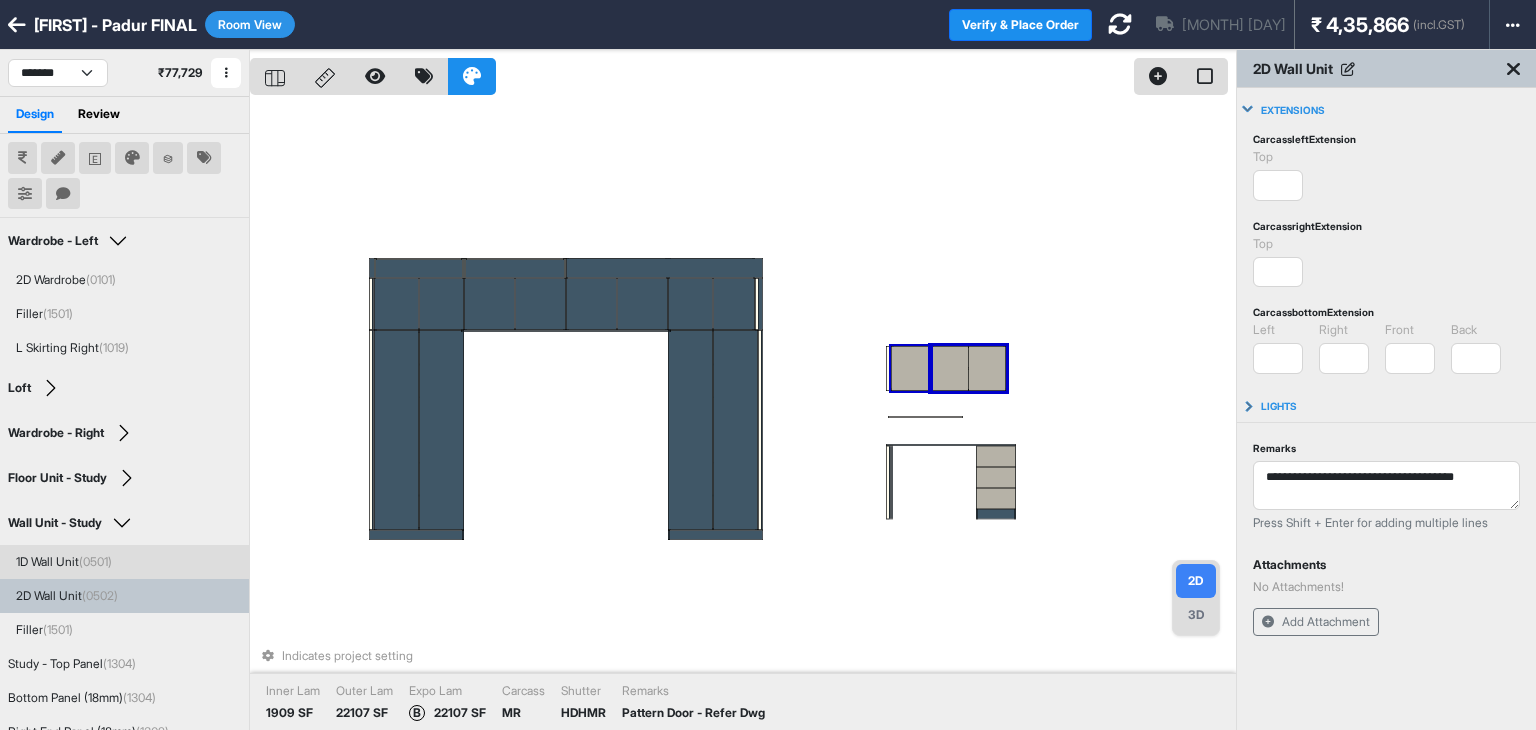 click at bounding box center [911, 368] 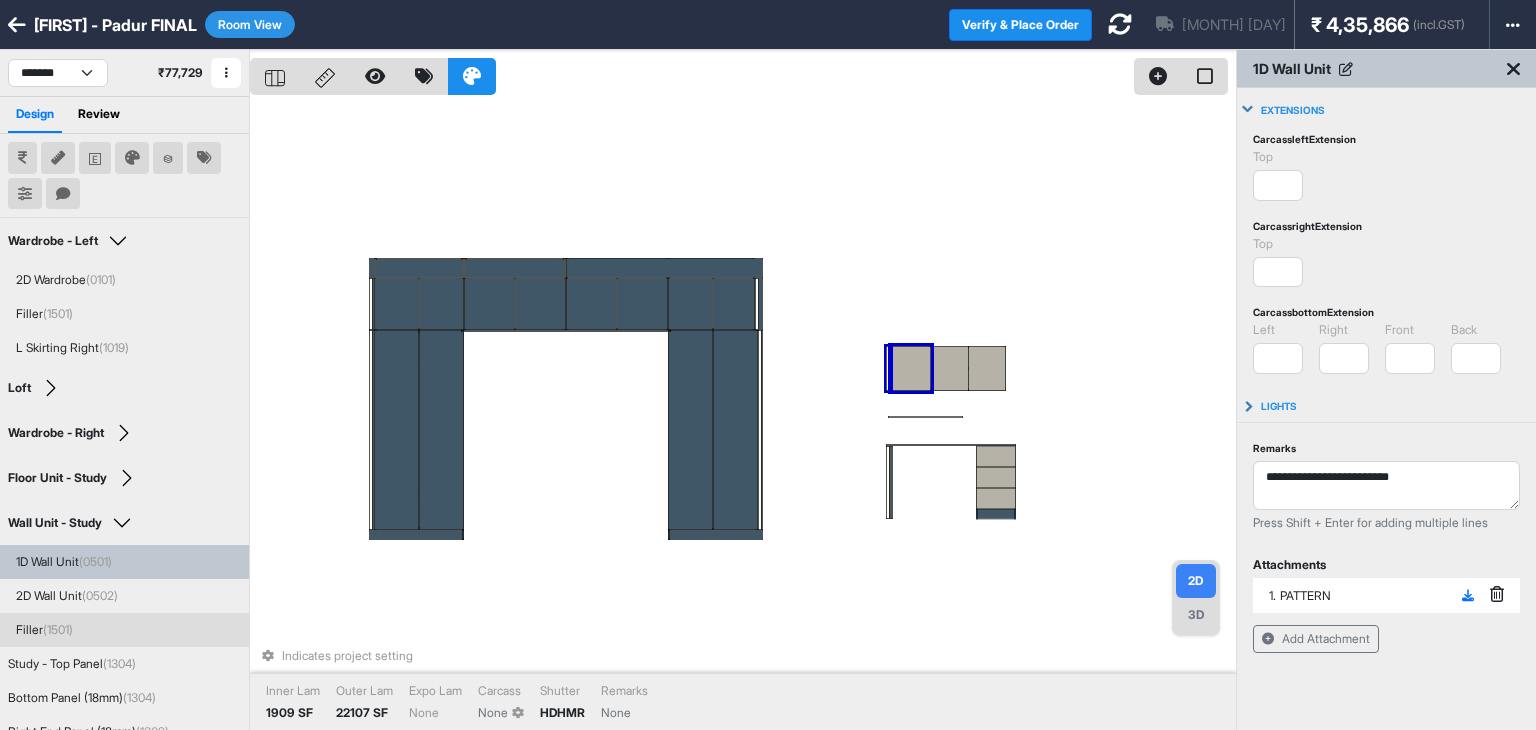 click at bounding box center [888, 368] 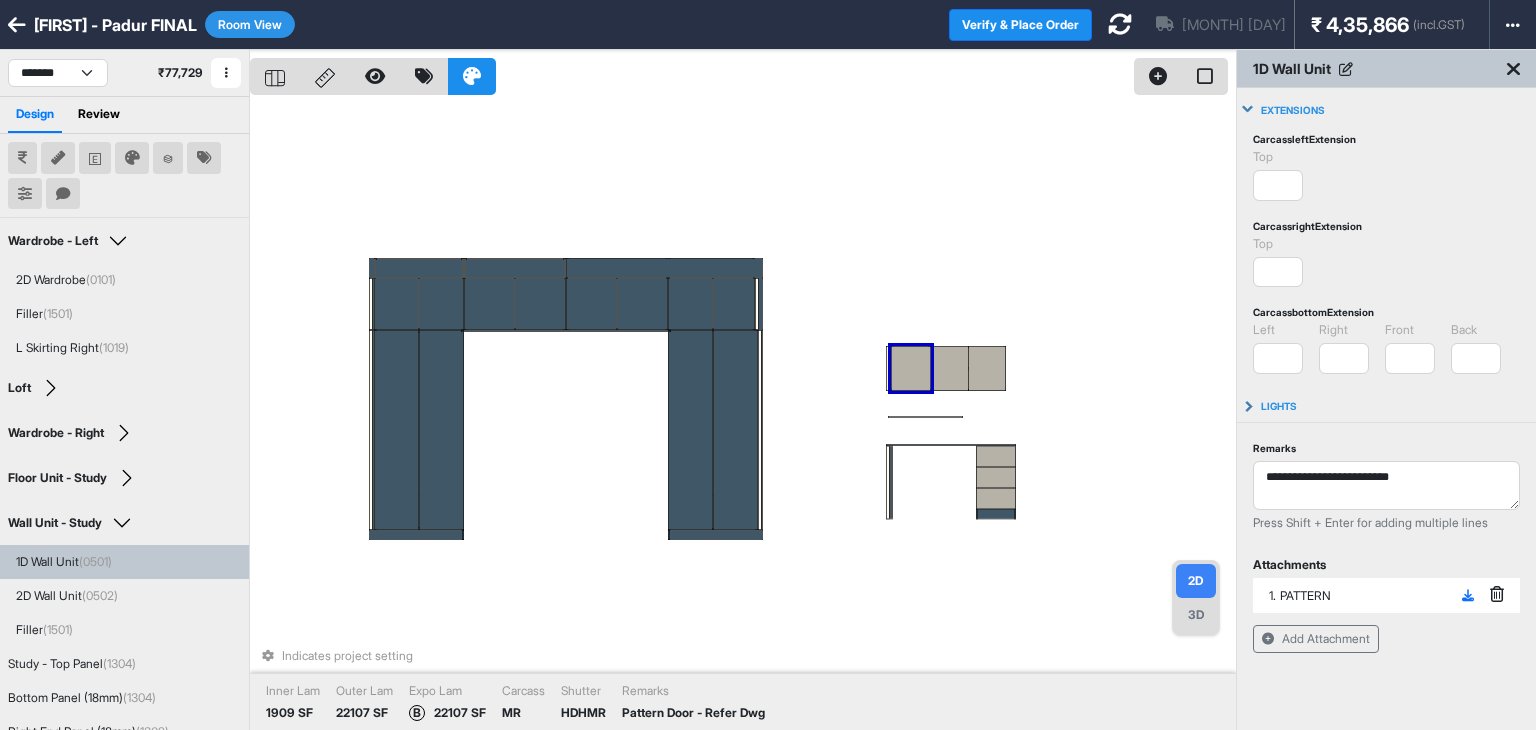 type 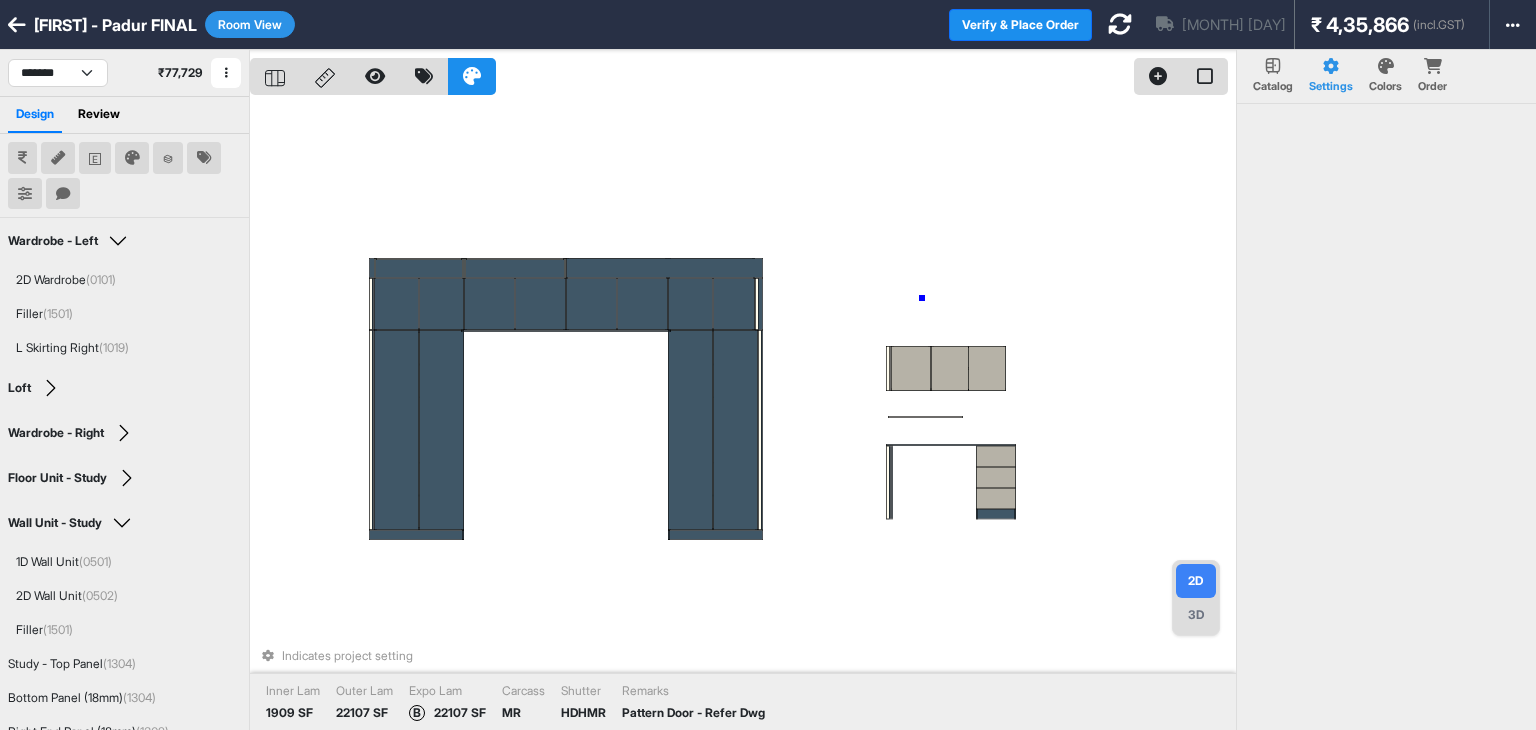 click on "Indicates project setting Inner Lam [NUMBER] SF Outer Lam [NUMBER] SF Expo Lam B [NUMBER] SF Carcass MR Shutter HDHMR Remarks Pattern Door  - Refer Dwg" at bounding box center [743, 415] 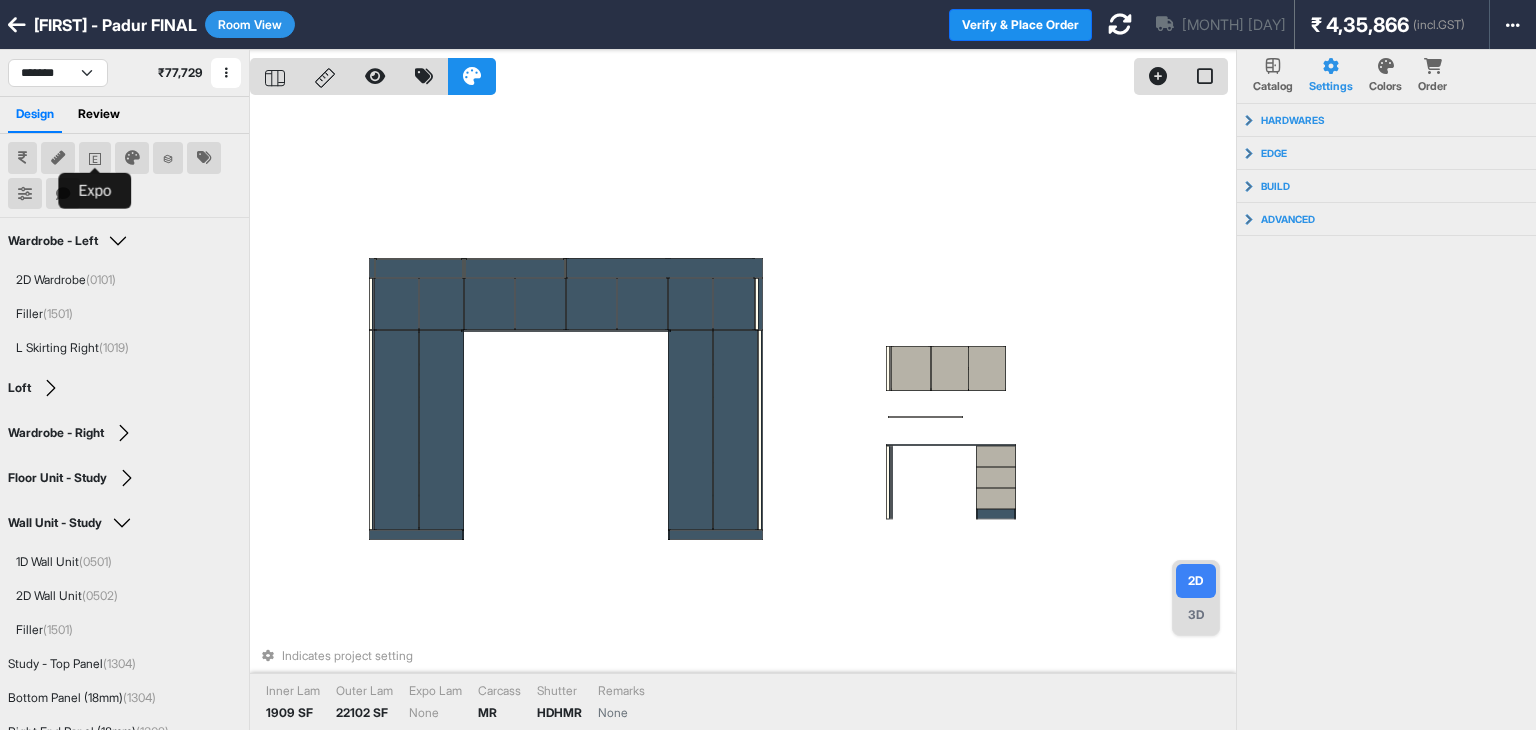 click at bounding box center [95, 158] 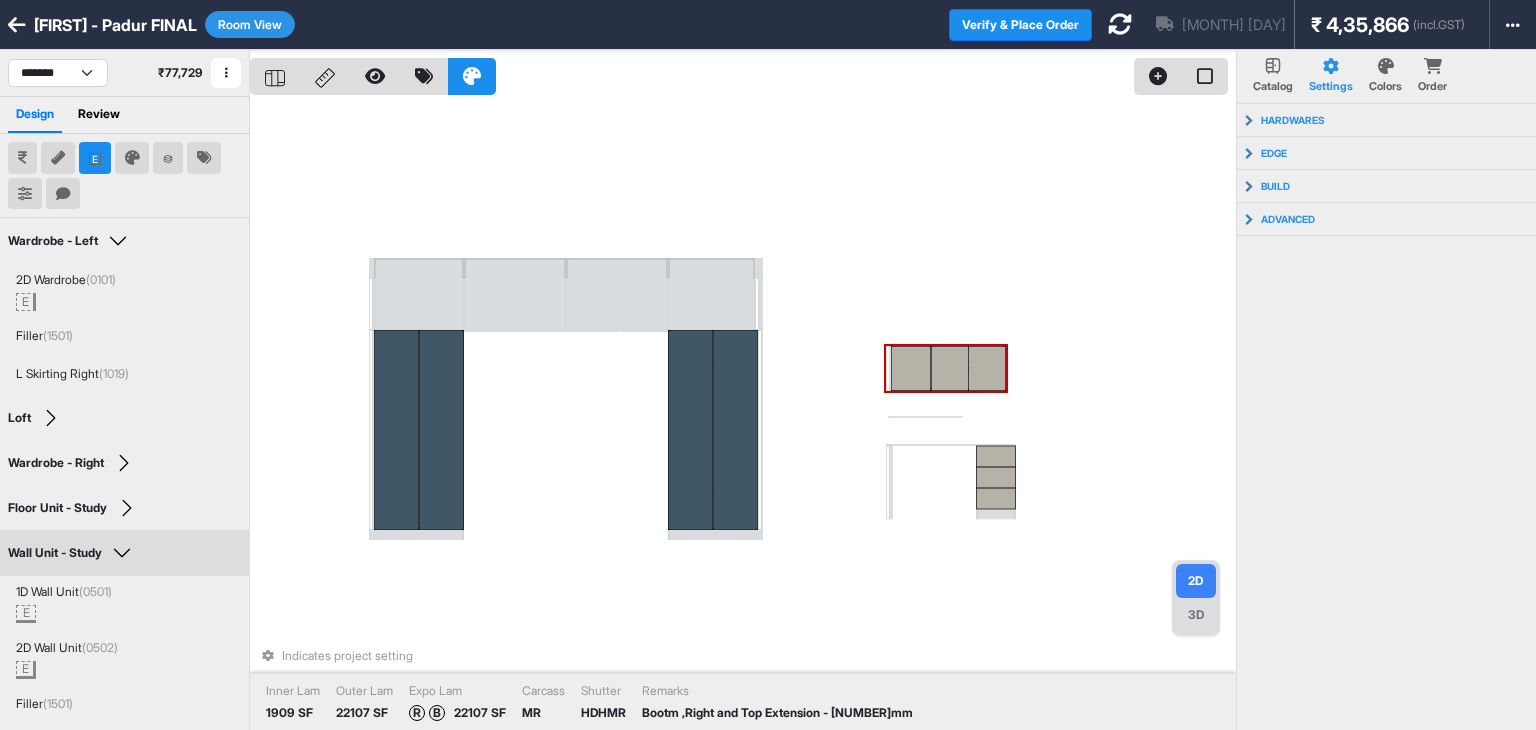 click at bounding box center (949, 368) 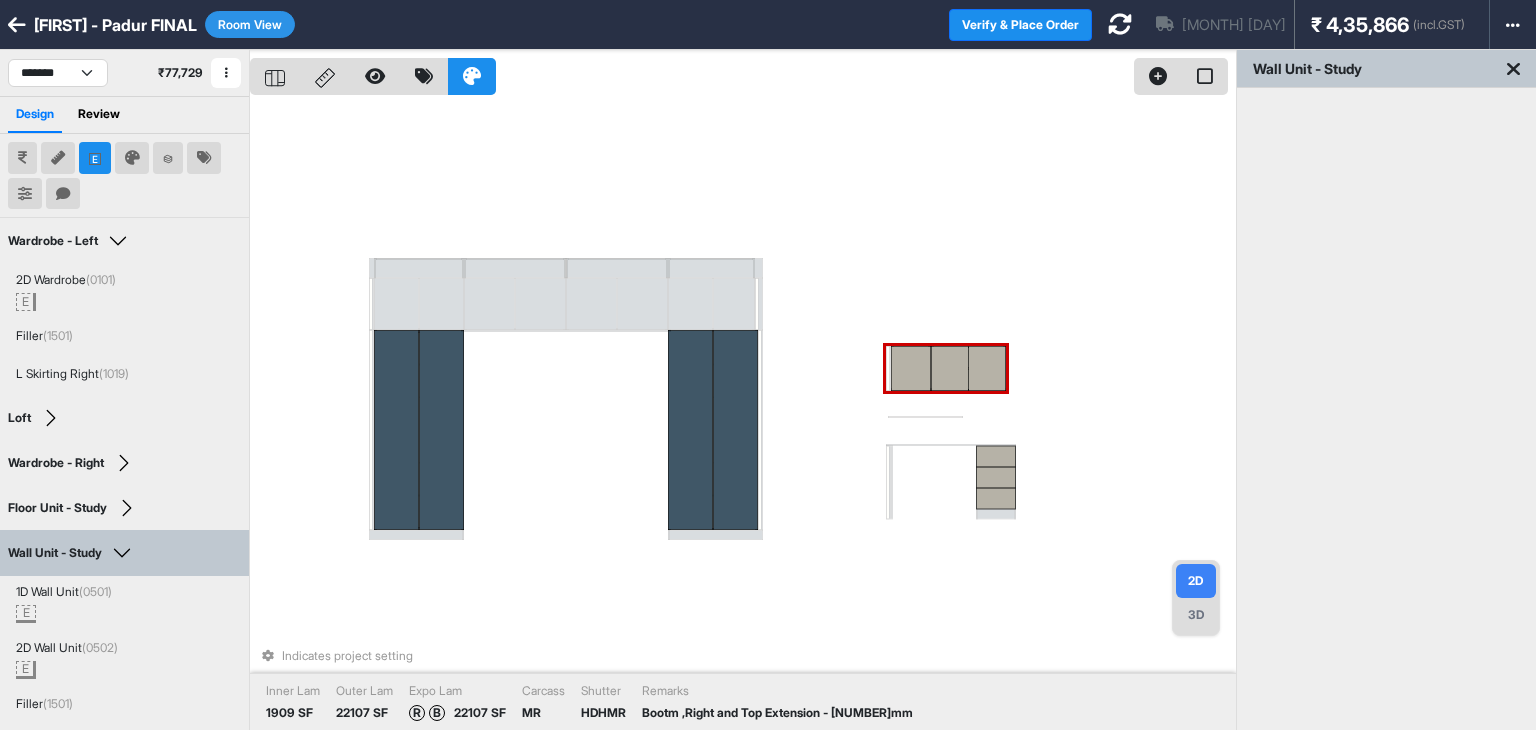 click at bounding box center [987, 368] 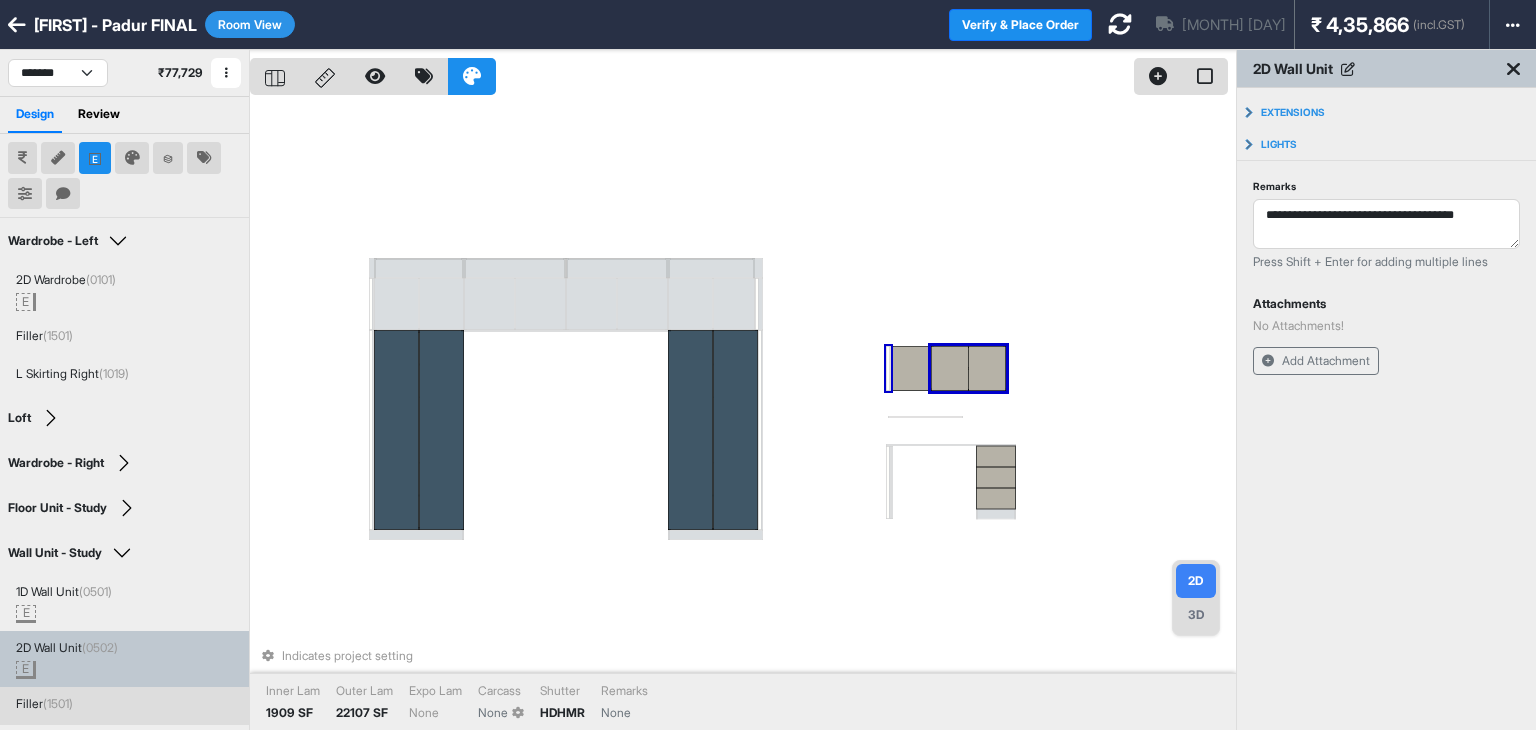 click on "Indicates project setting Inner Lam [NUMBER] SF Outer Lam [NUMBER] SF Expo Lam None Carcass None Shutter HDHMR Remarks None" at bounding box center (743, 415) 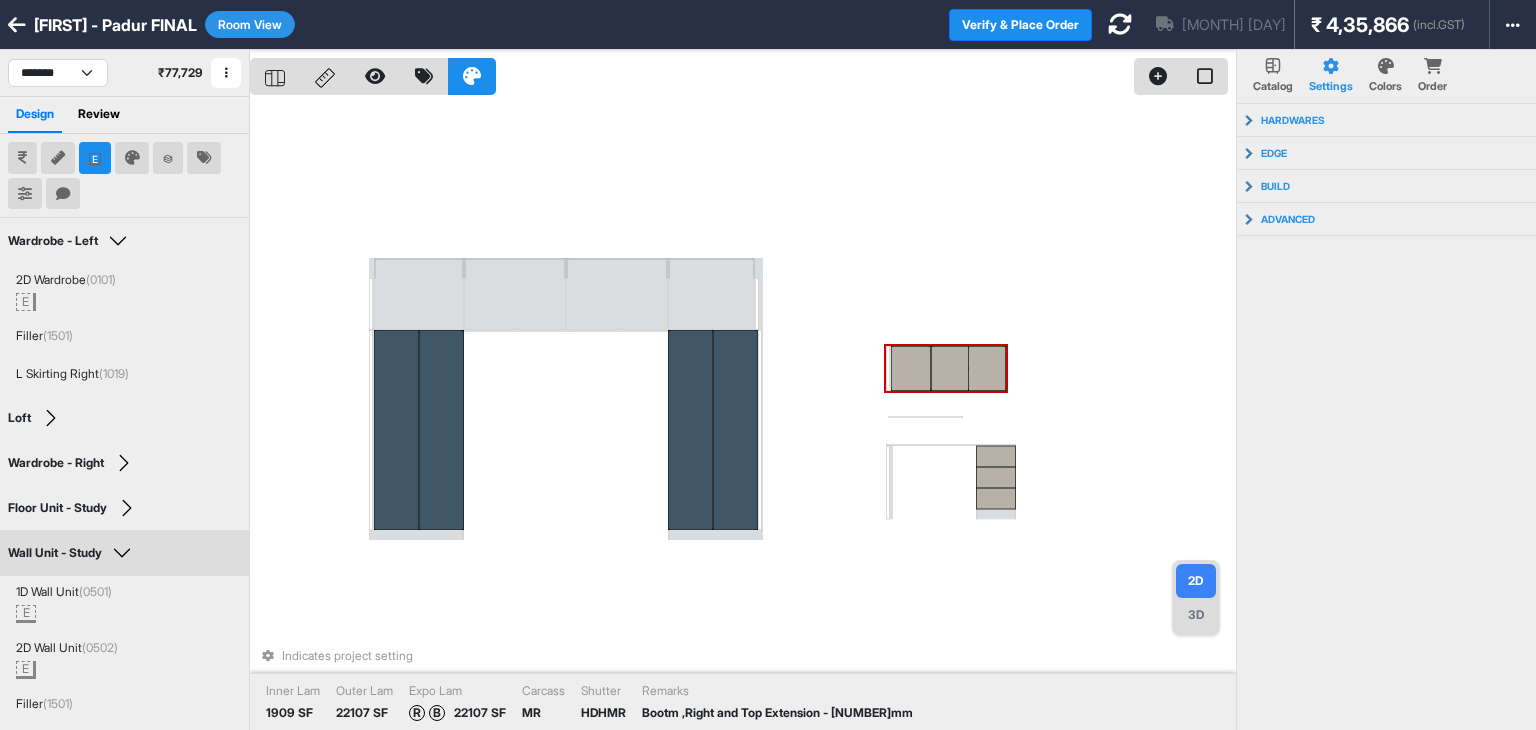 click at bounding box center [987, 368] 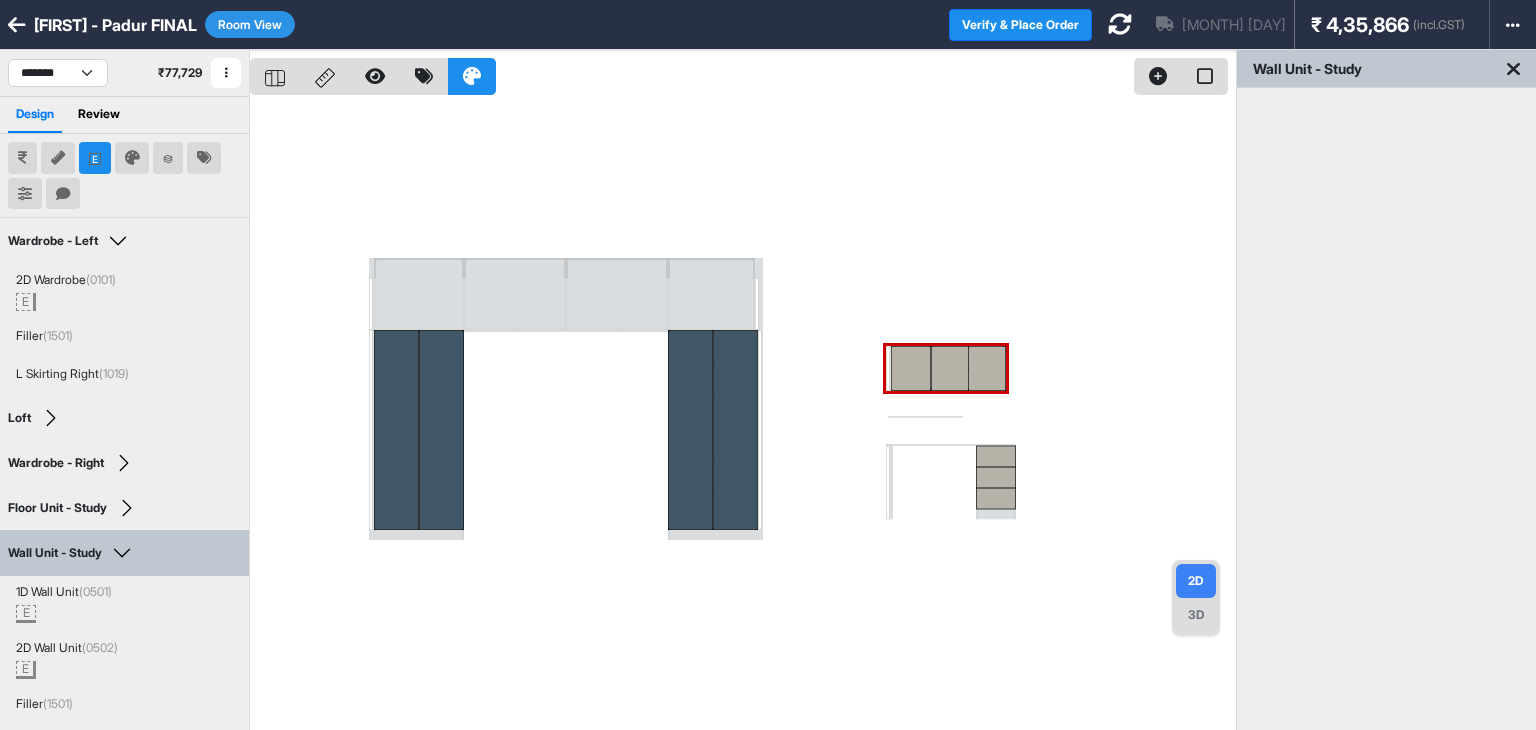click at bounding box center [743, 415] 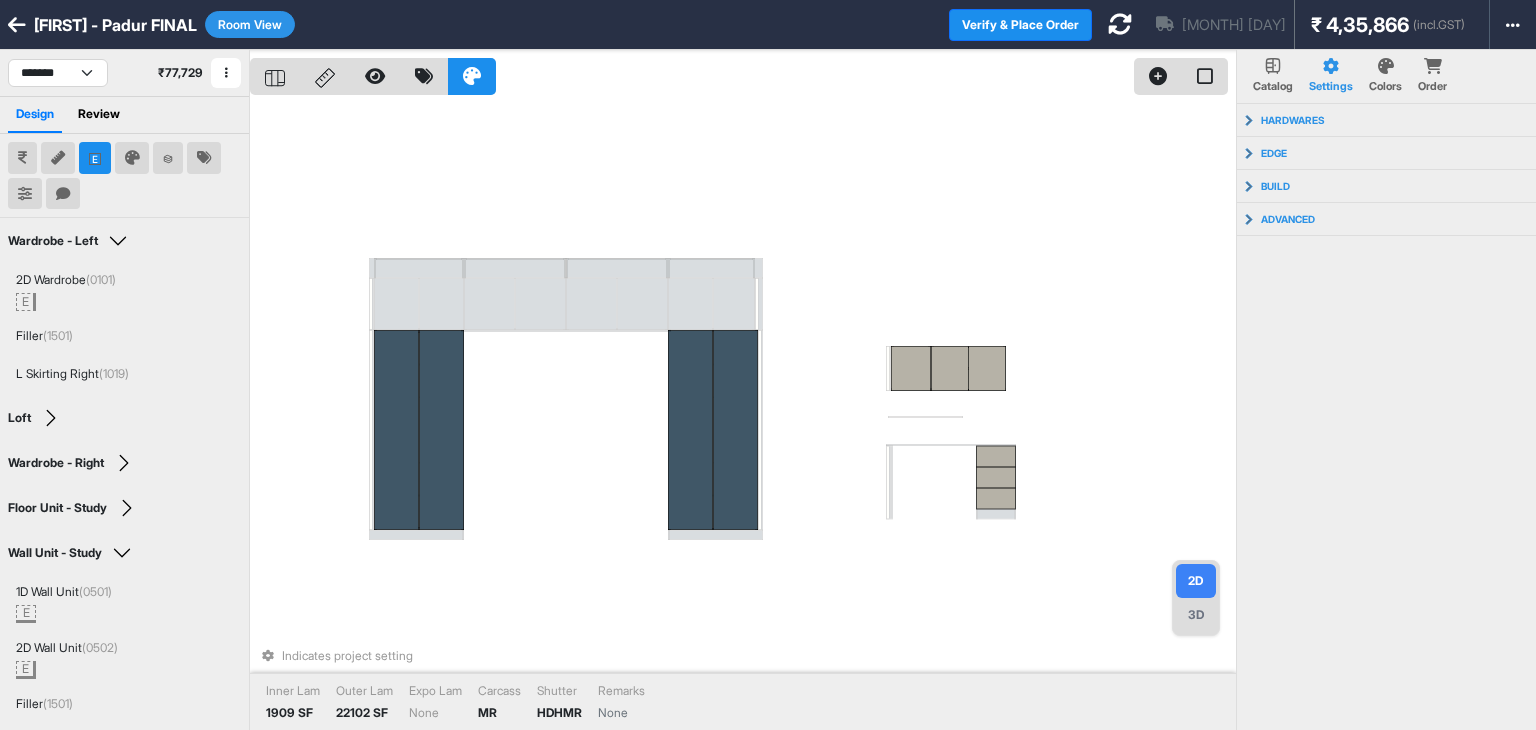 click on "Indicates project setting Inner Lam [NUMBER] SF Outer Lam [NUMBER] SF Expo Lam None Carcass None Shutter HDHMR Remarks None" at bounding box center (743, 415) 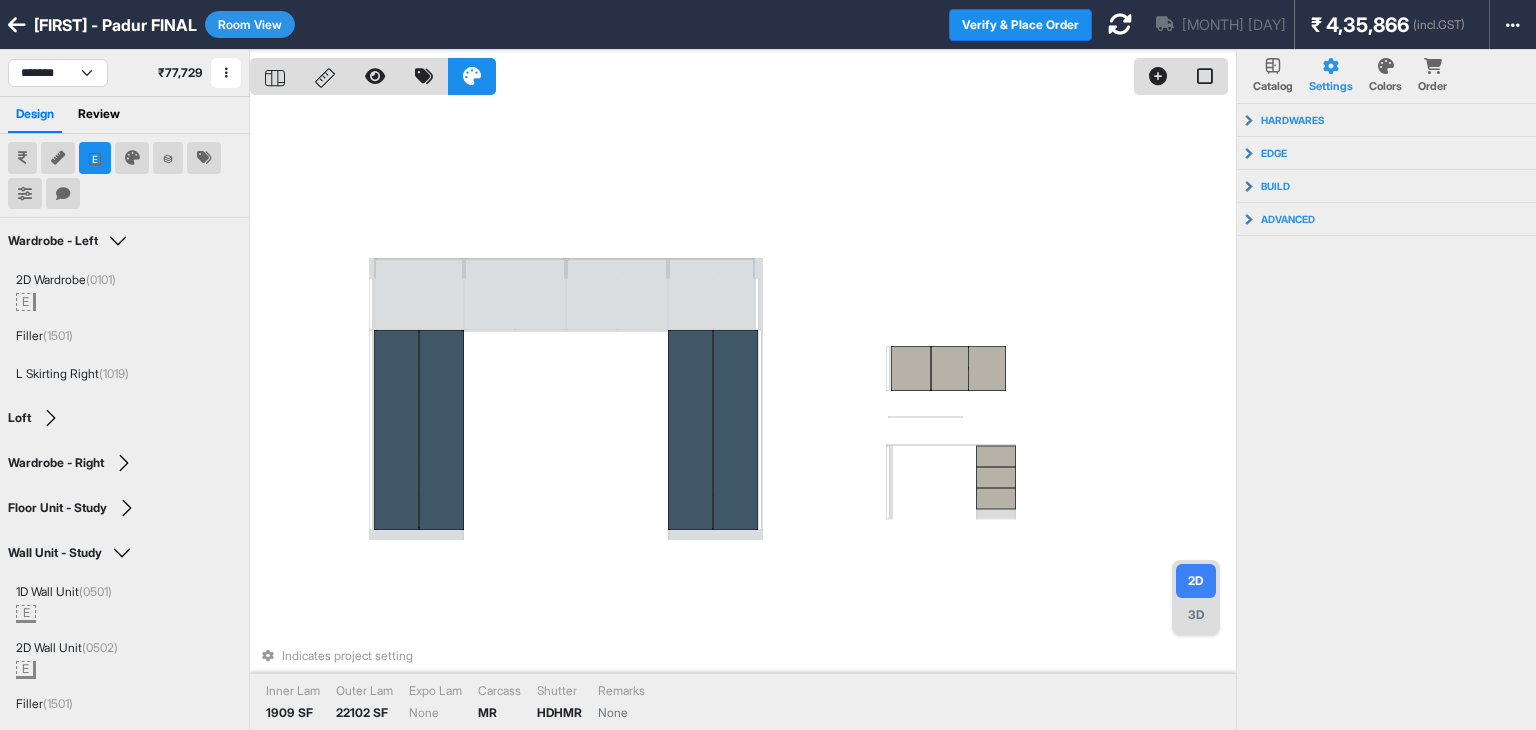 click on "Room View" at bounding box center [250, 24] 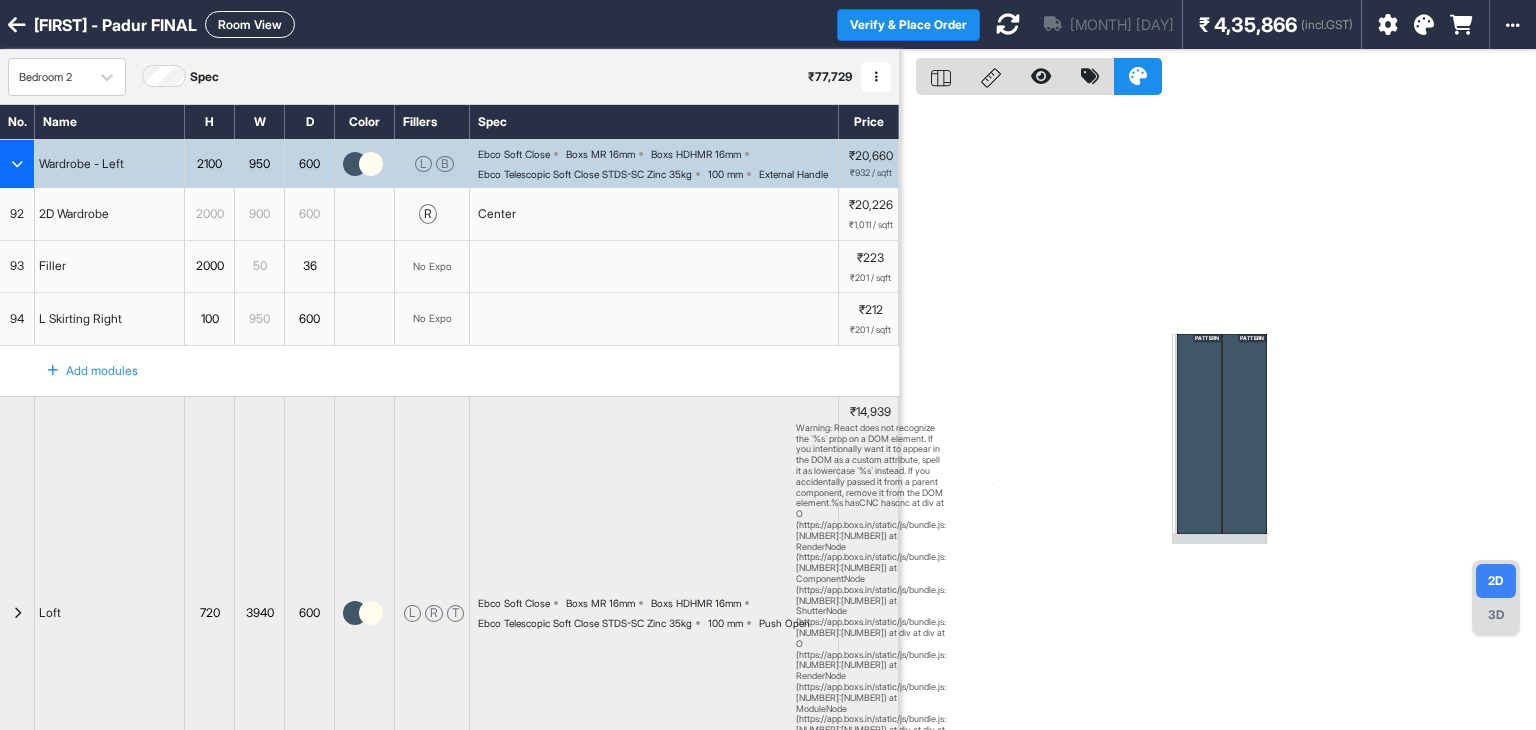 click at bounding box center (17, 164) 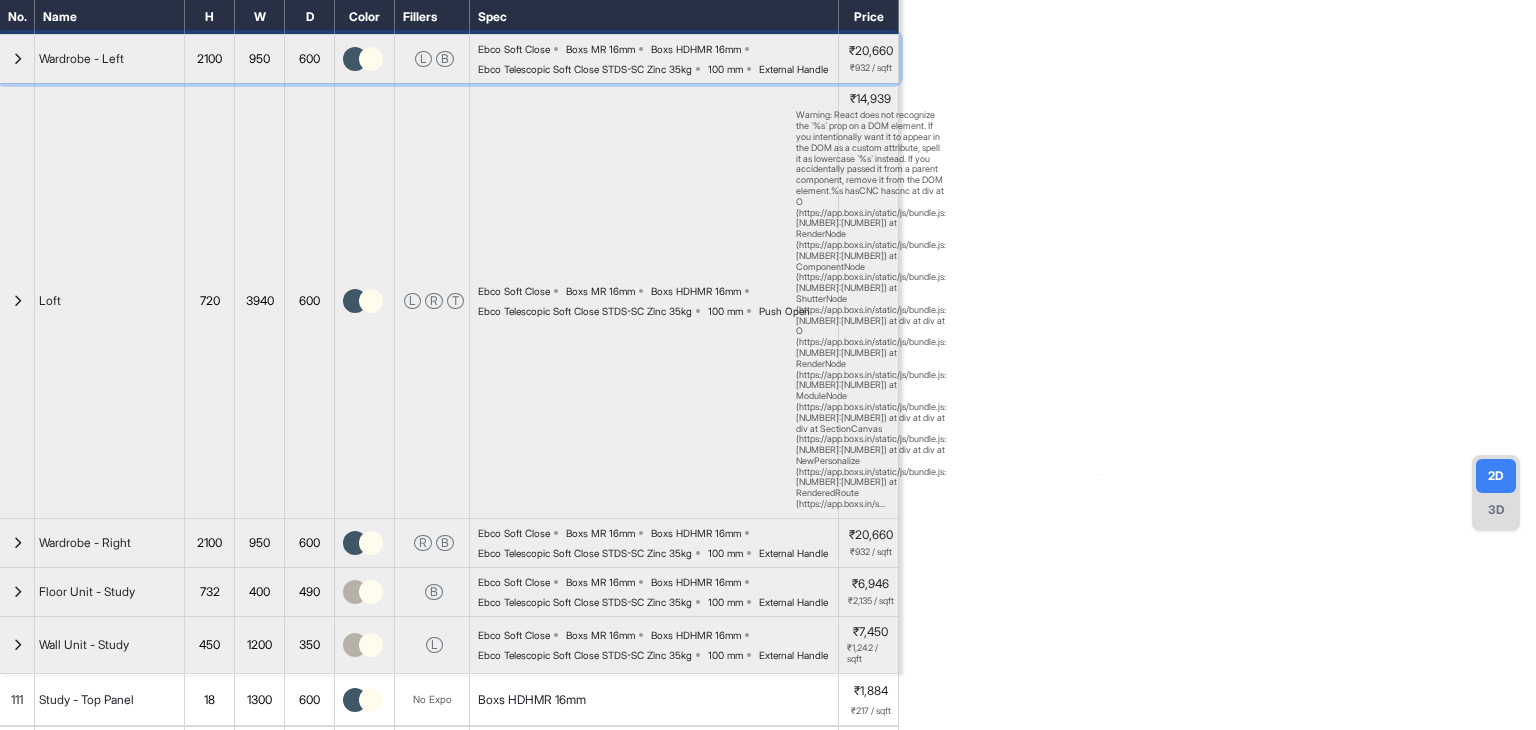 scroll, scrollTop: 99, scrollLeft: 0, axis: vertical 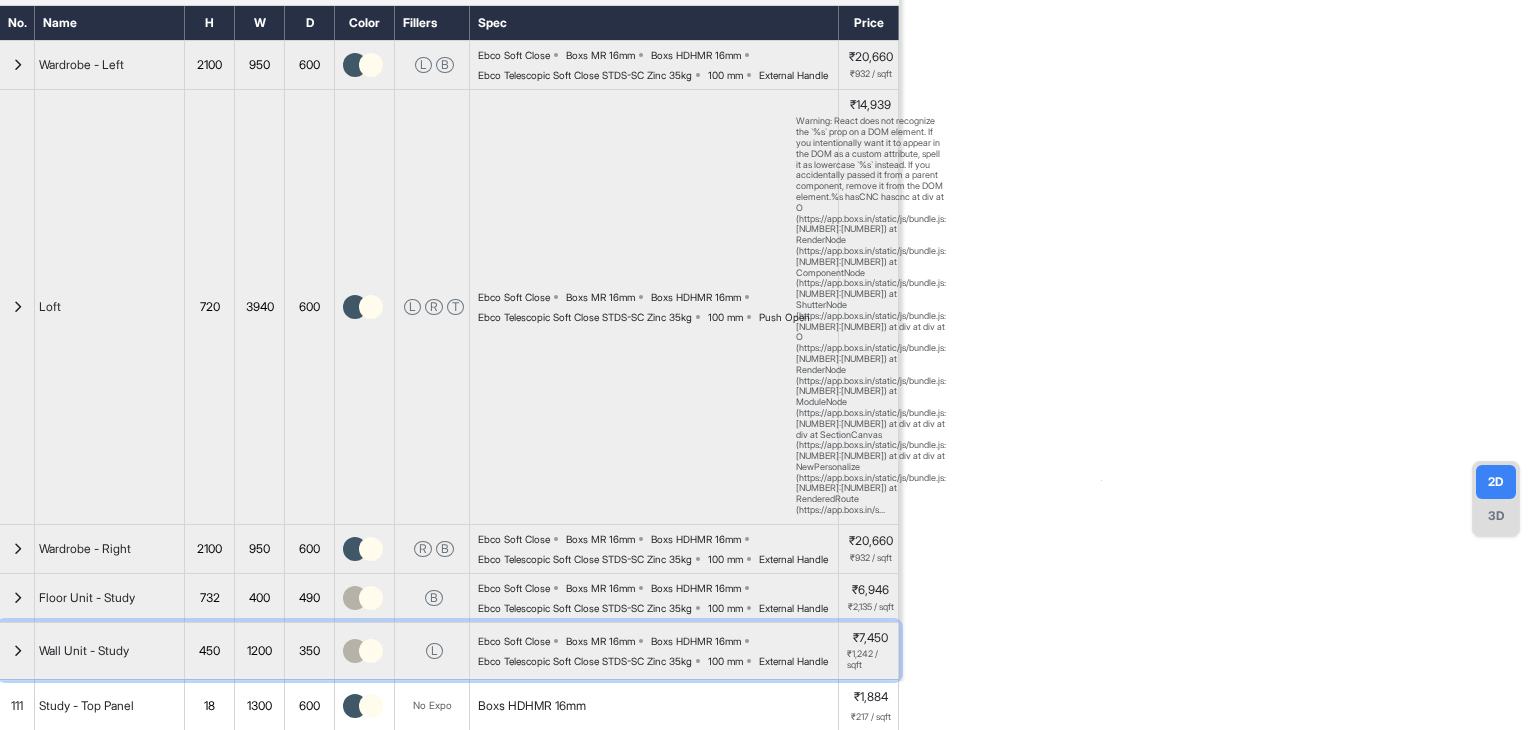 click at bounding box center [17, 651] 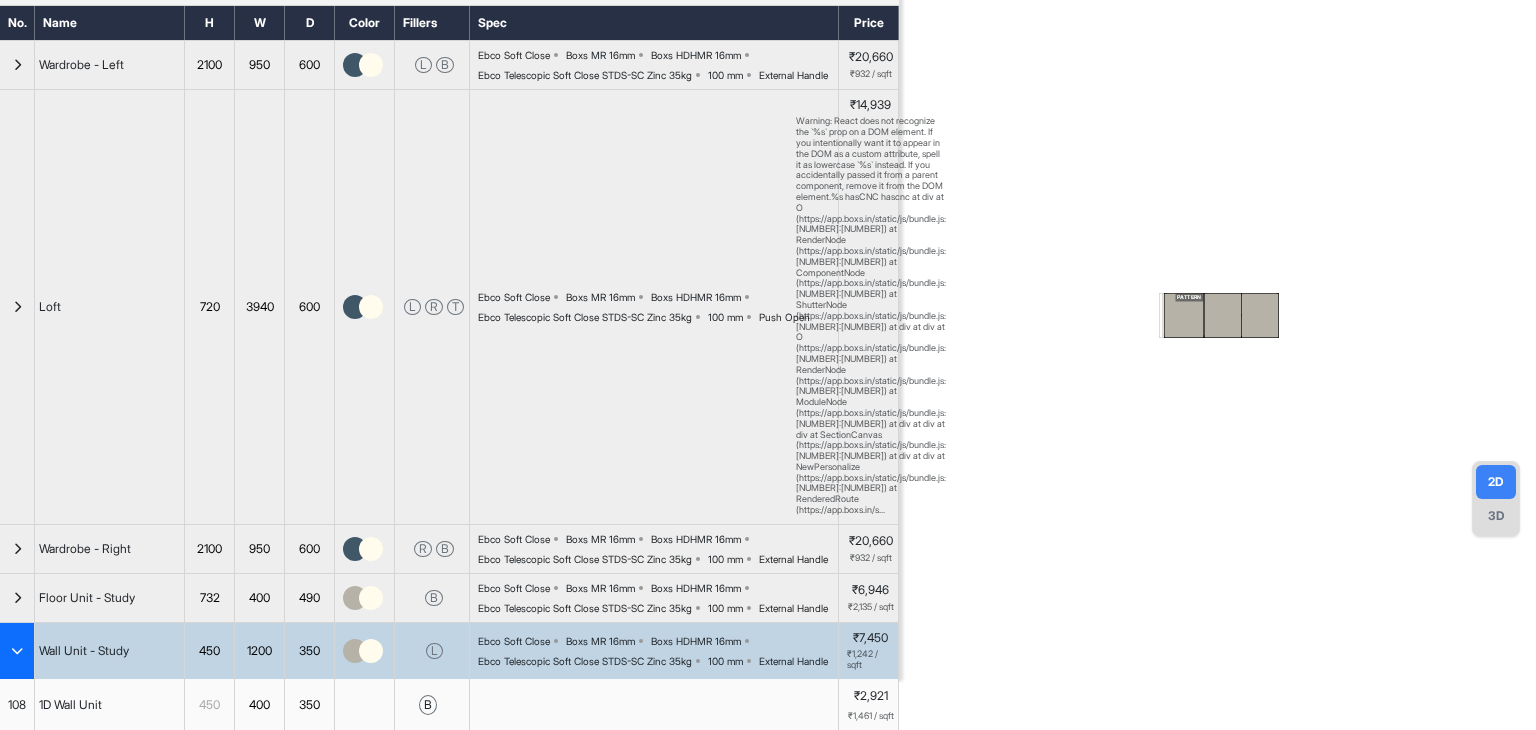 click on "Bottom" at bounding box center (654, 757) 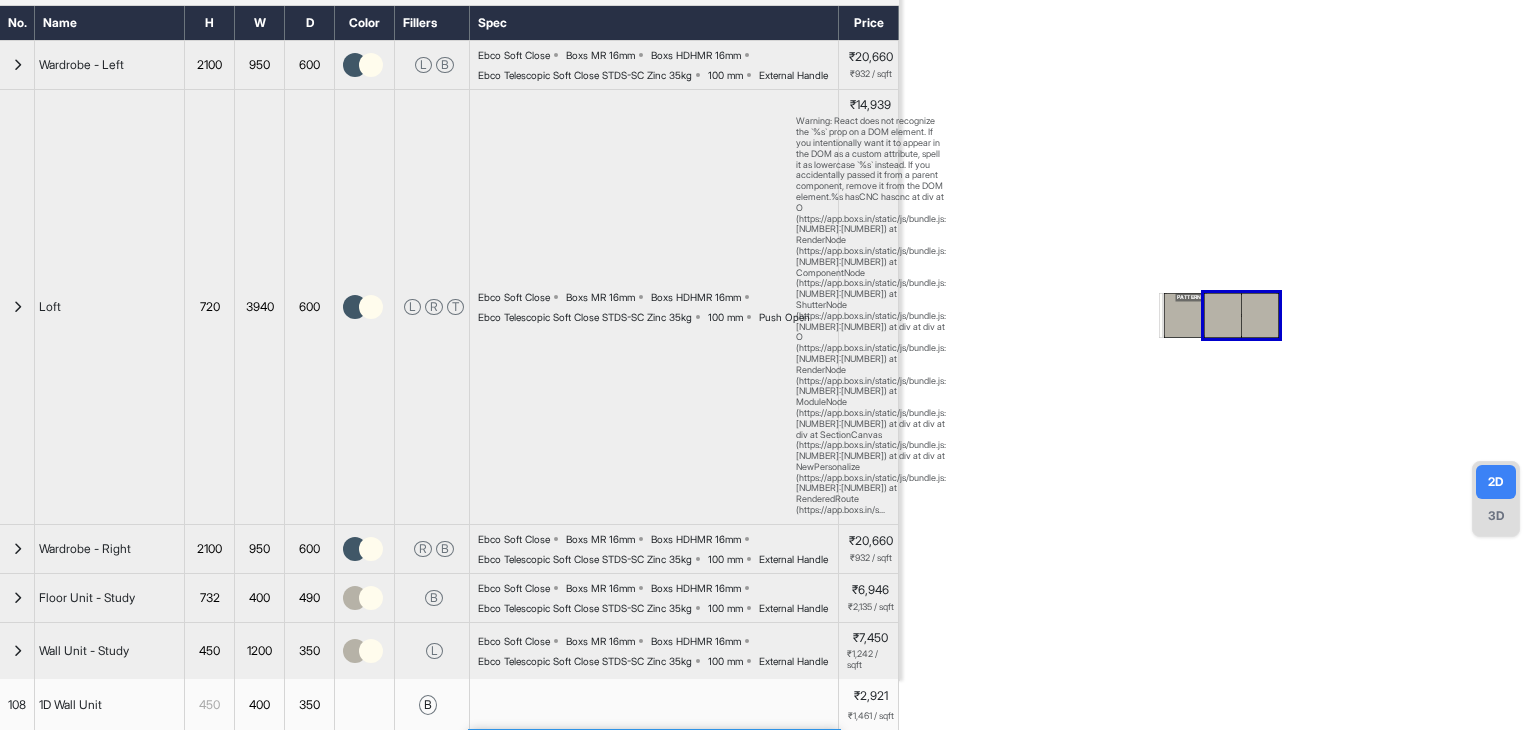 click on "Bottom" at bounding box center [654, 757] 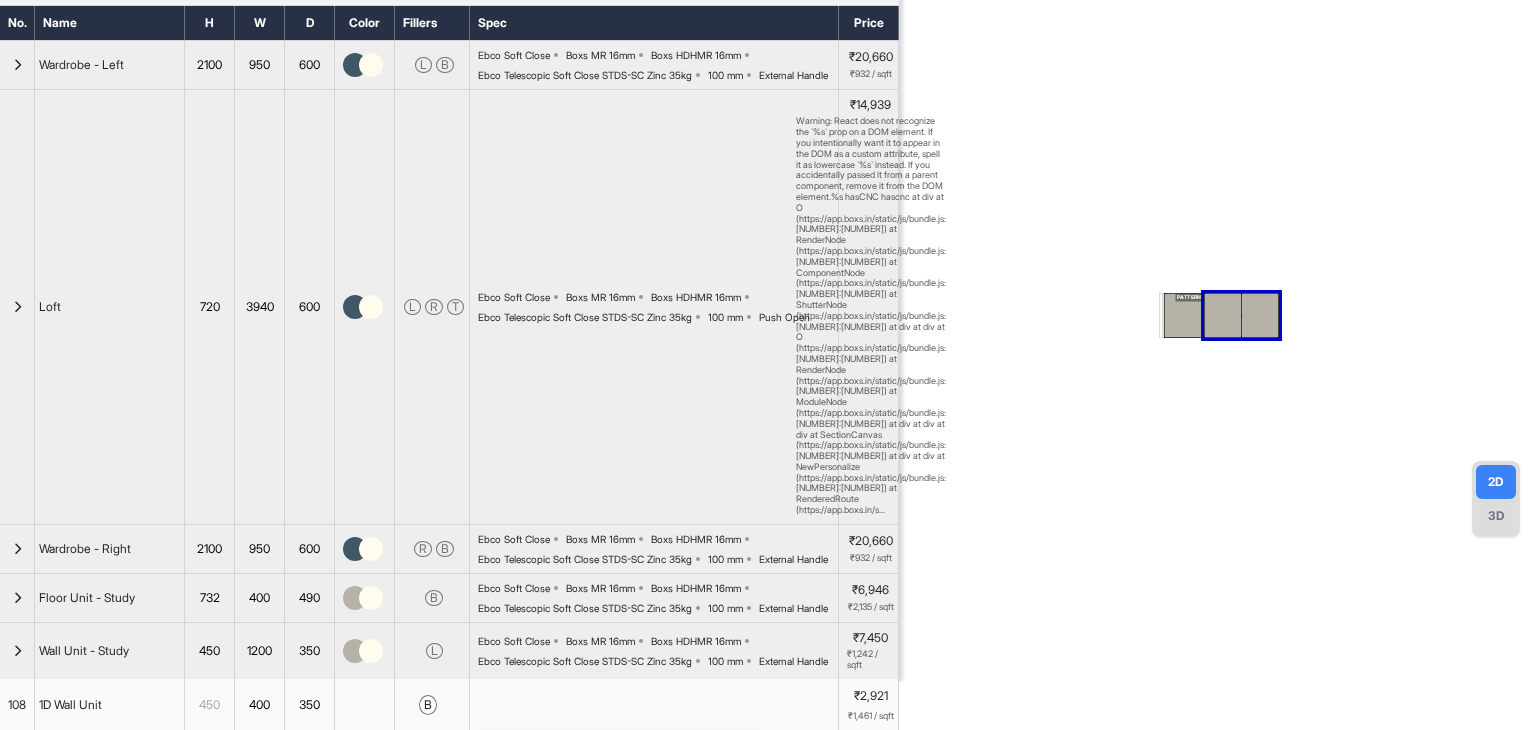 click on "Add Property" at bounding box center (540, 833) 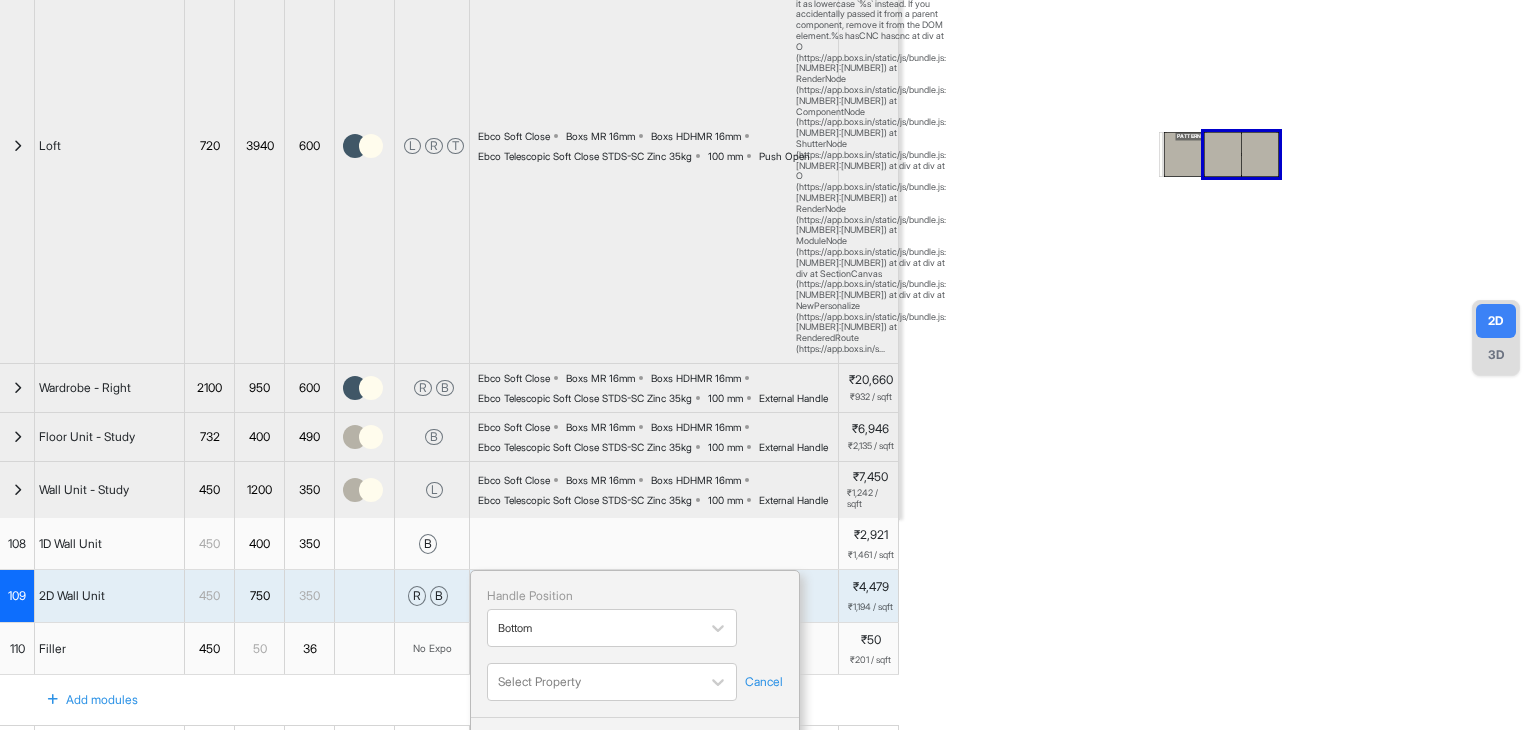scroll, scrollTop: 299, scrollLeft: 0, axis: vertical 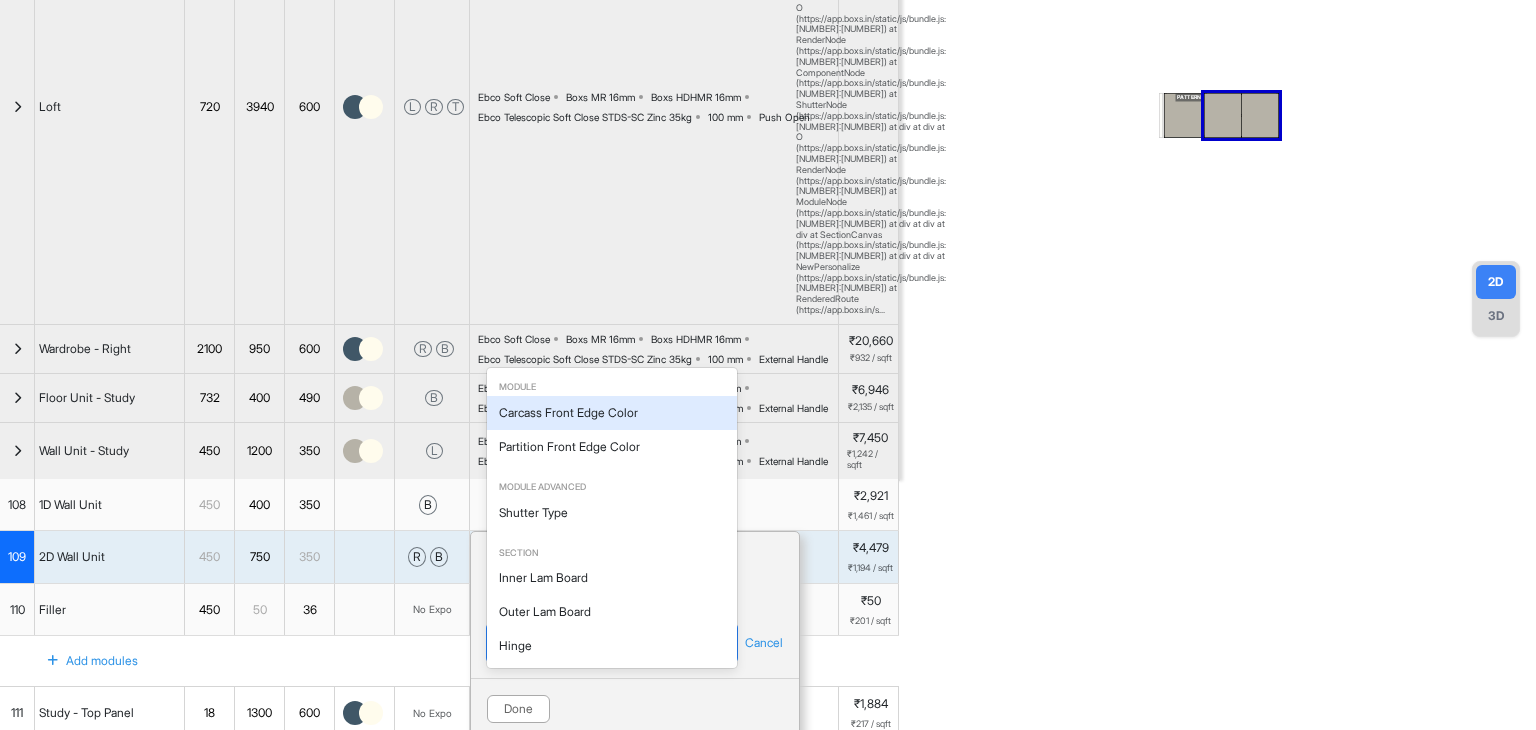 click at bounding box center (594, 643) 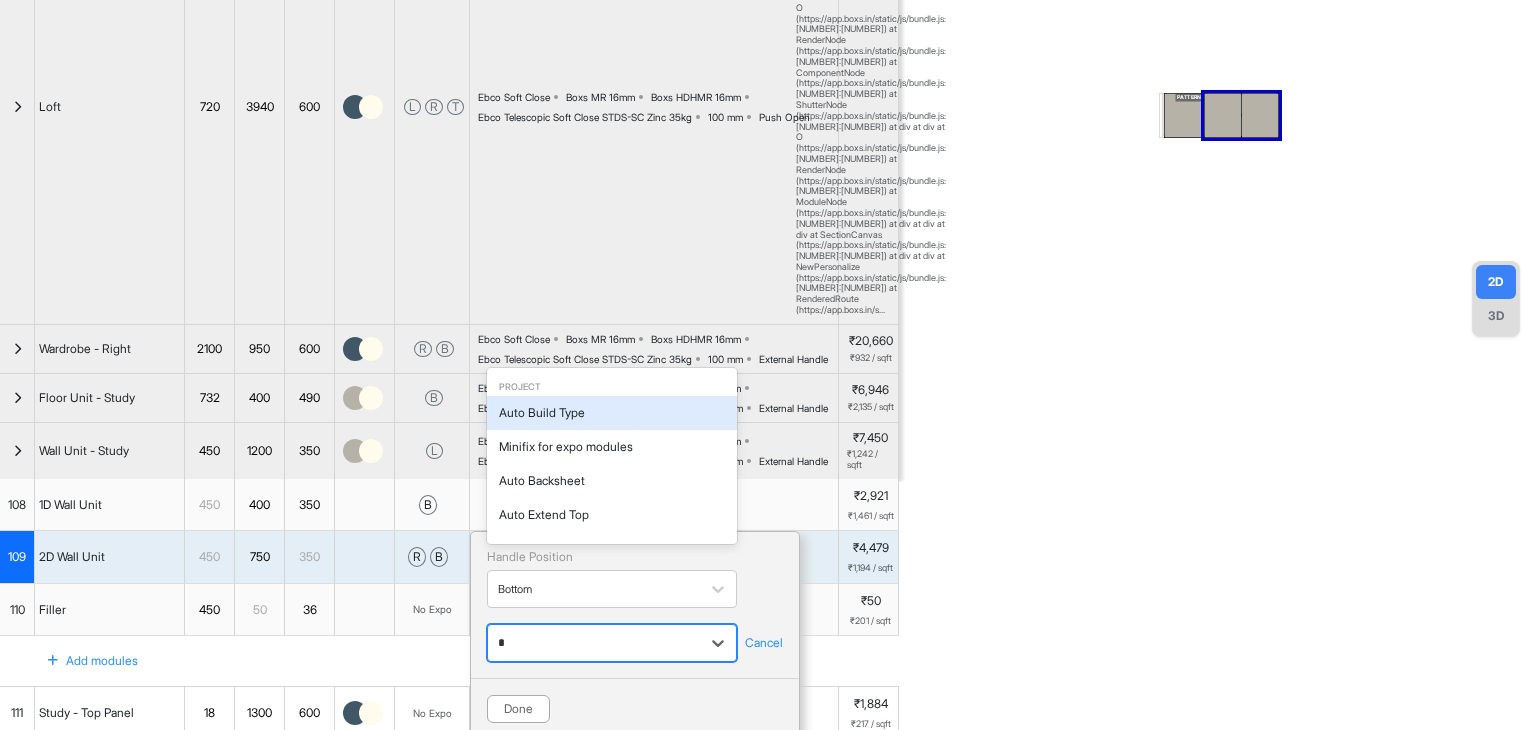 type on "**" 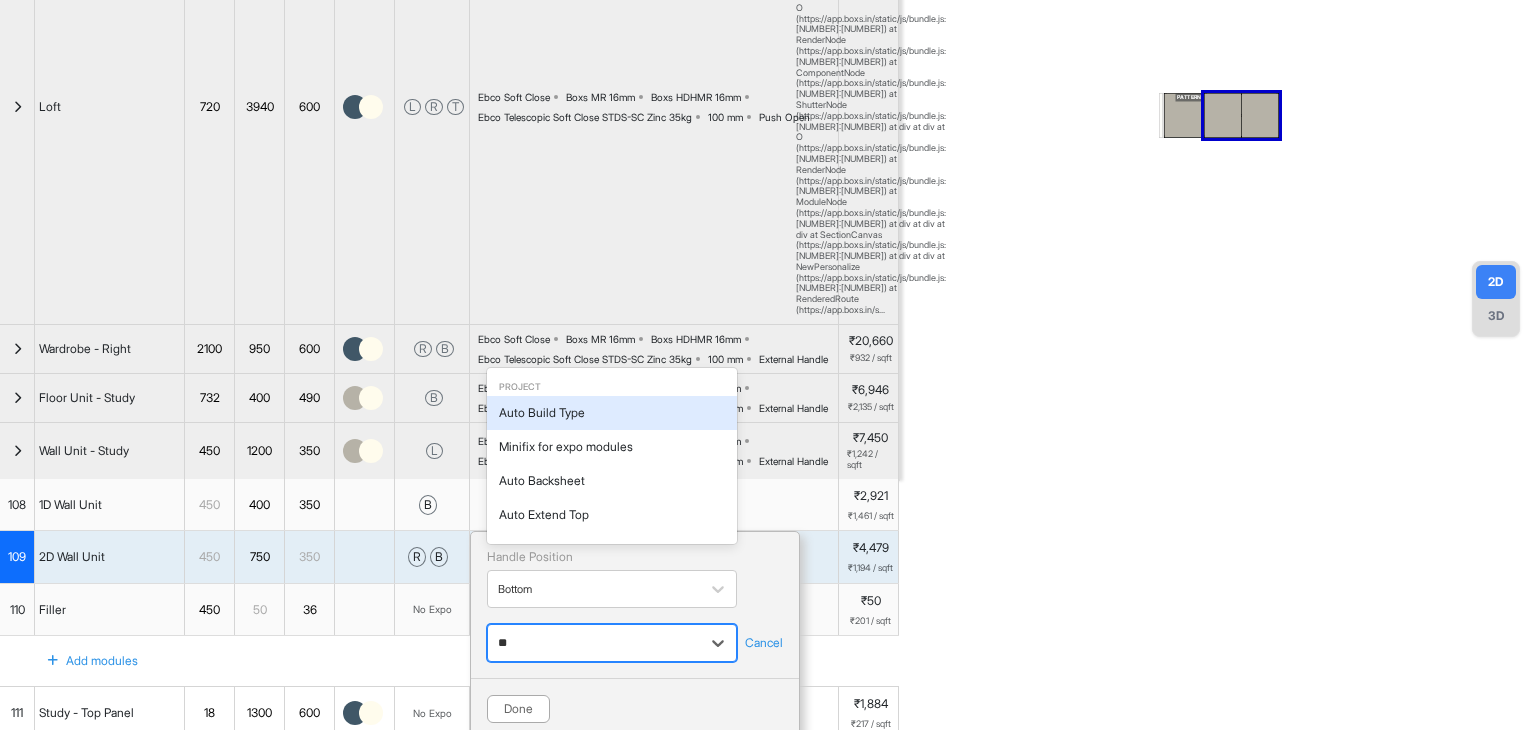 click on "Auto Build Type" at bounding box center [612, 413] 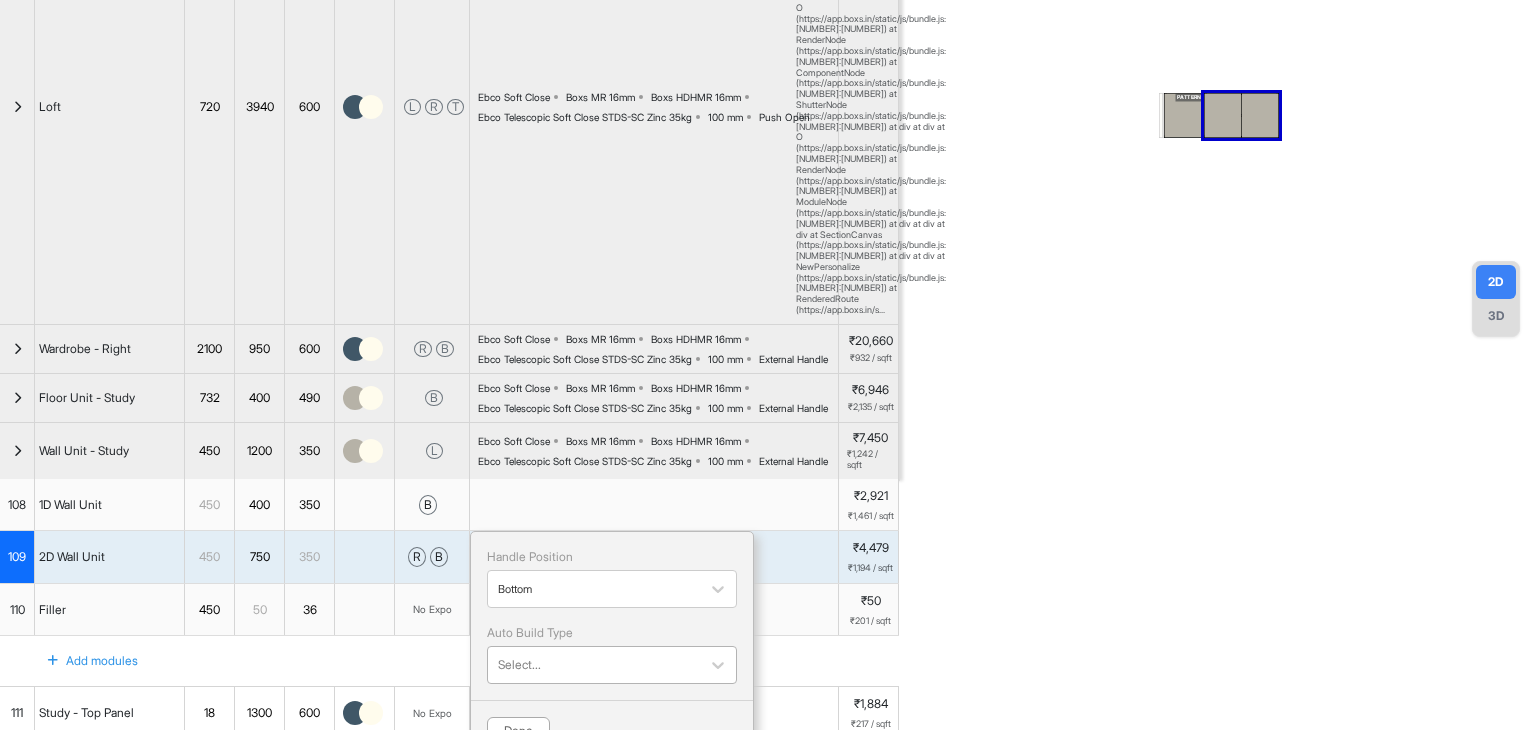 click at bounding box center [594, 665] 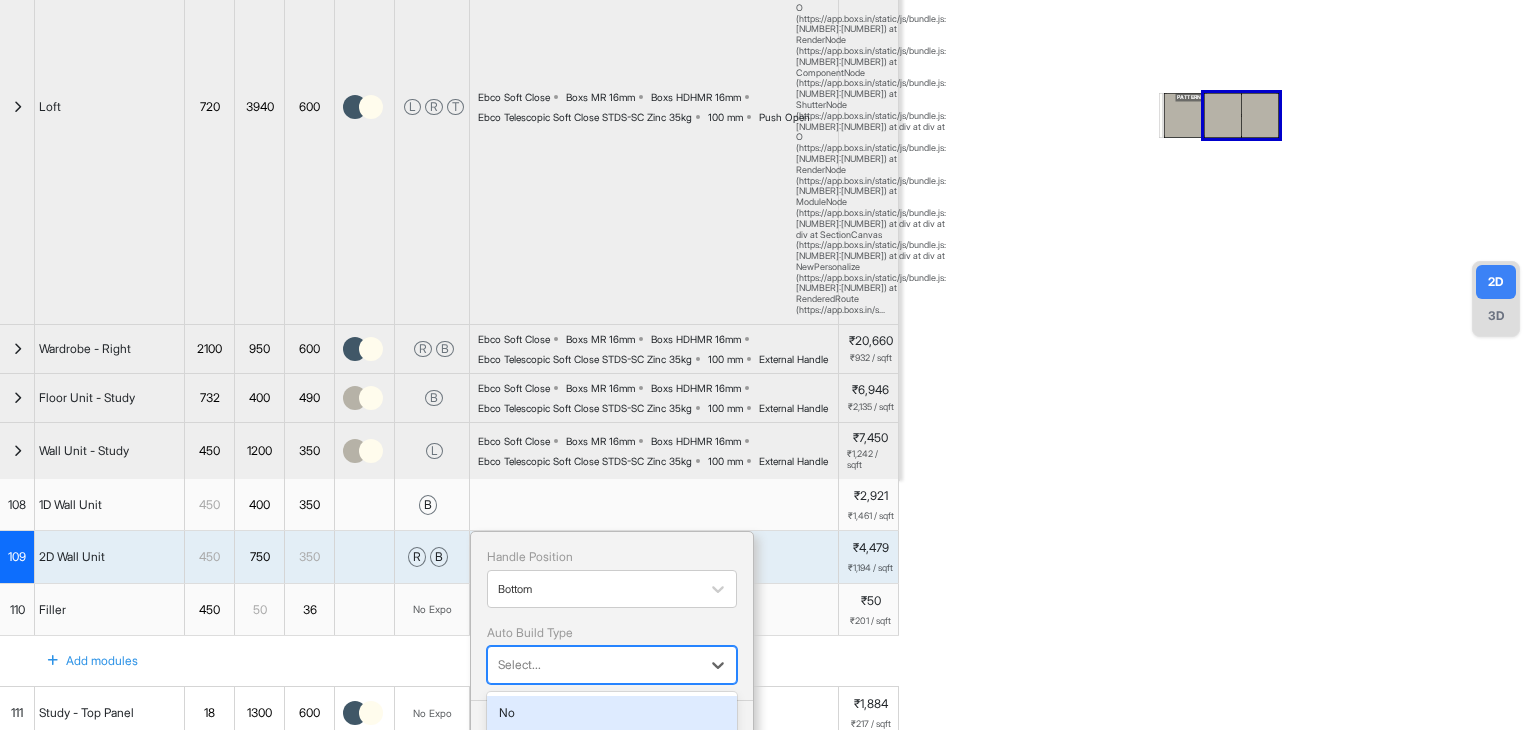 click on "No" at bounding box center (612, 713) 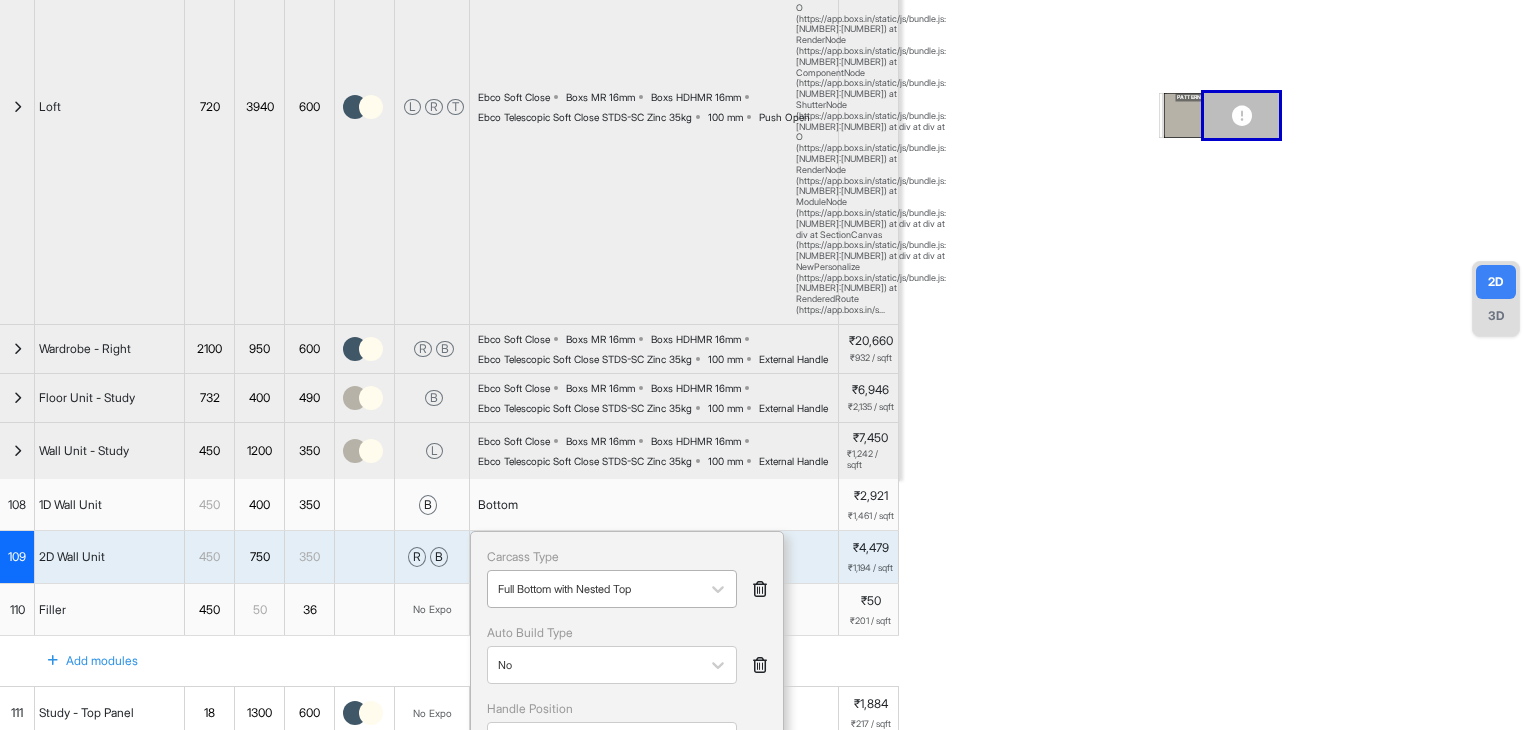 click at bounding box center [594, 589] 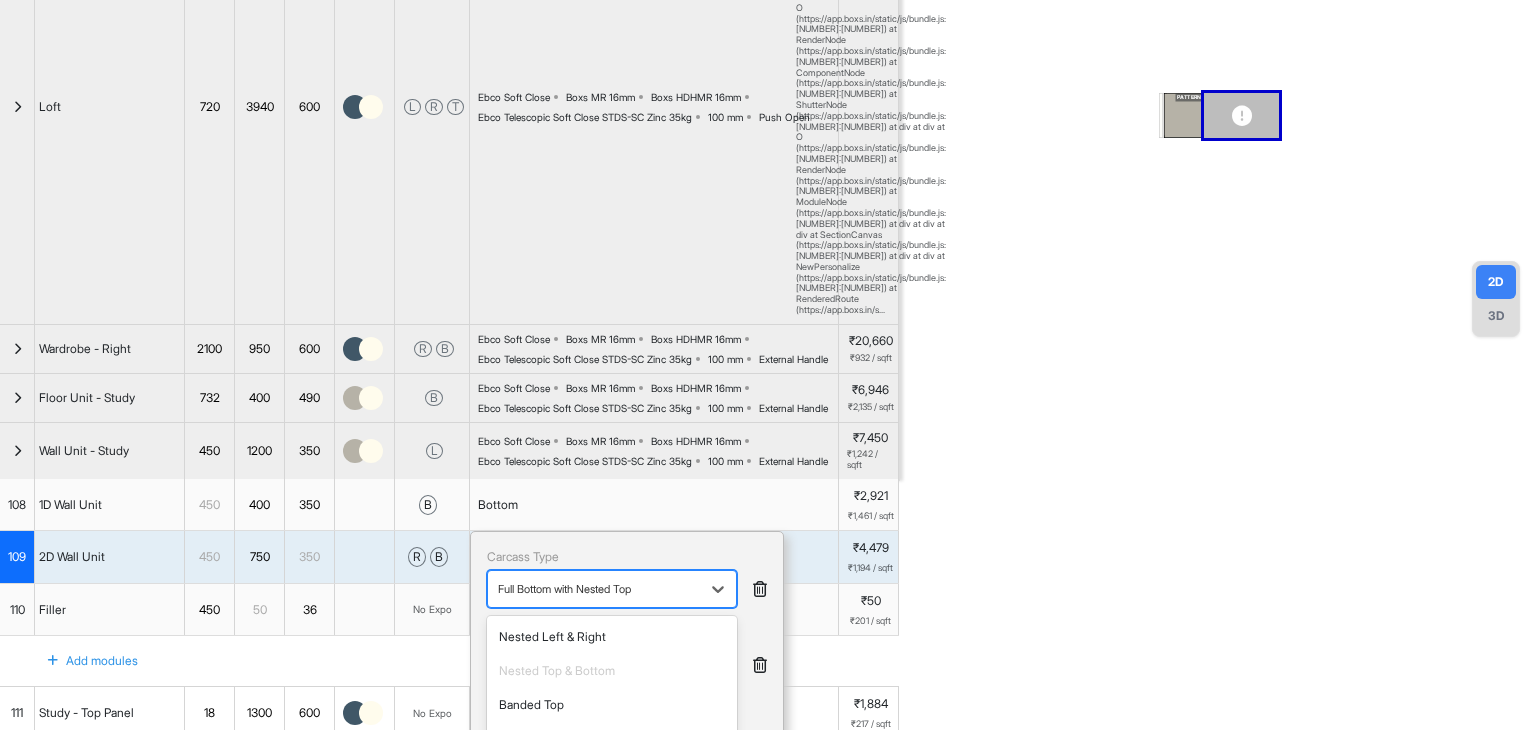 click on "Full Right with Nested Left" at bounding box center [612, 875] 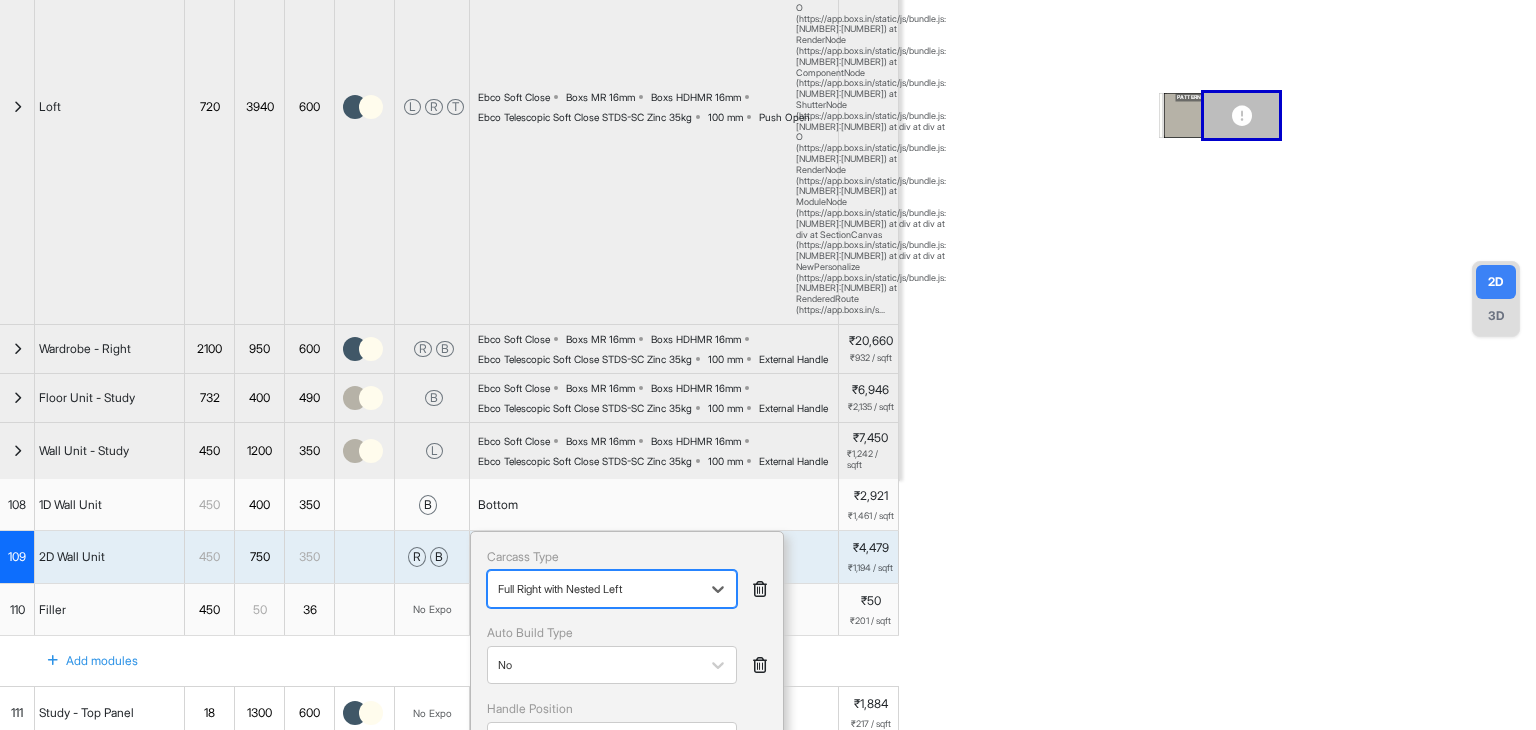 click on "Done" at bounding box center (518, 841) 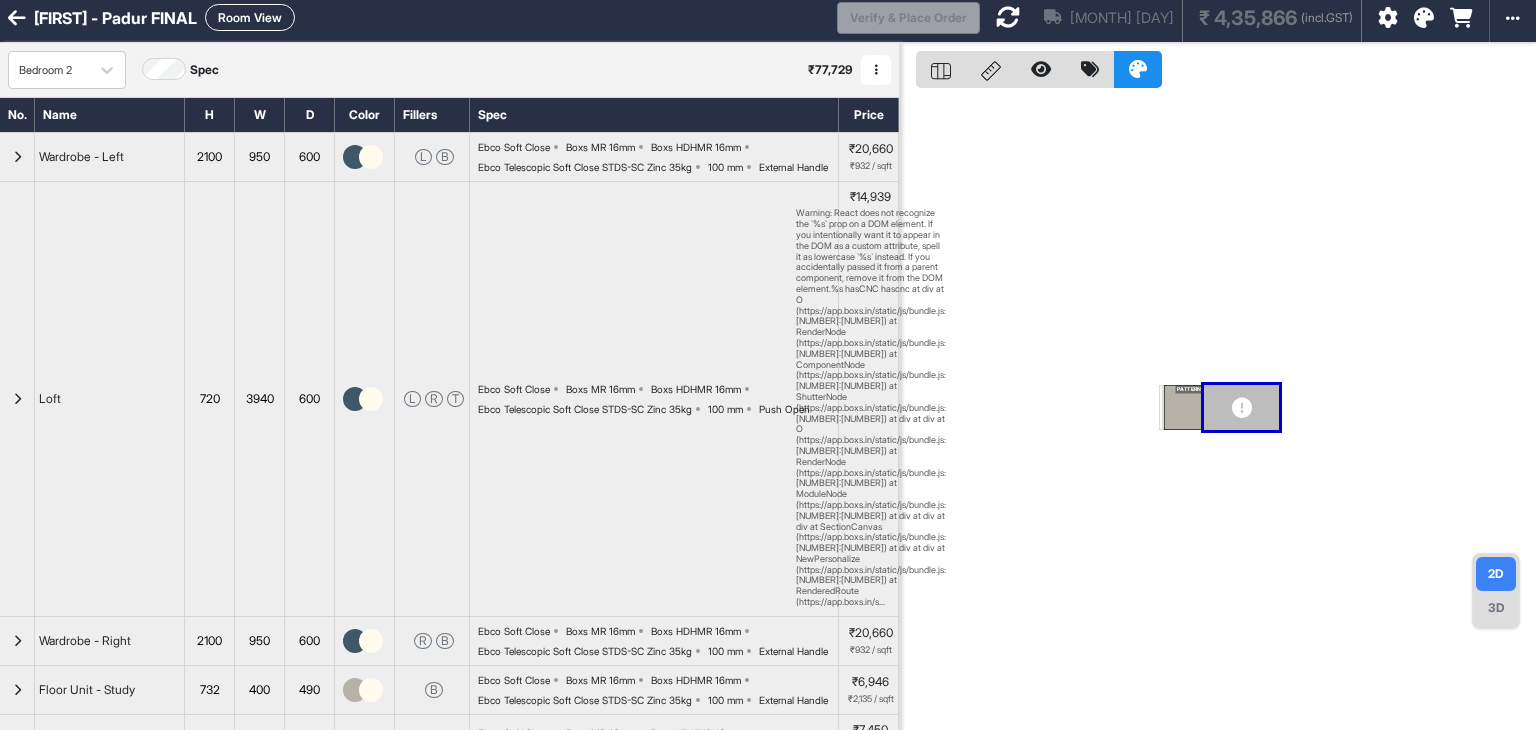 scroll, scrollTop: 0, scrollLeft: 0, axis: both 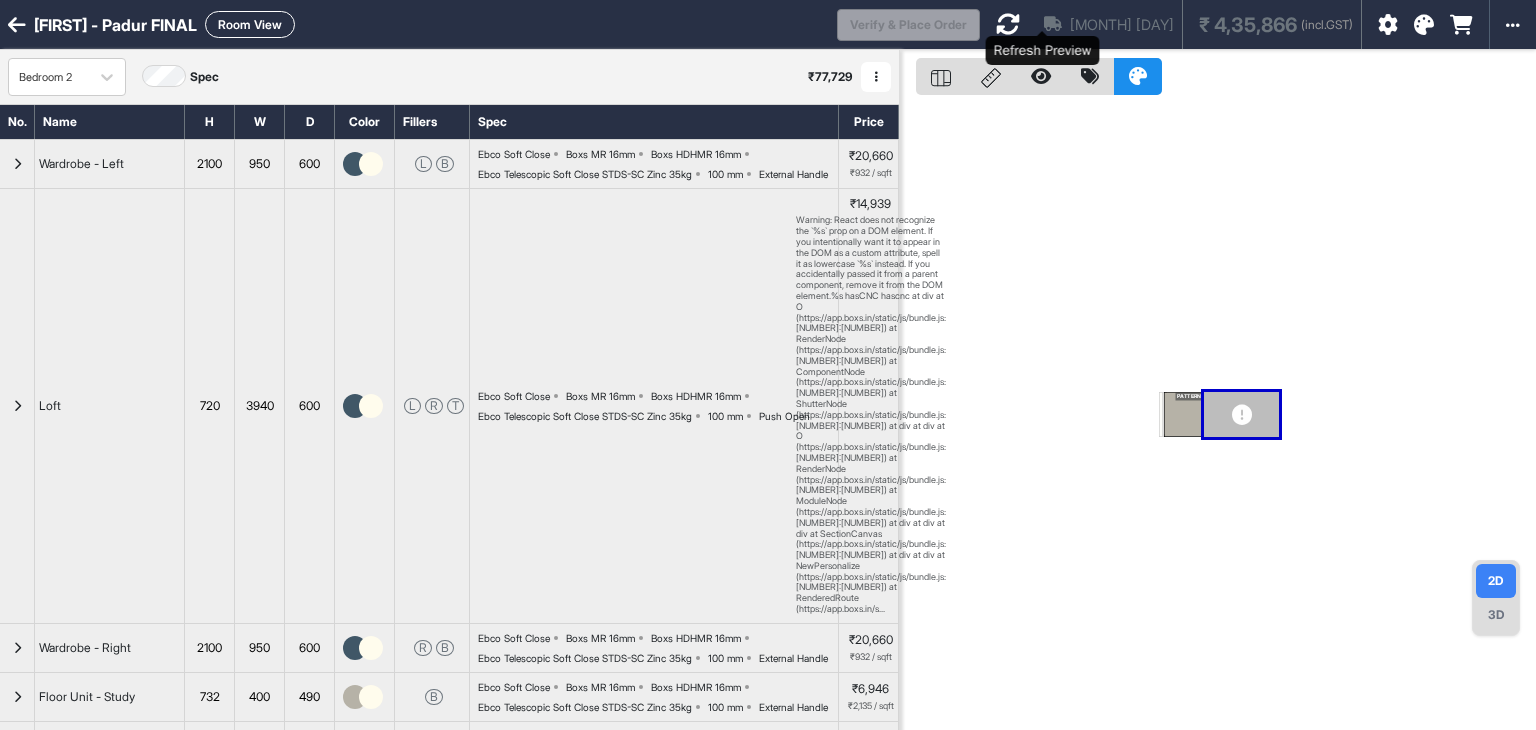 click at bounding box center (1008, 24) 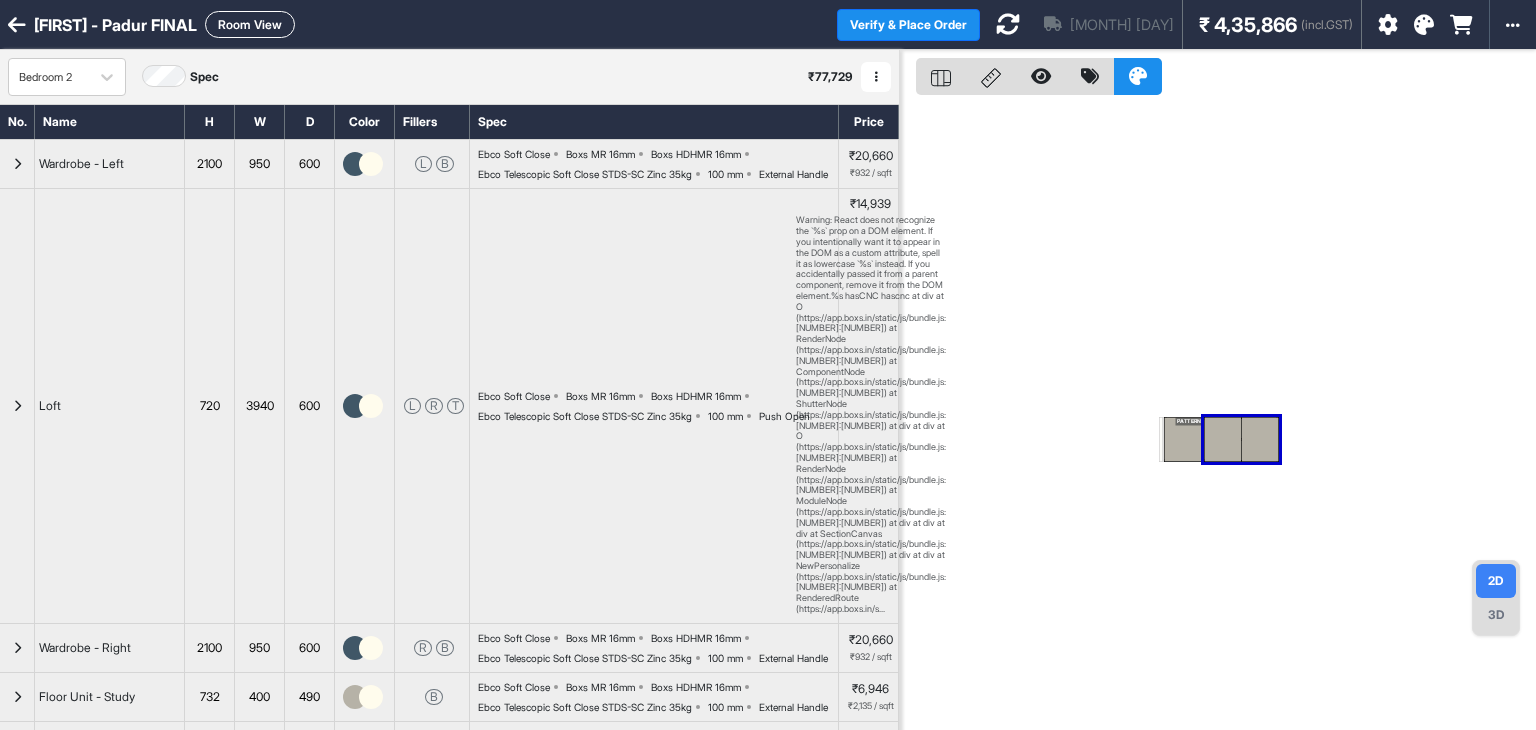 click on "Full Right with Nested Left" at bounding box center (551, 856) 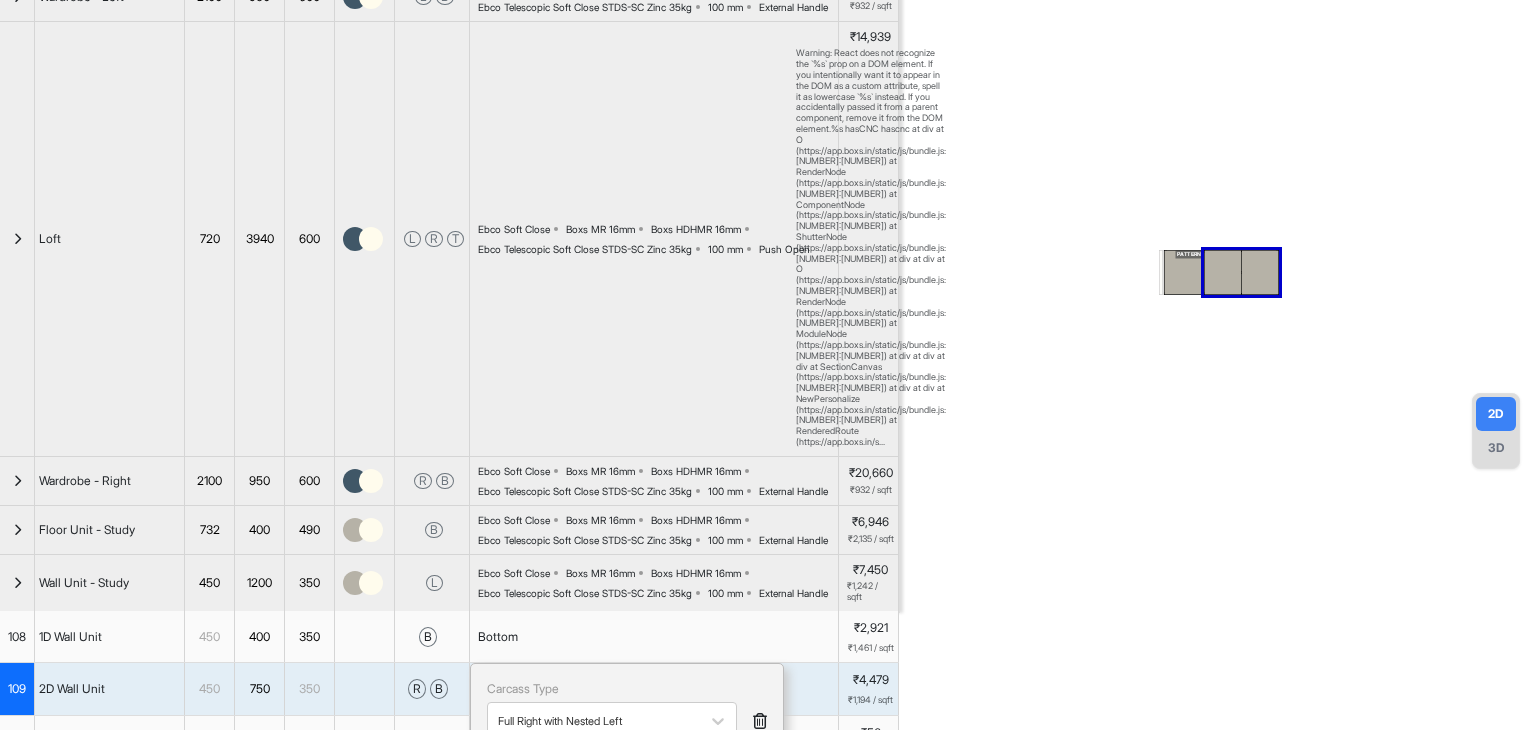 scroll, scrollTop: 200, scrollLeft: 0, axis: vertical 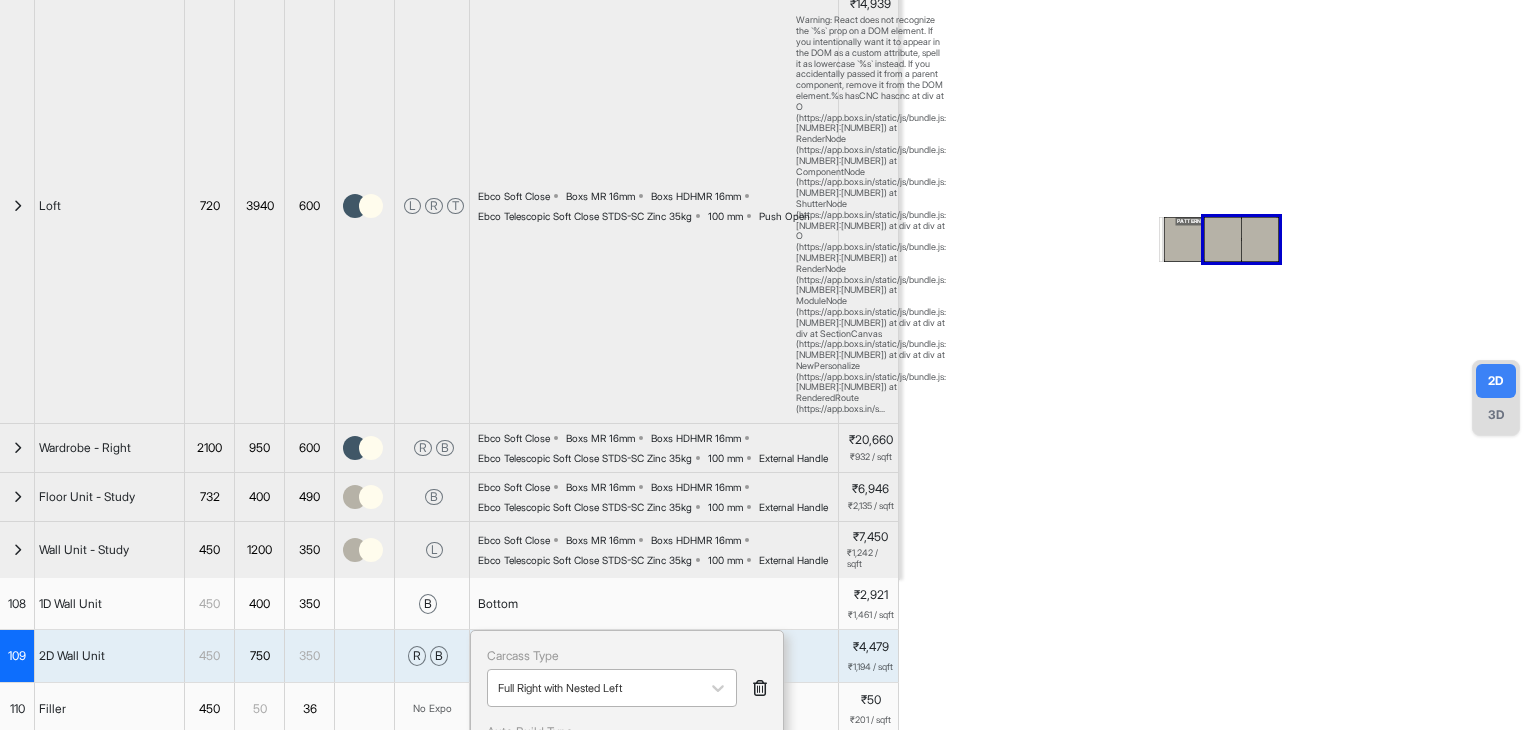 click at bounding box center (594, 688) 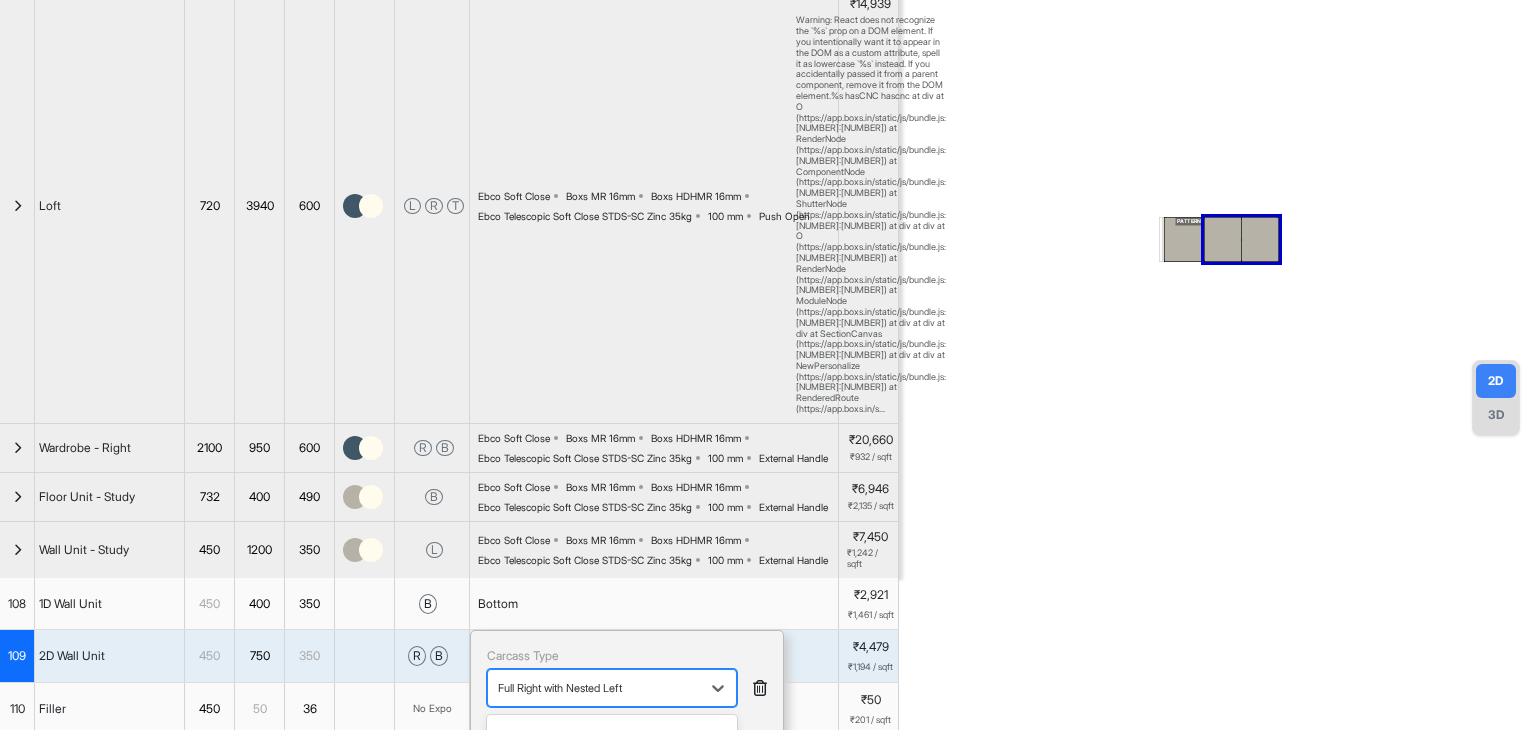click on "Nested Top & Bottom" at bounding box center [612, 770] 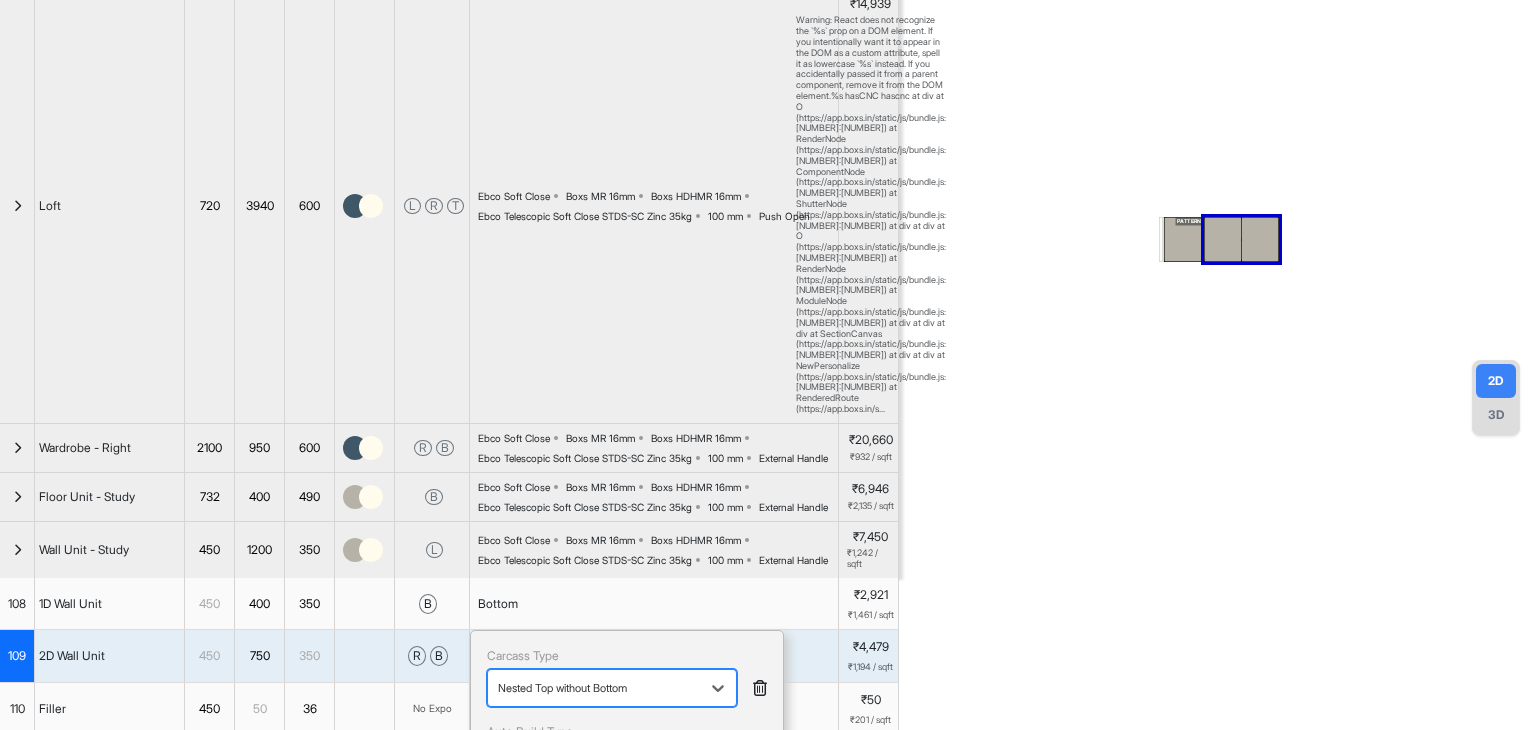 click on "Done" at bounding box center [518, 940] 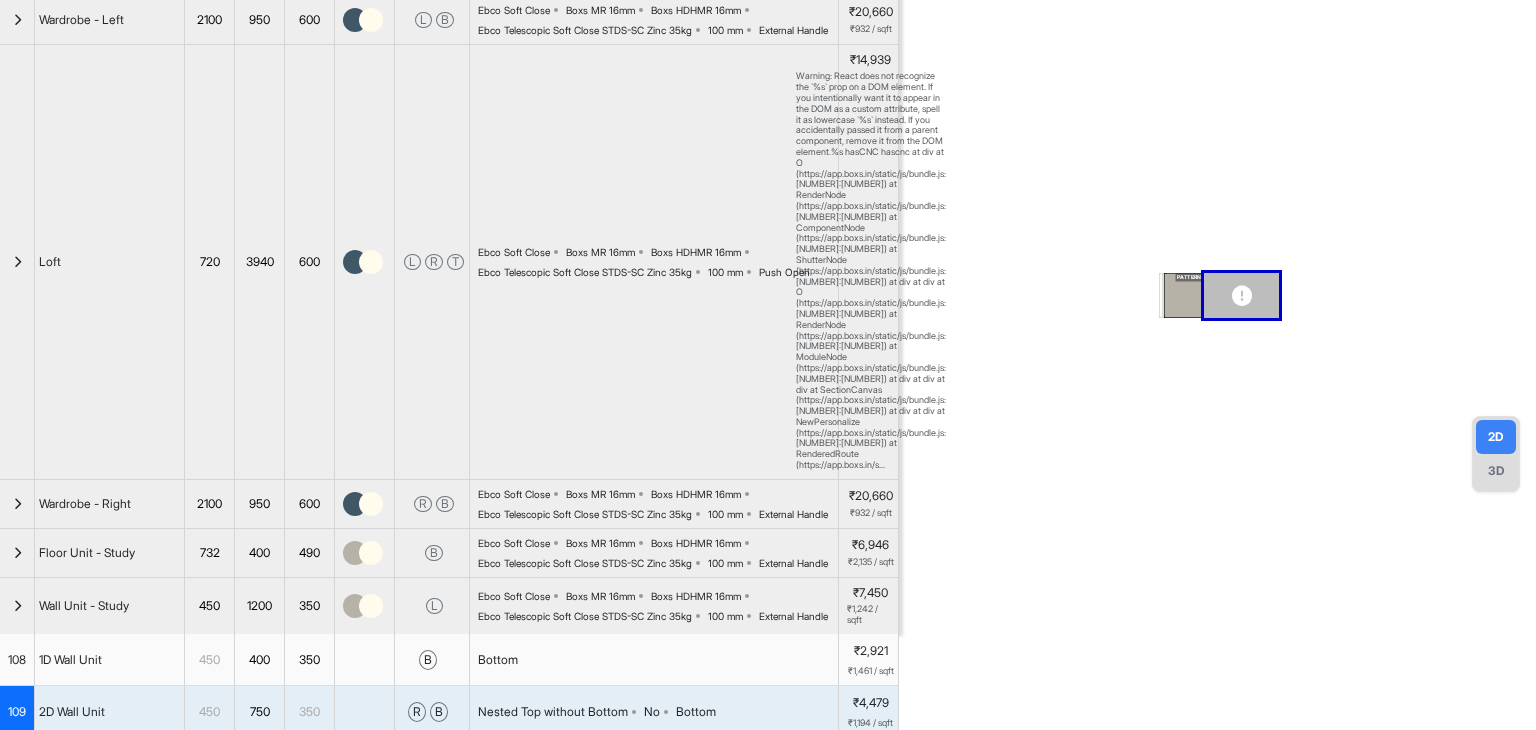 scroll, scrollTop: 0, scrollLeft: 0, axis: both 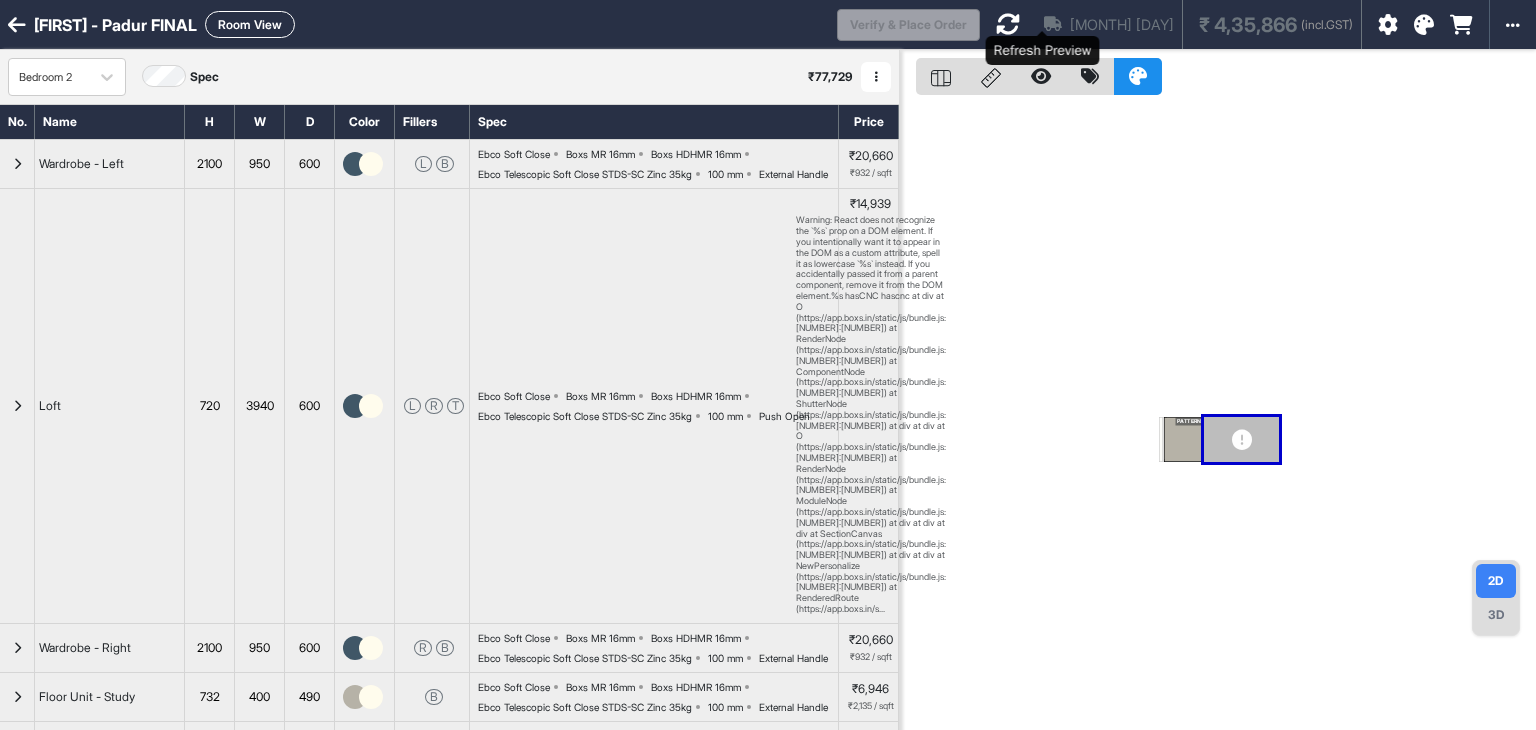 click at bounding box center [1008, 24] 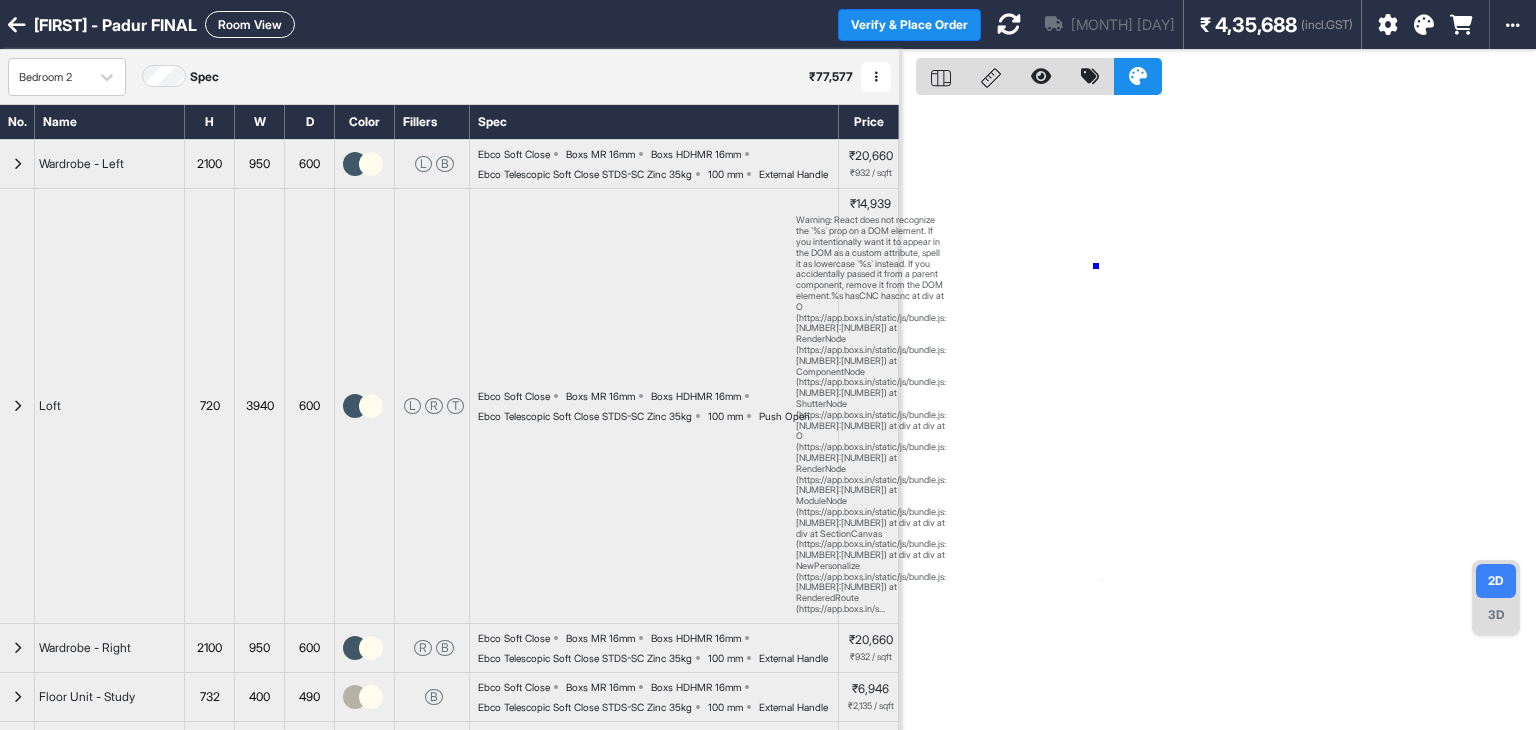click at bounding box center [1218, 415] 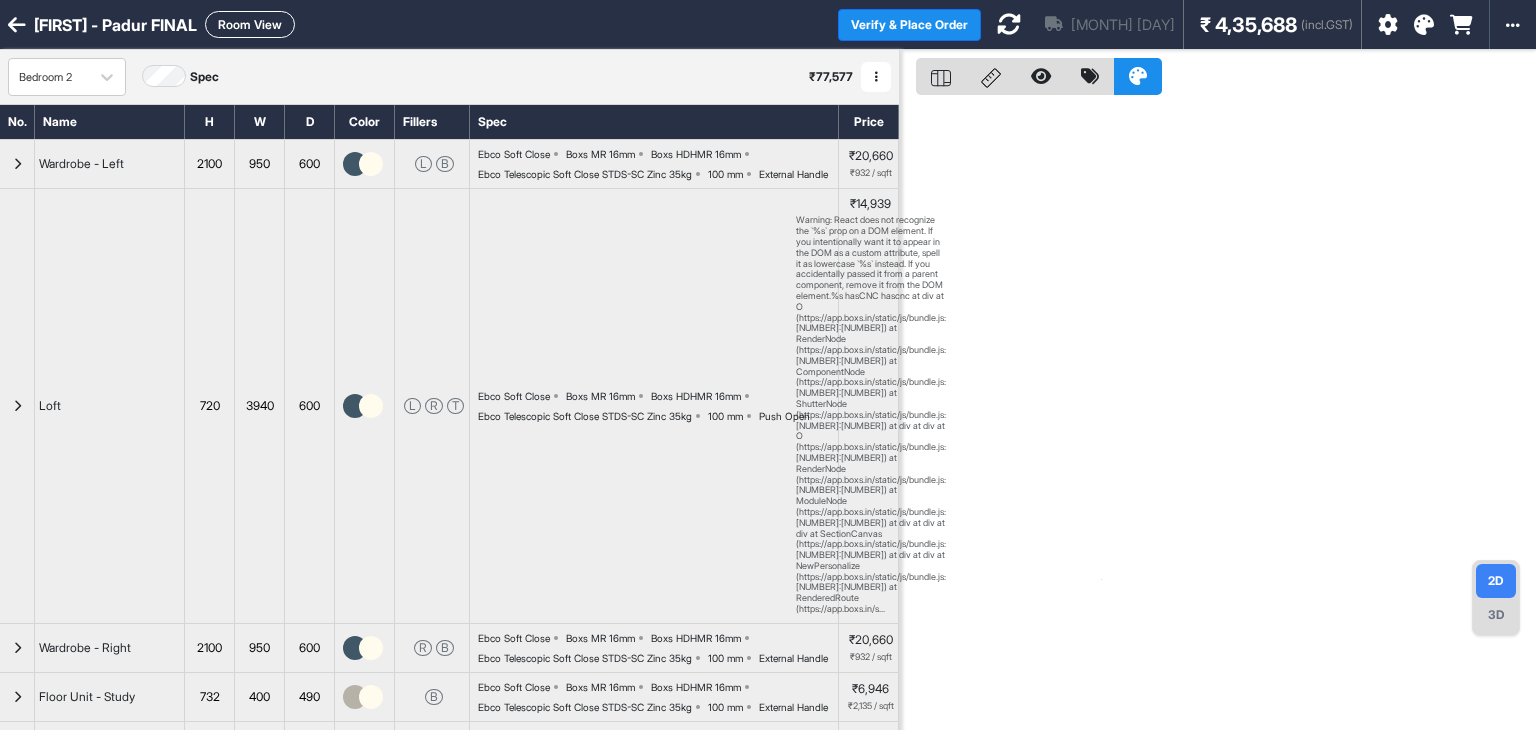 click on "Room View" at bounding box center [250, 24] 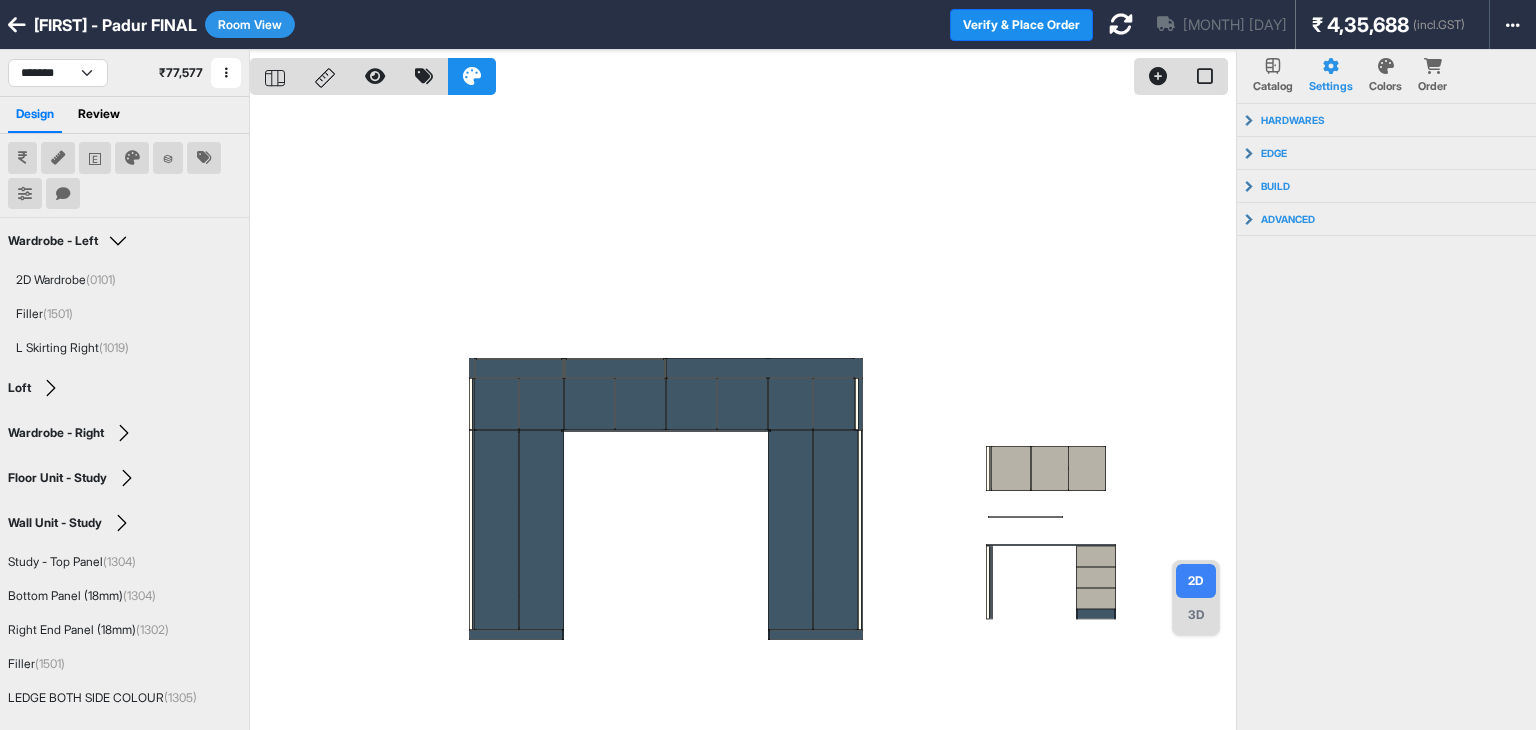 click at bounding box center (743, 415) 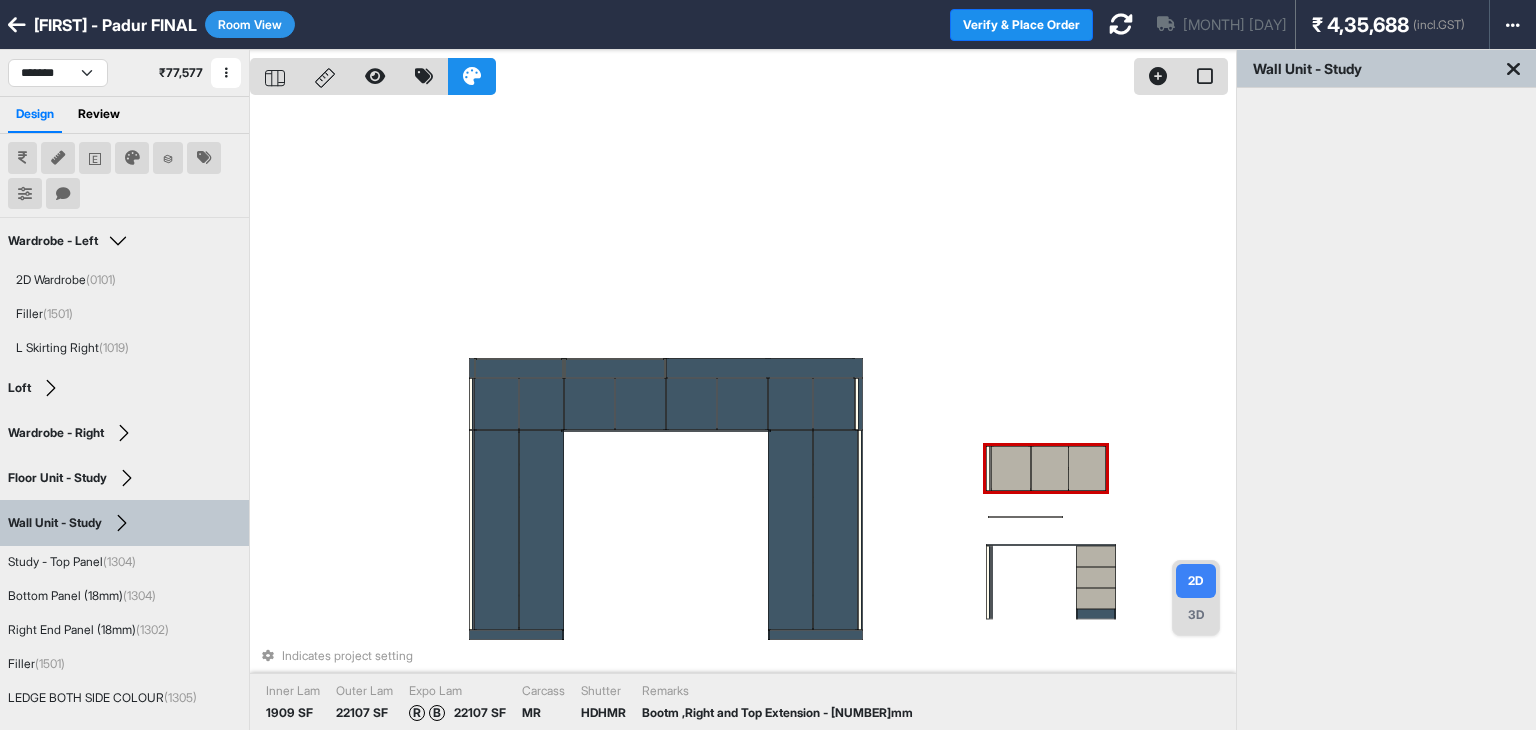 click at bounding box center [1087, 468] 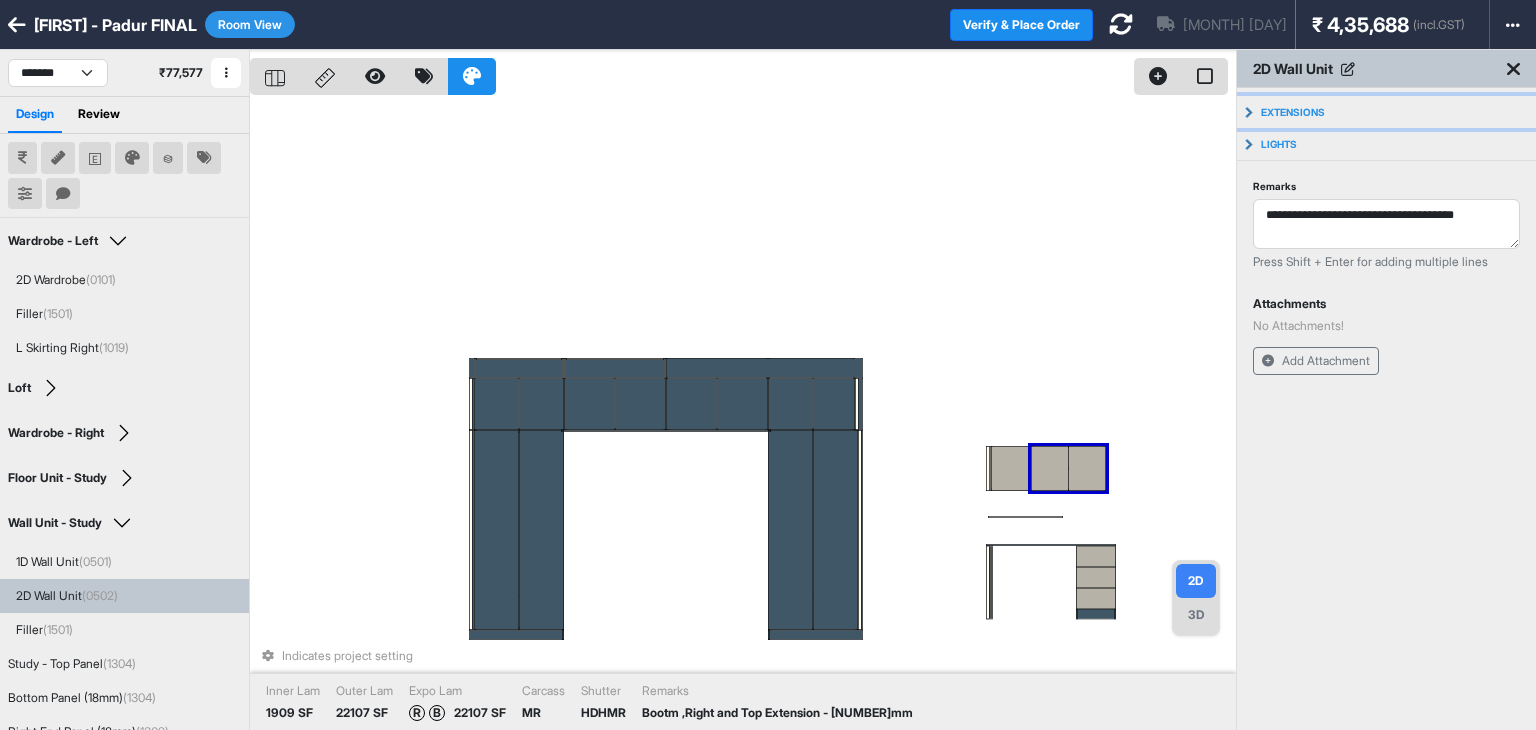 click on "Extensions" at bounding box center (1386, 112) 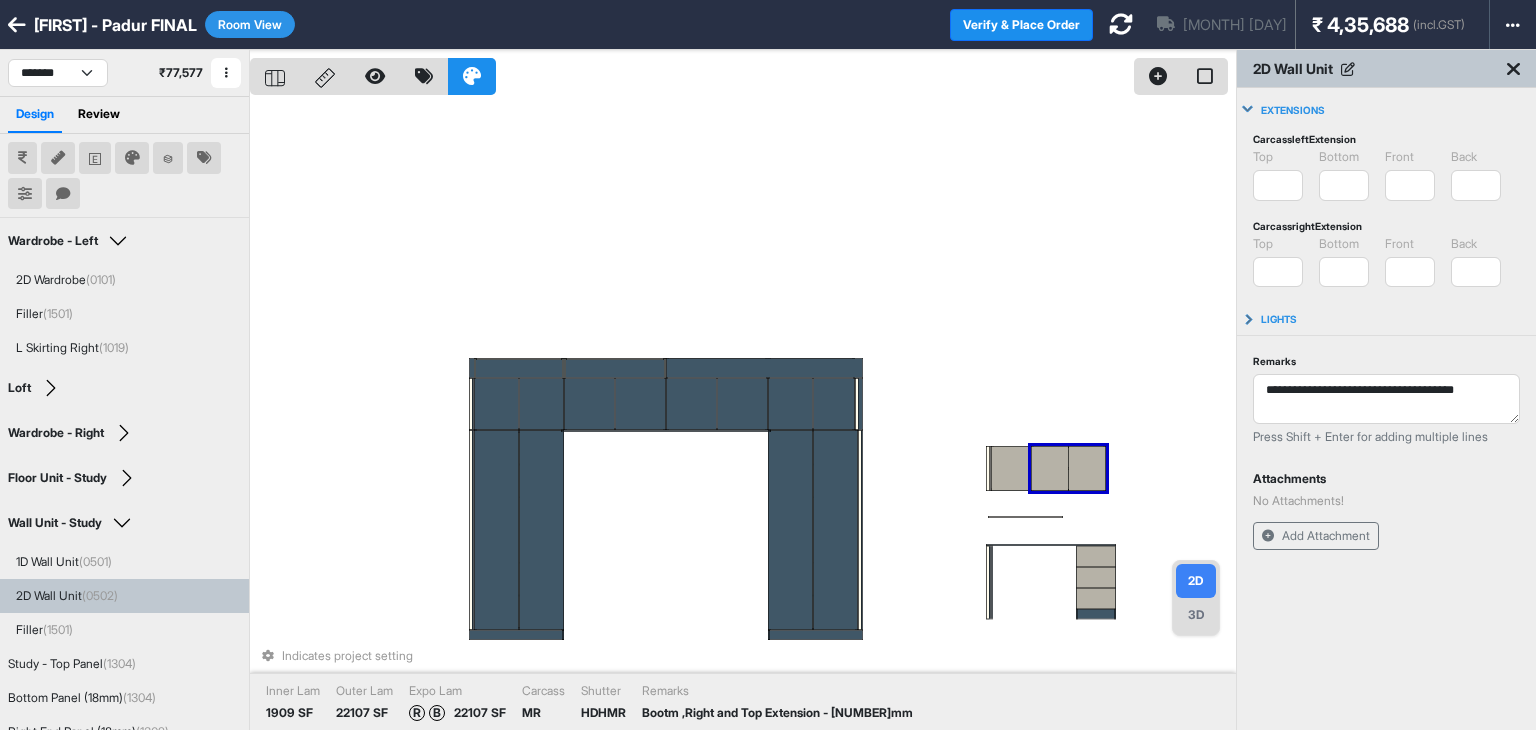 click on "Room View" at bounding box center (250, 24) 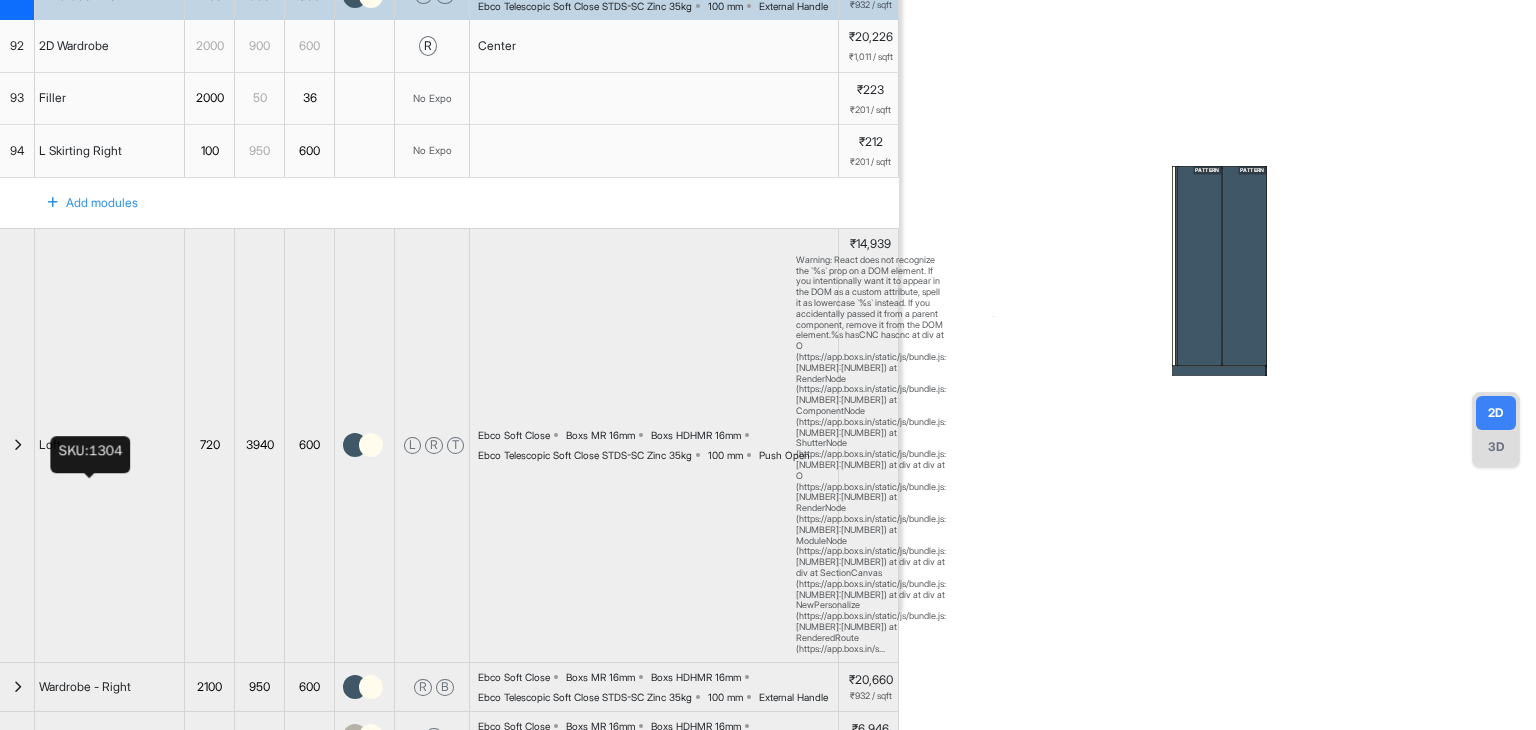 scroll, scrollTop: 120, scrollLeft: 0, axis: vertical 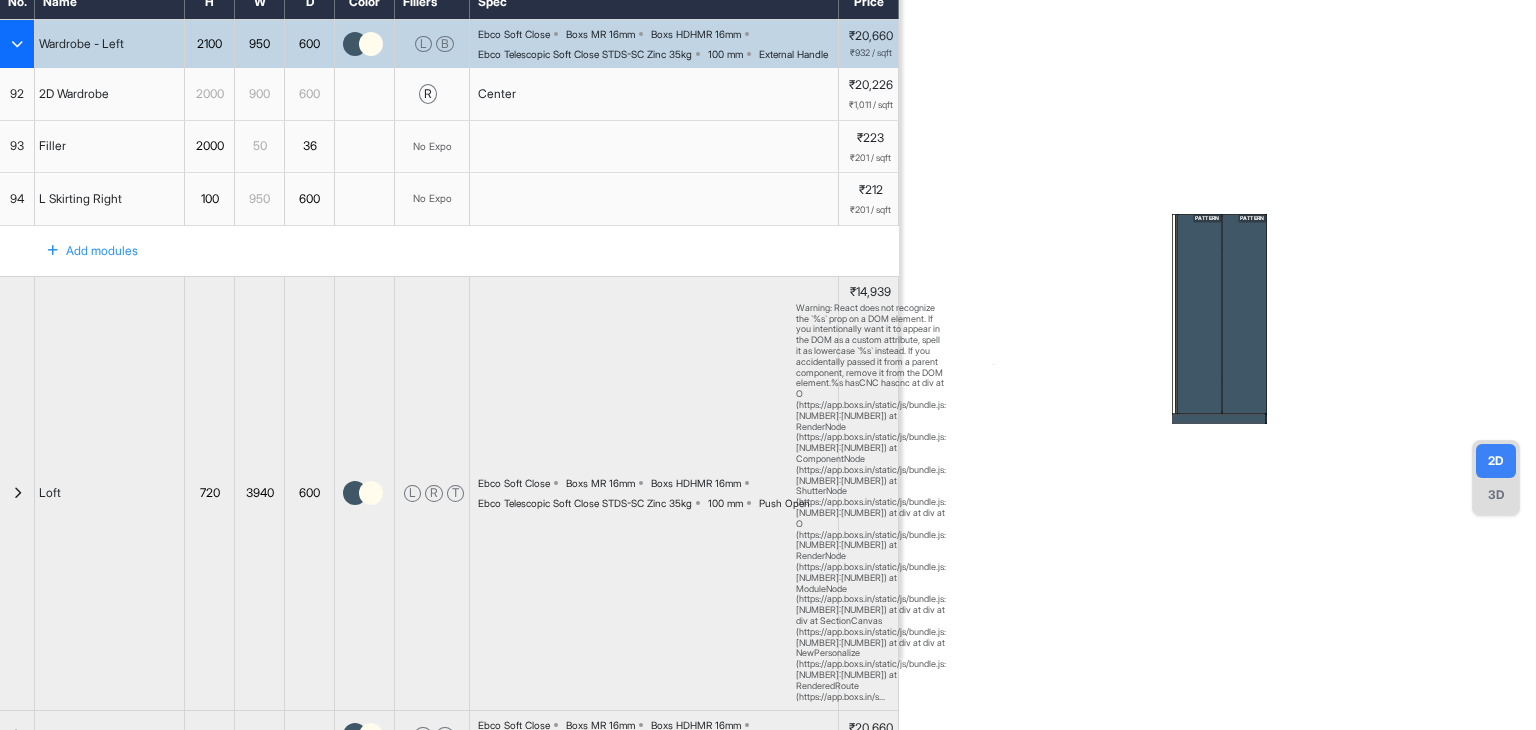 click at bounding box center (17, 833) 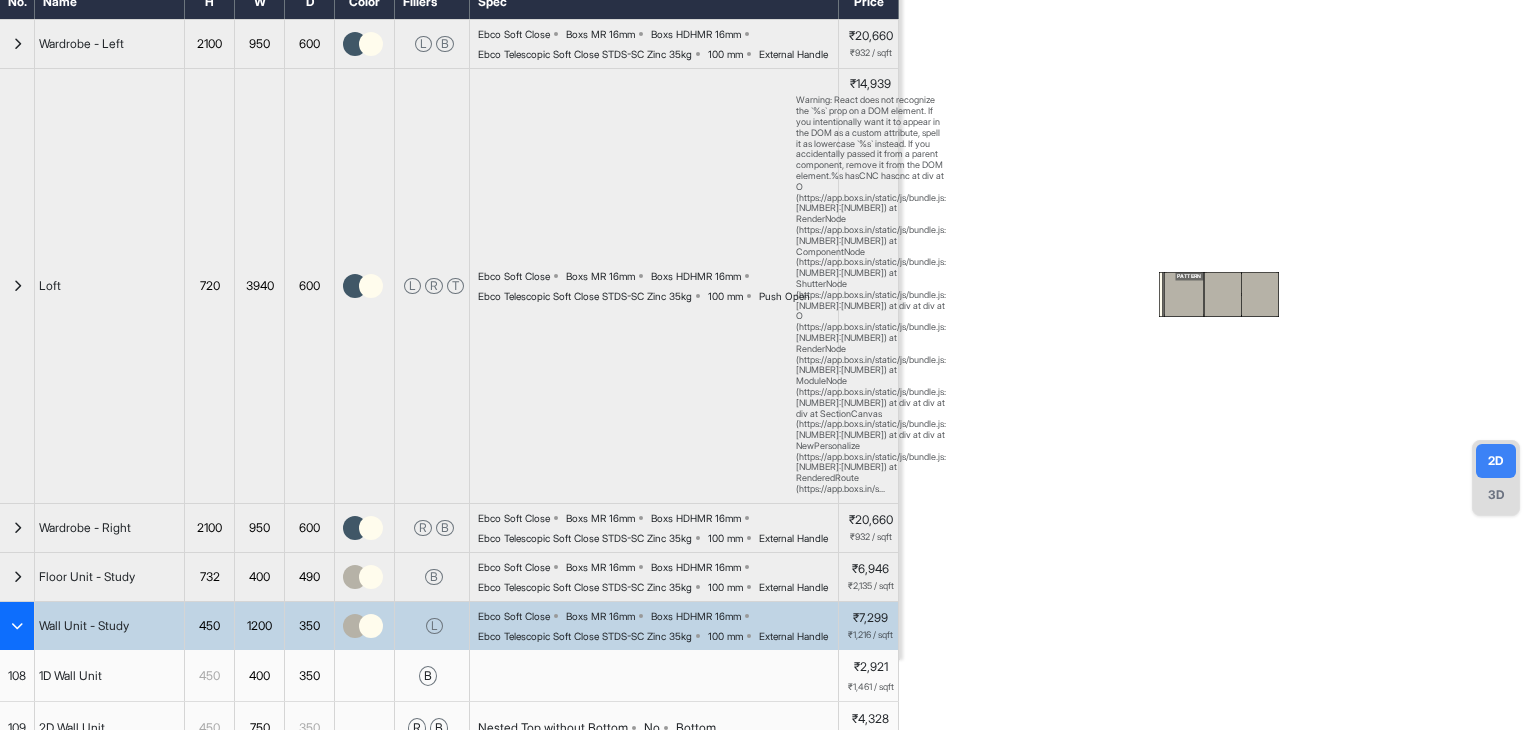 click on "Nested Top without Bottom" at bounding box center [553, 728] 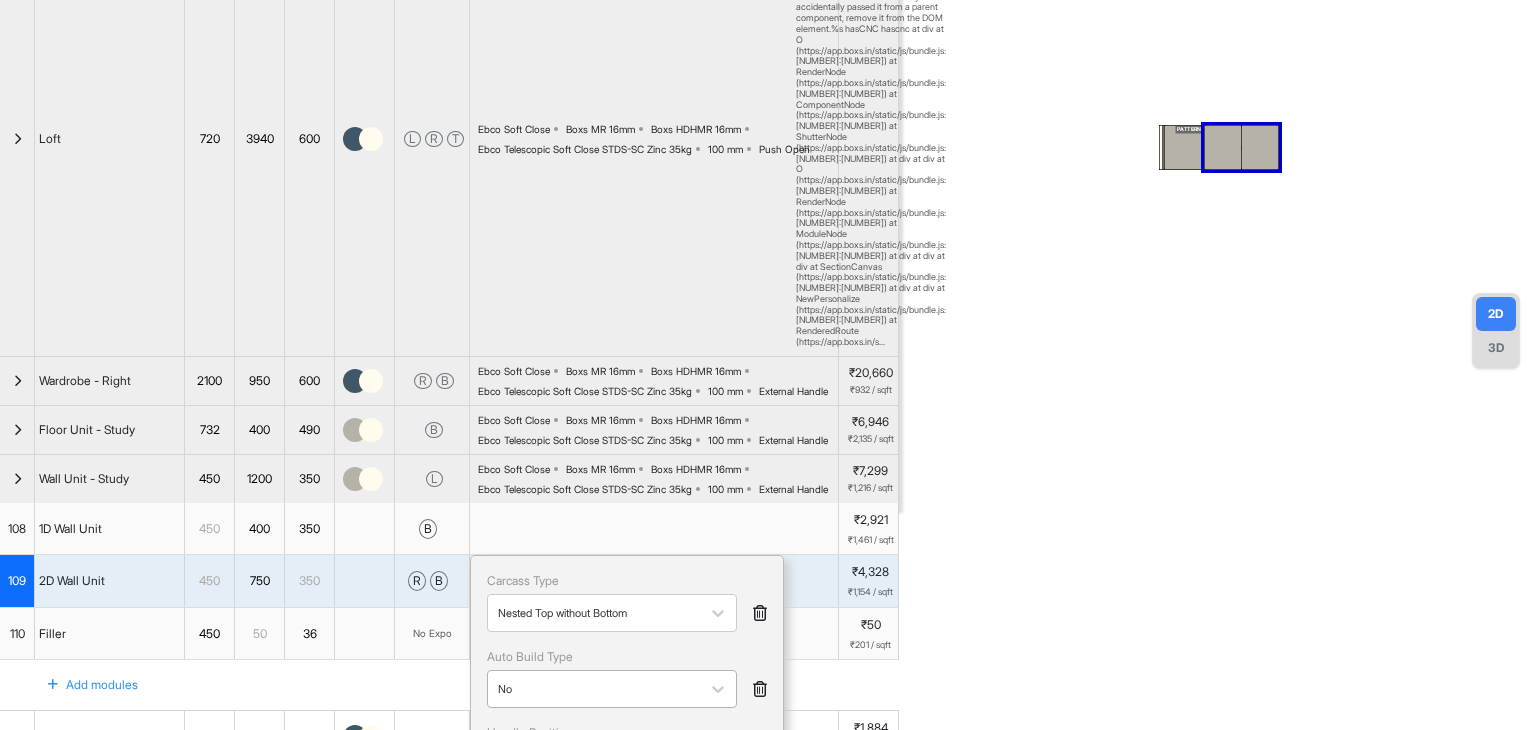 scroll, scrollTop: 320, scrollLeft: 0, axis: vertical 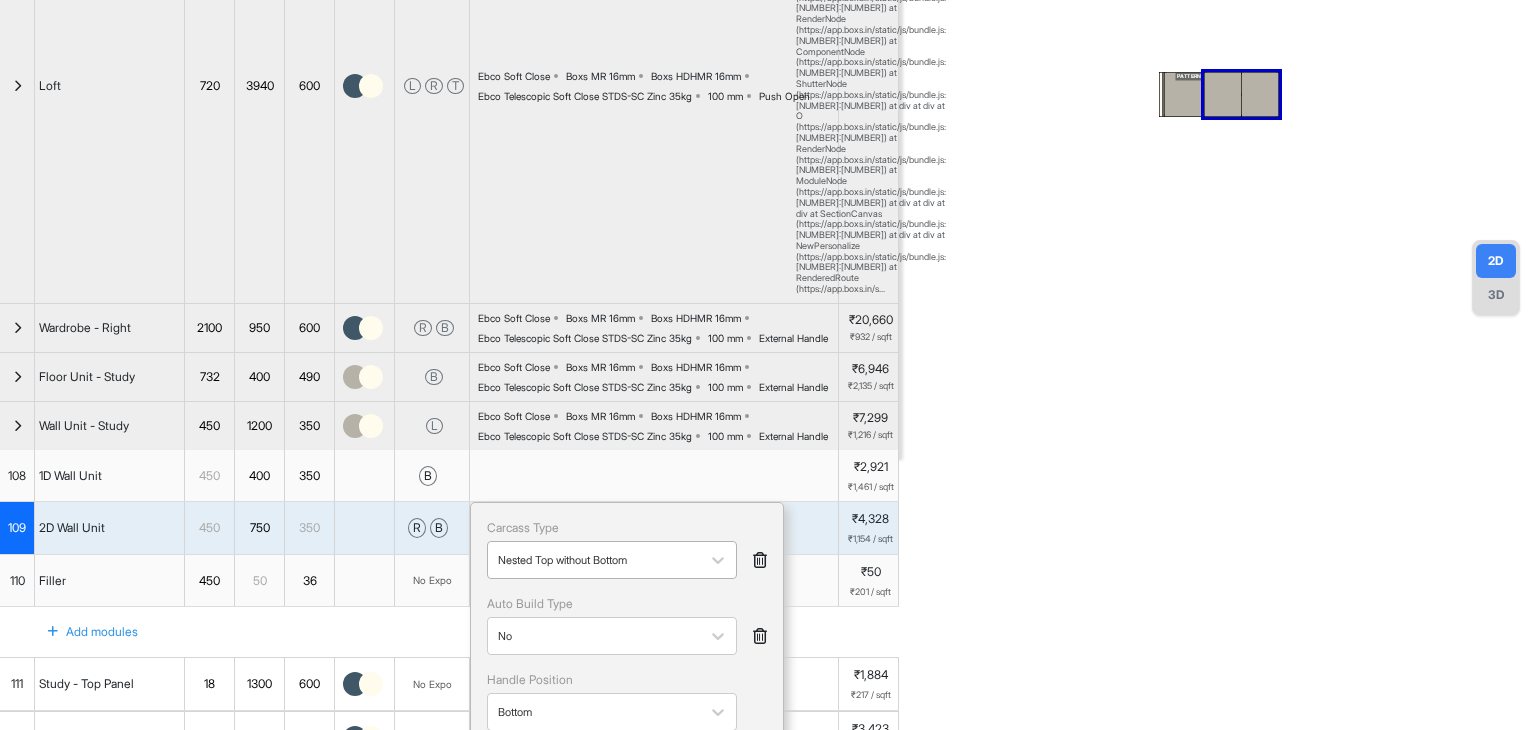 click at bounding box center [594, 560] 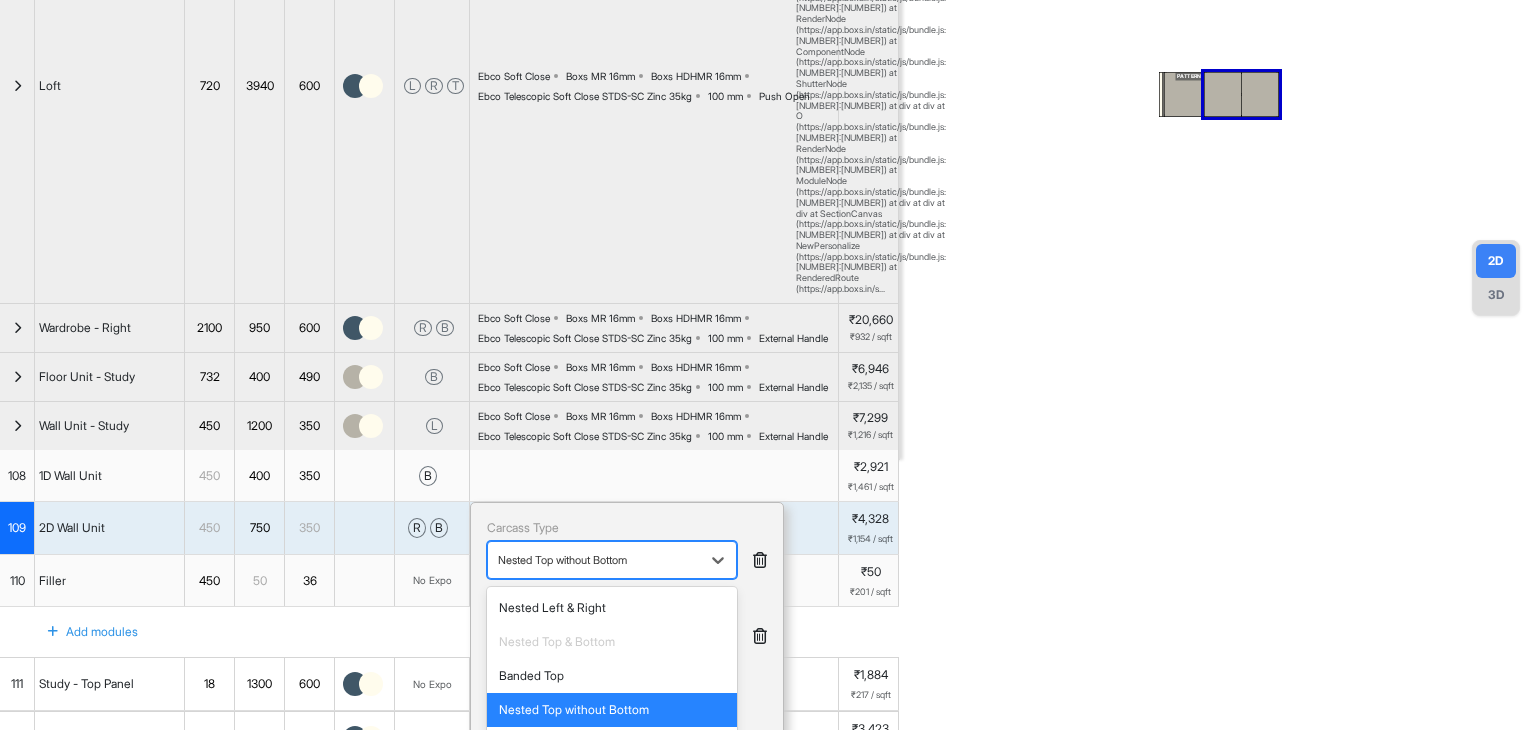 click on "Full Right with Nested Left" at bounding box center (612, 846) 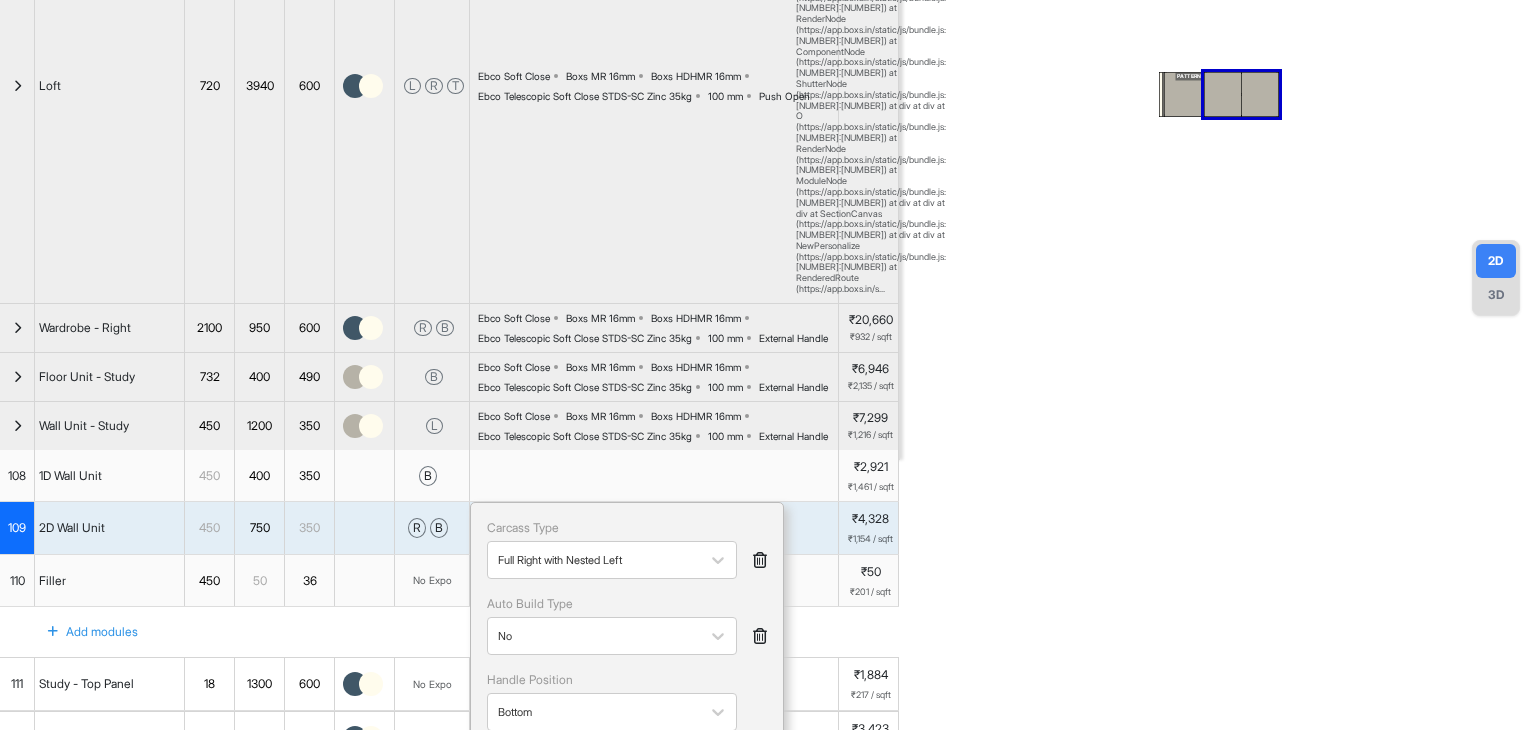 click on "Done" at bounding box center (518, 812) 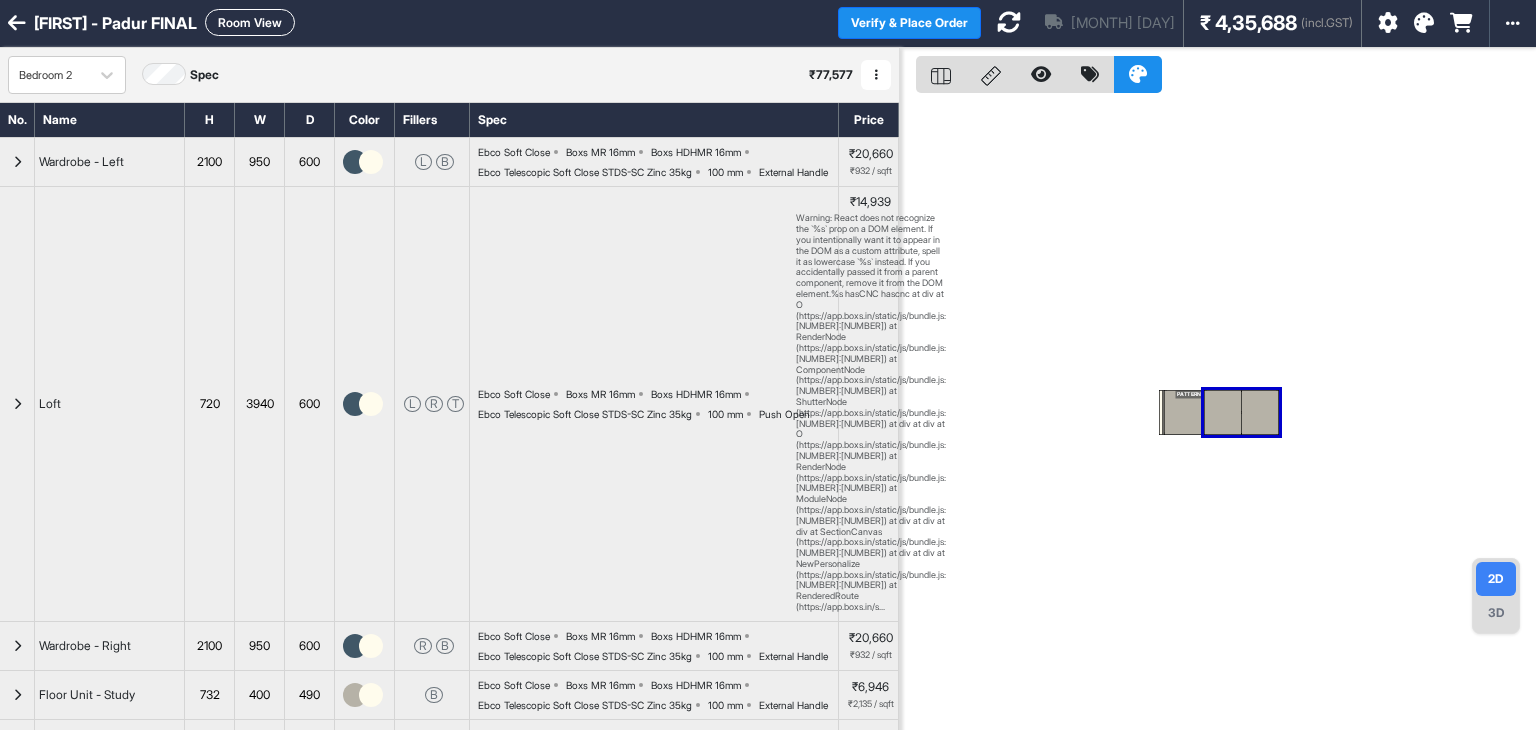 scroll, scrollTop: 0, scrollLeft: 0, axis: both 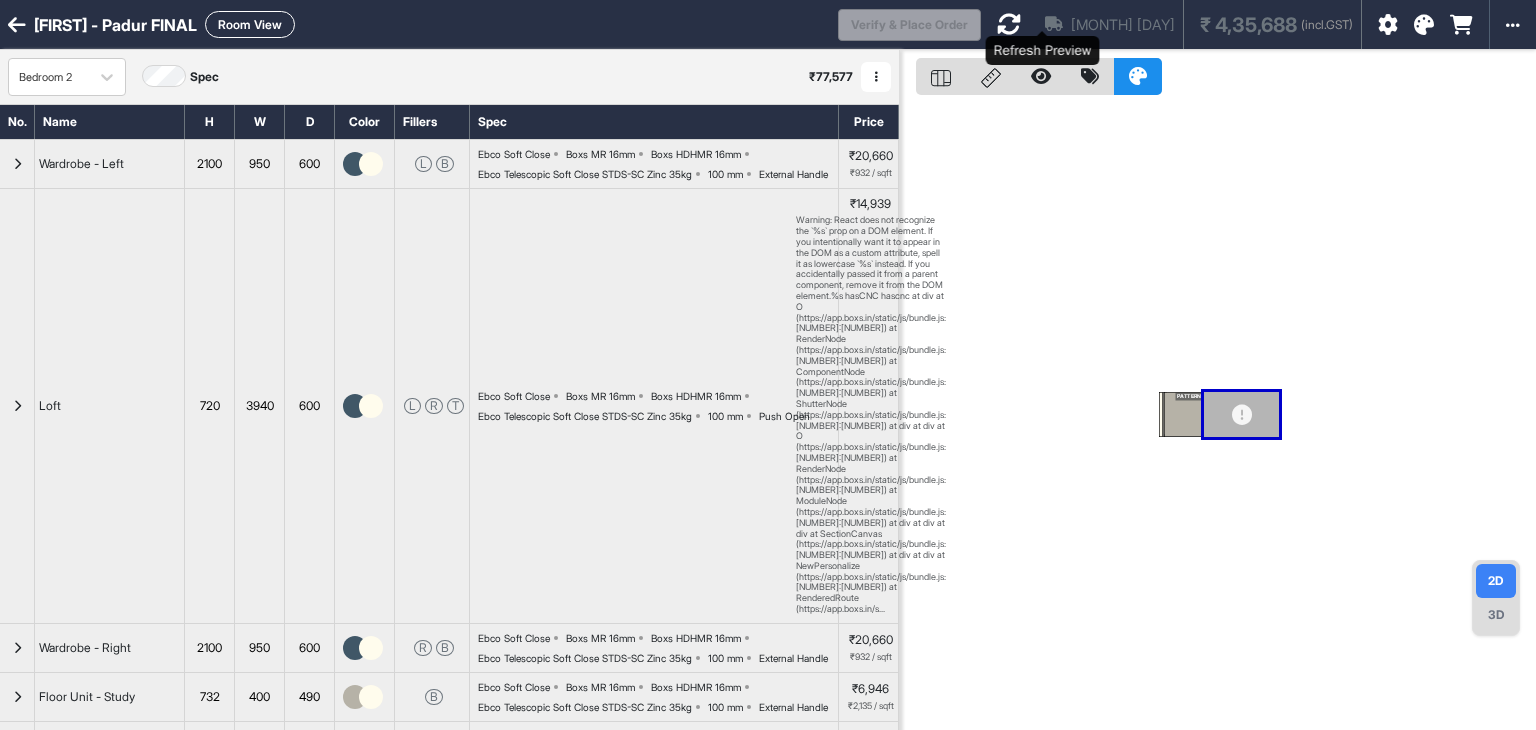 click at bounding box center (1009, 24) 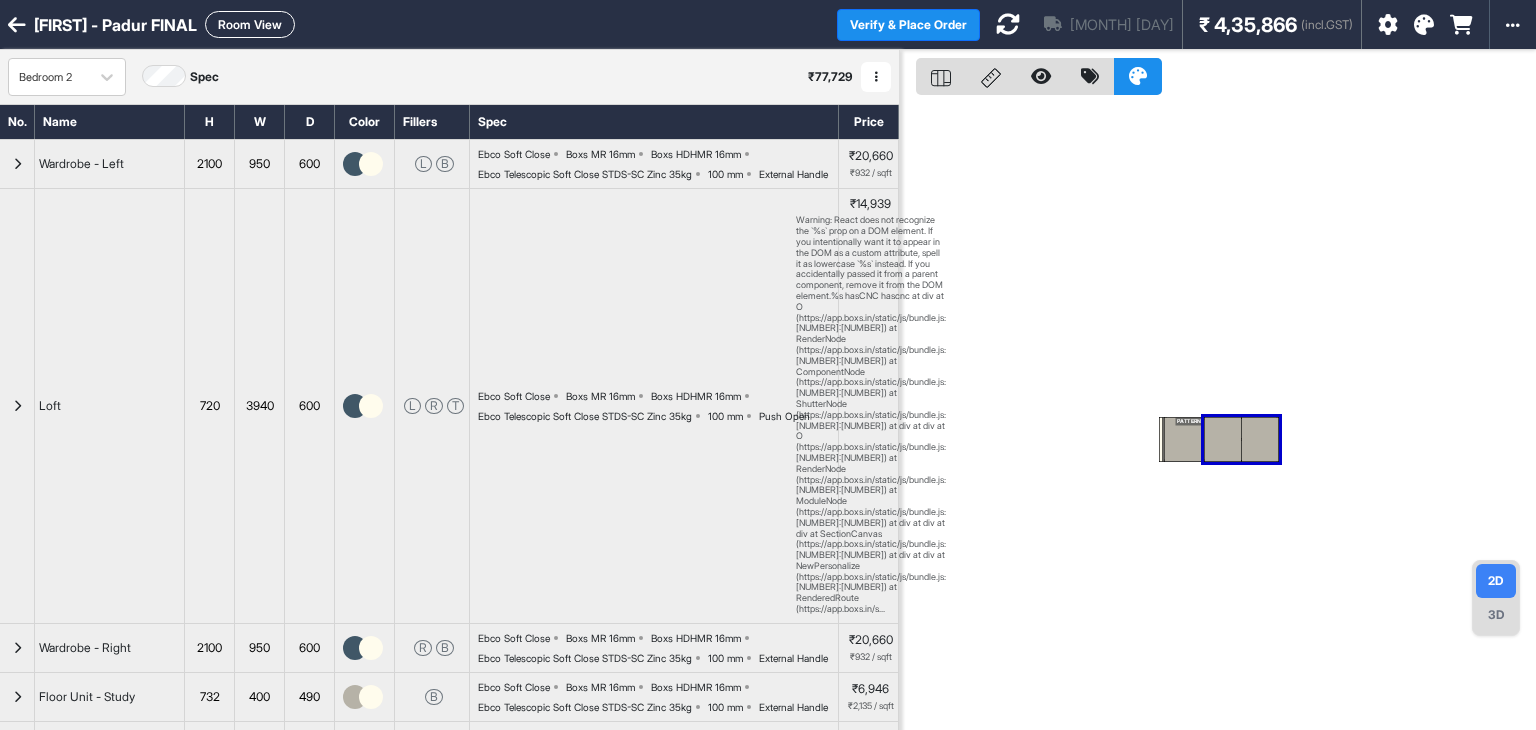 click on "Room View" at bounding box center [250, 24] 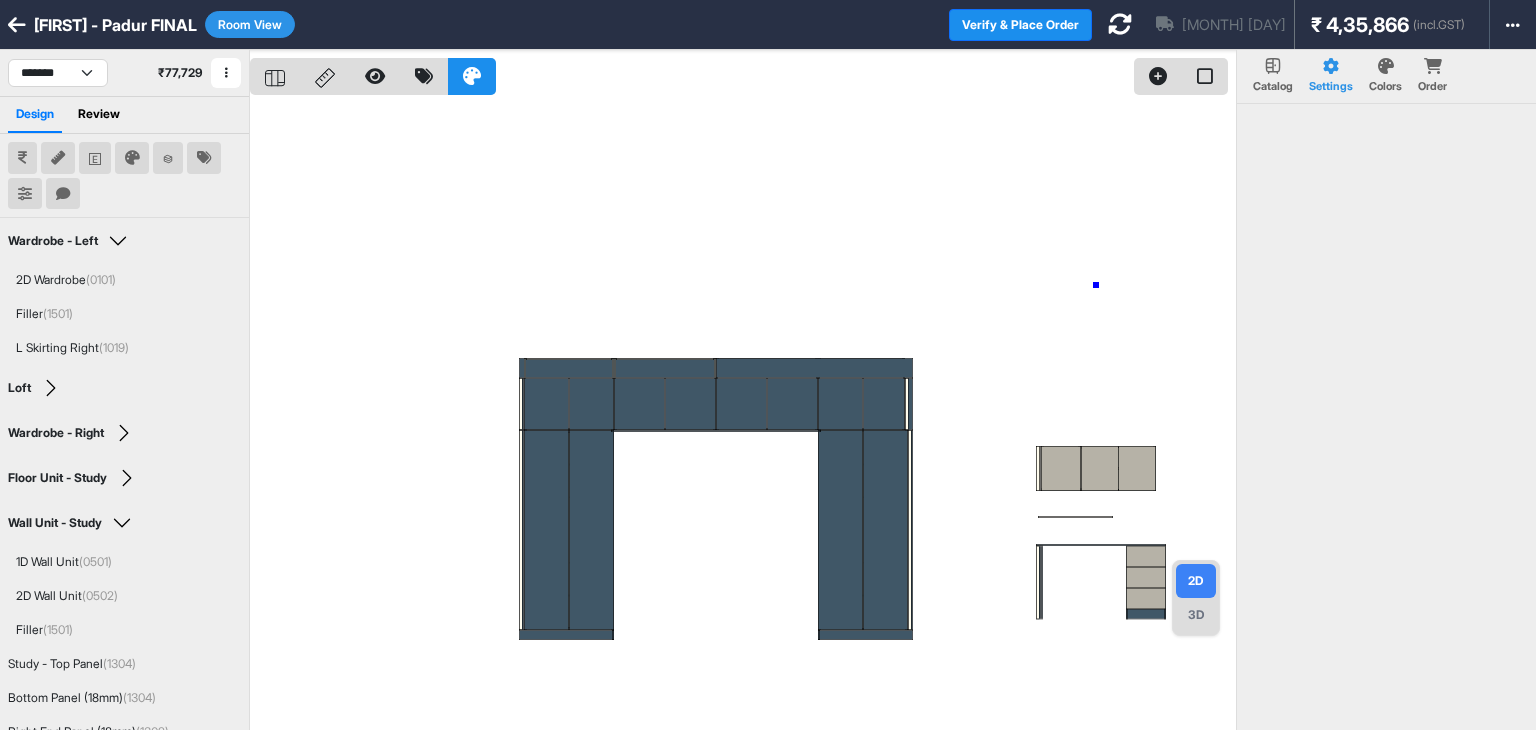 click at bounding box center [743, 415] 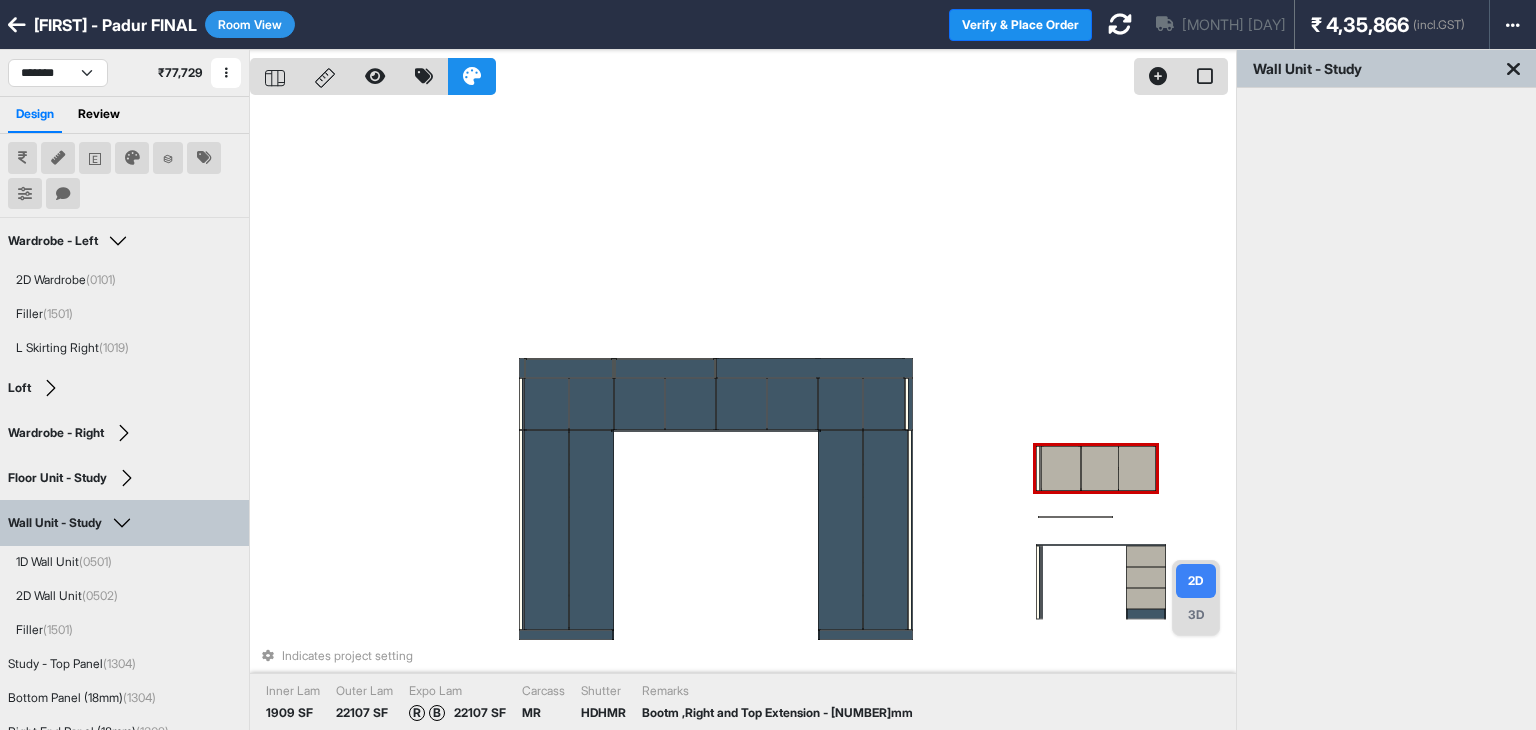 click at bounding box center [1137, 468] 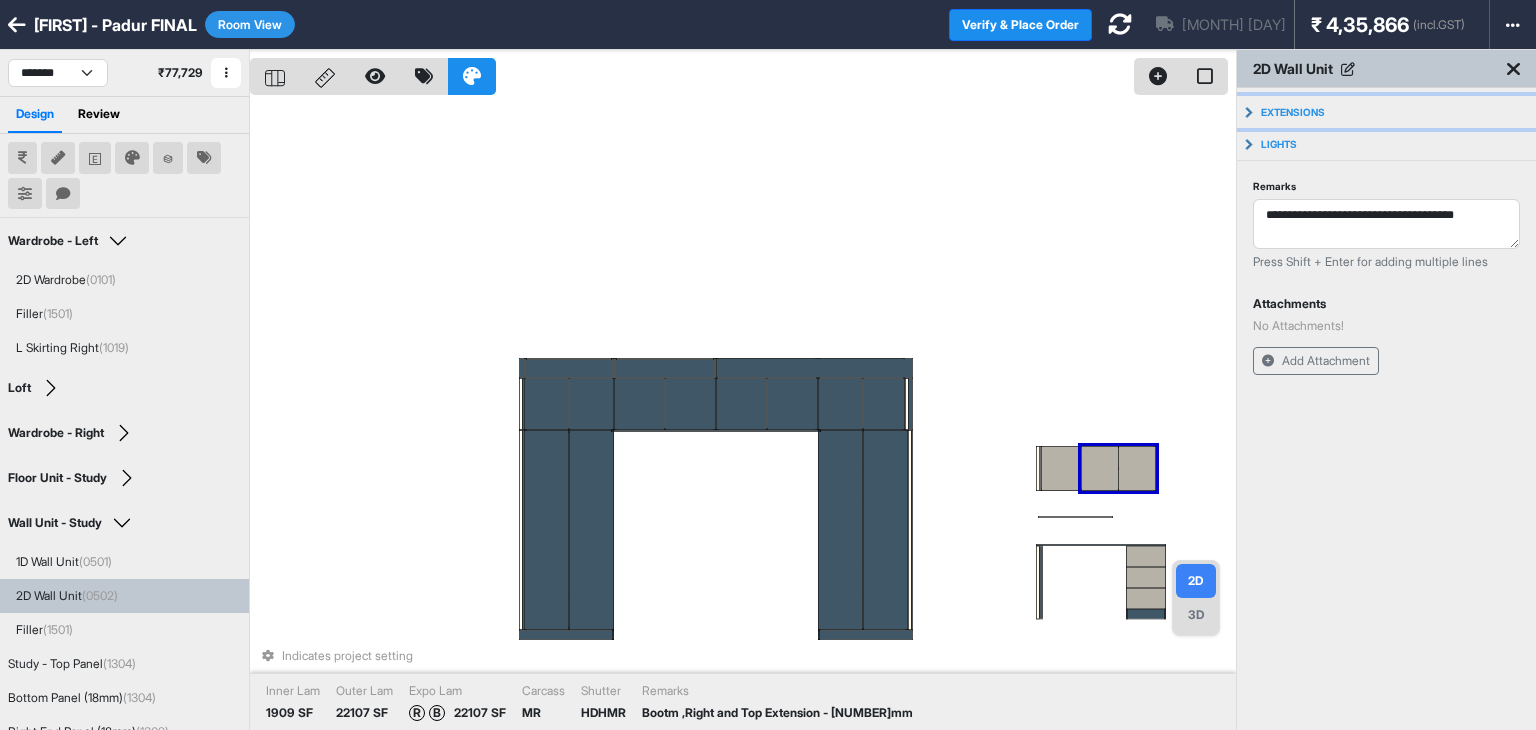 click on "Extensions" at bounding box center [1293, 112] 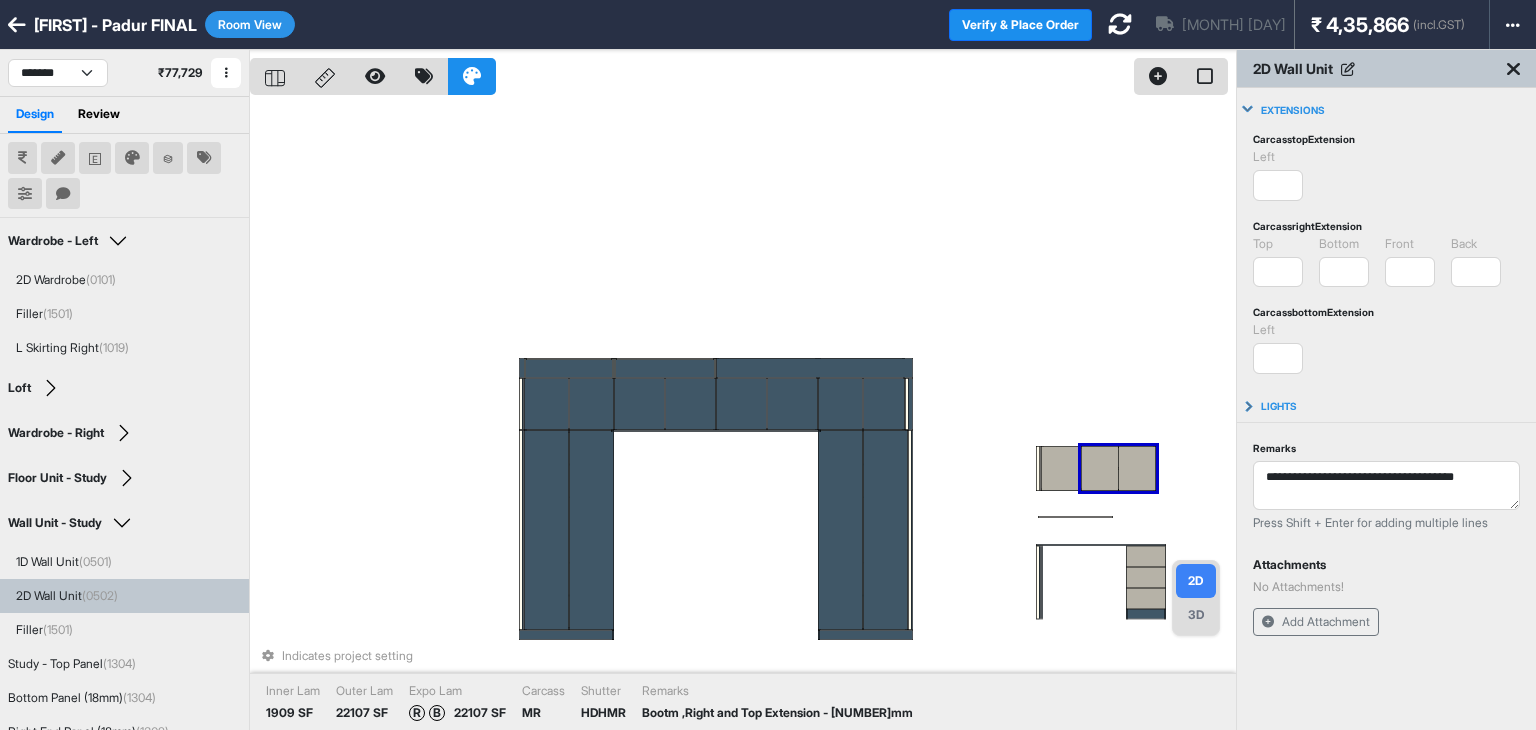 click on "Carcass  bottom  Extension" at bounding box center [1313, 312] 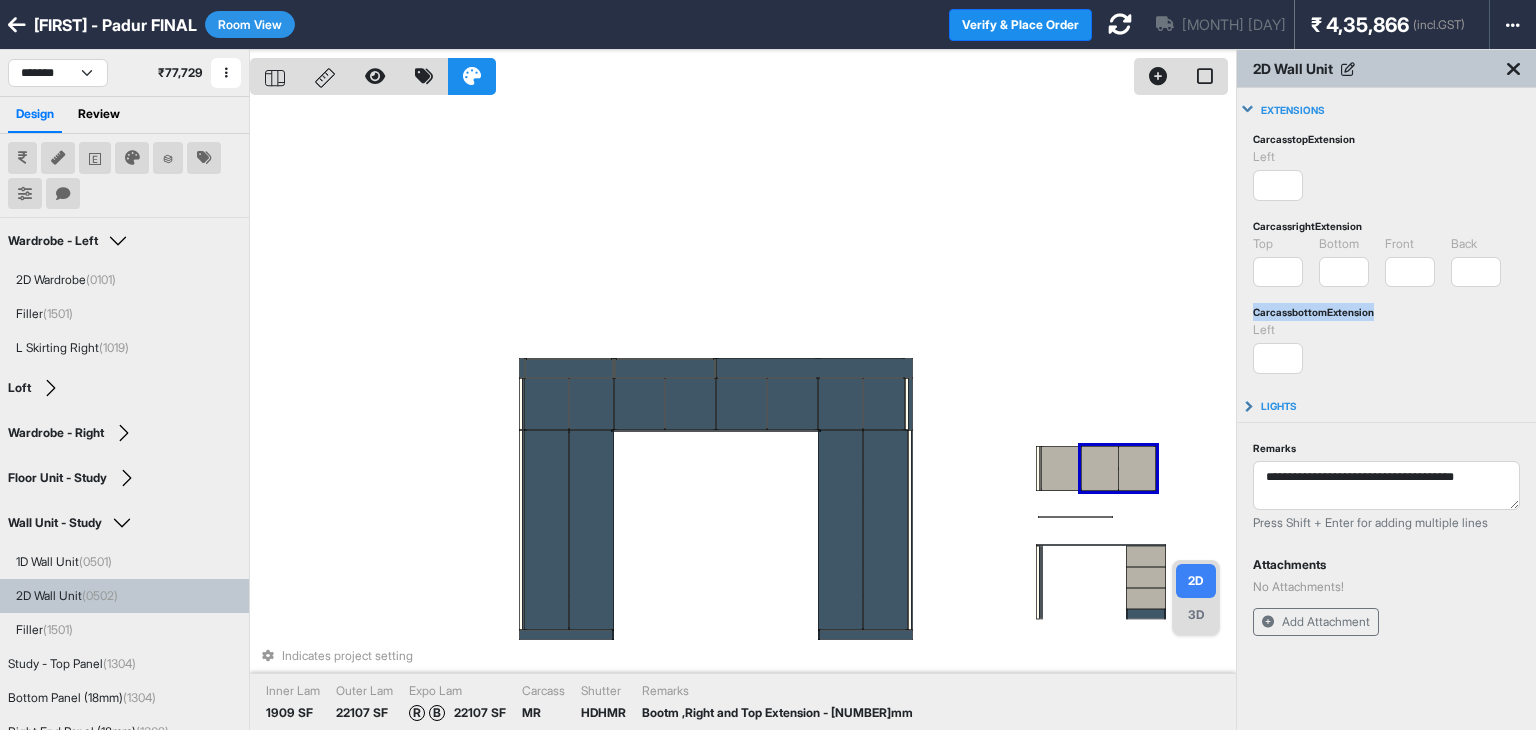 click on "Carcass  bottom  Extension" at bounding box center (1313, 312) 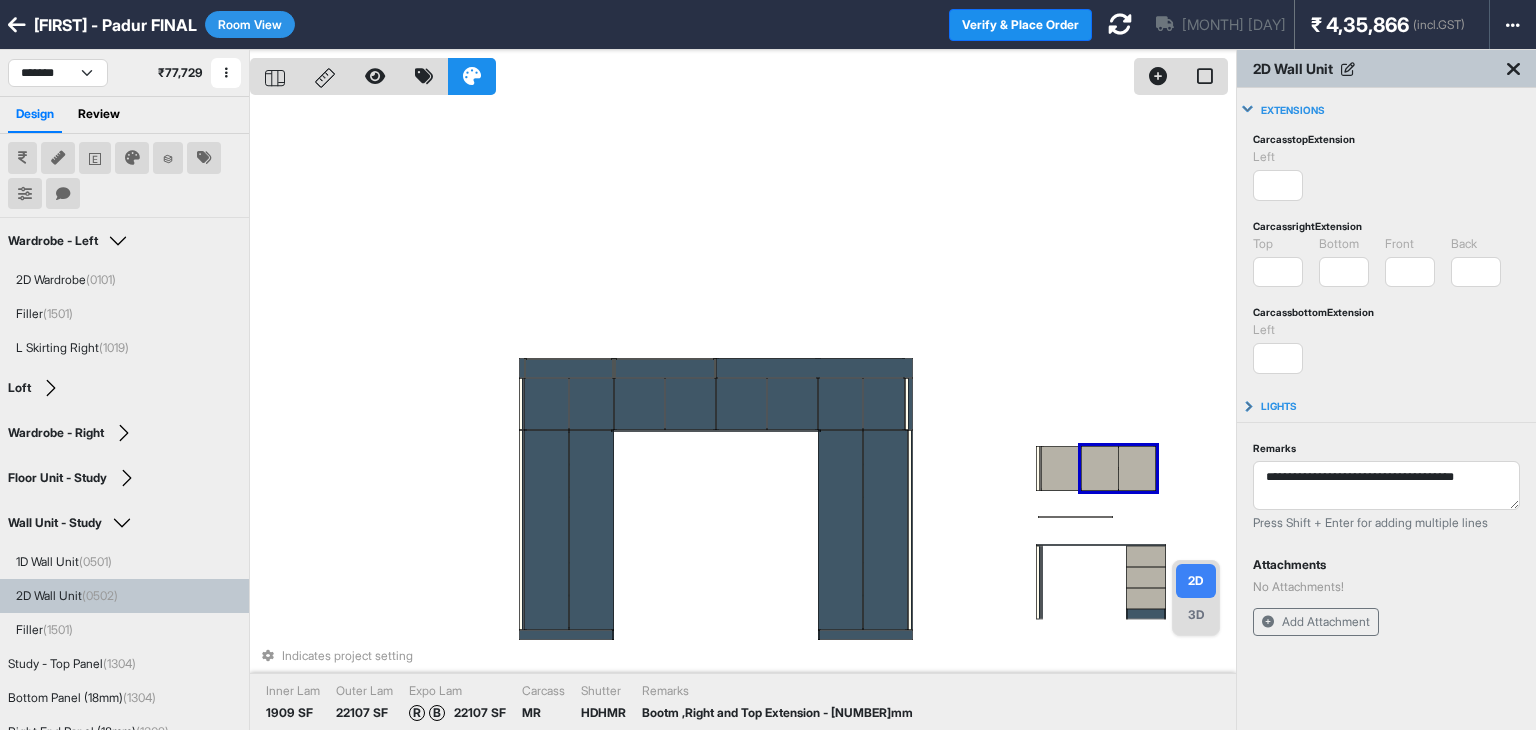 click on "Carcass  bottom  Extension" at bounding box center (1313, 312) 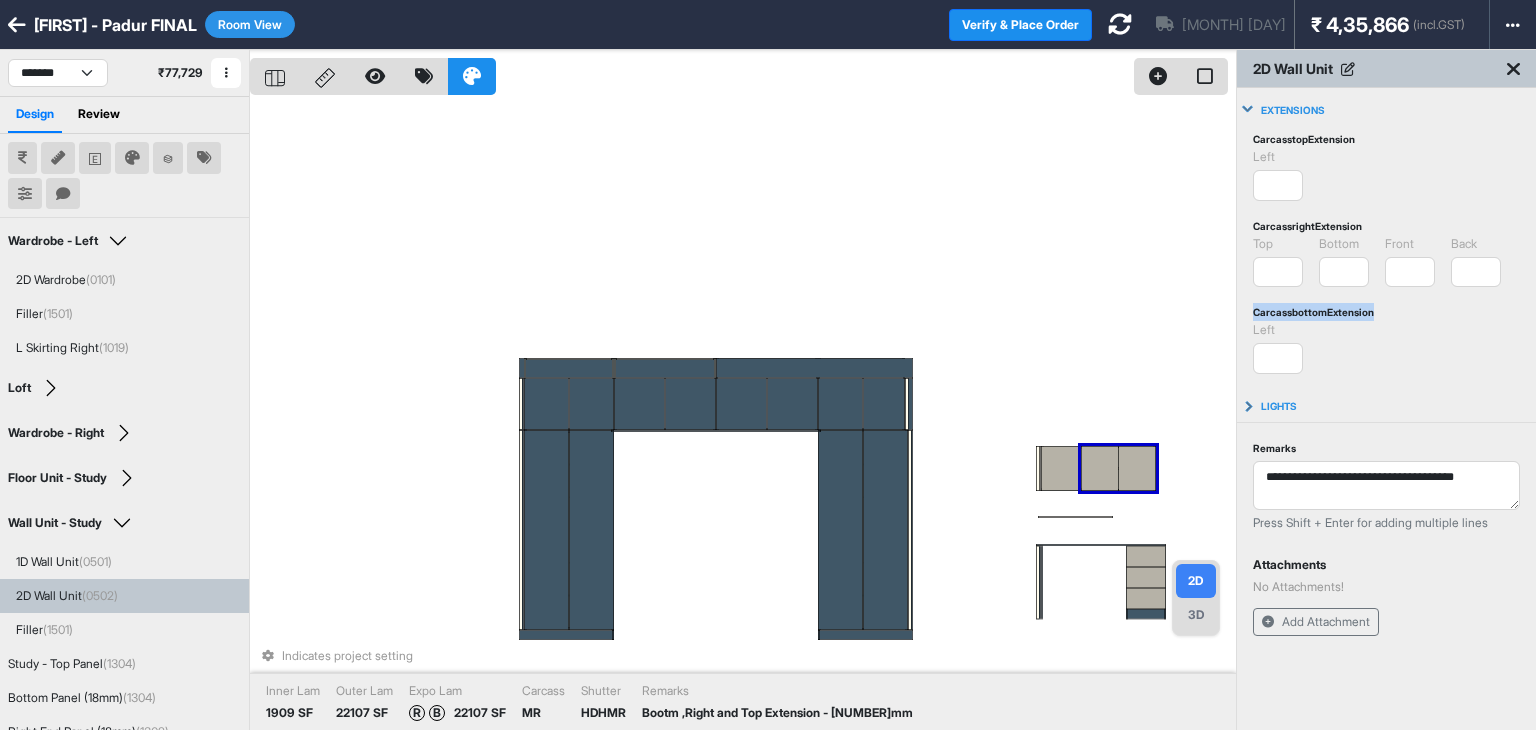 click on "Carcass  bottom  Extension" at bounding box center (1313, 312) 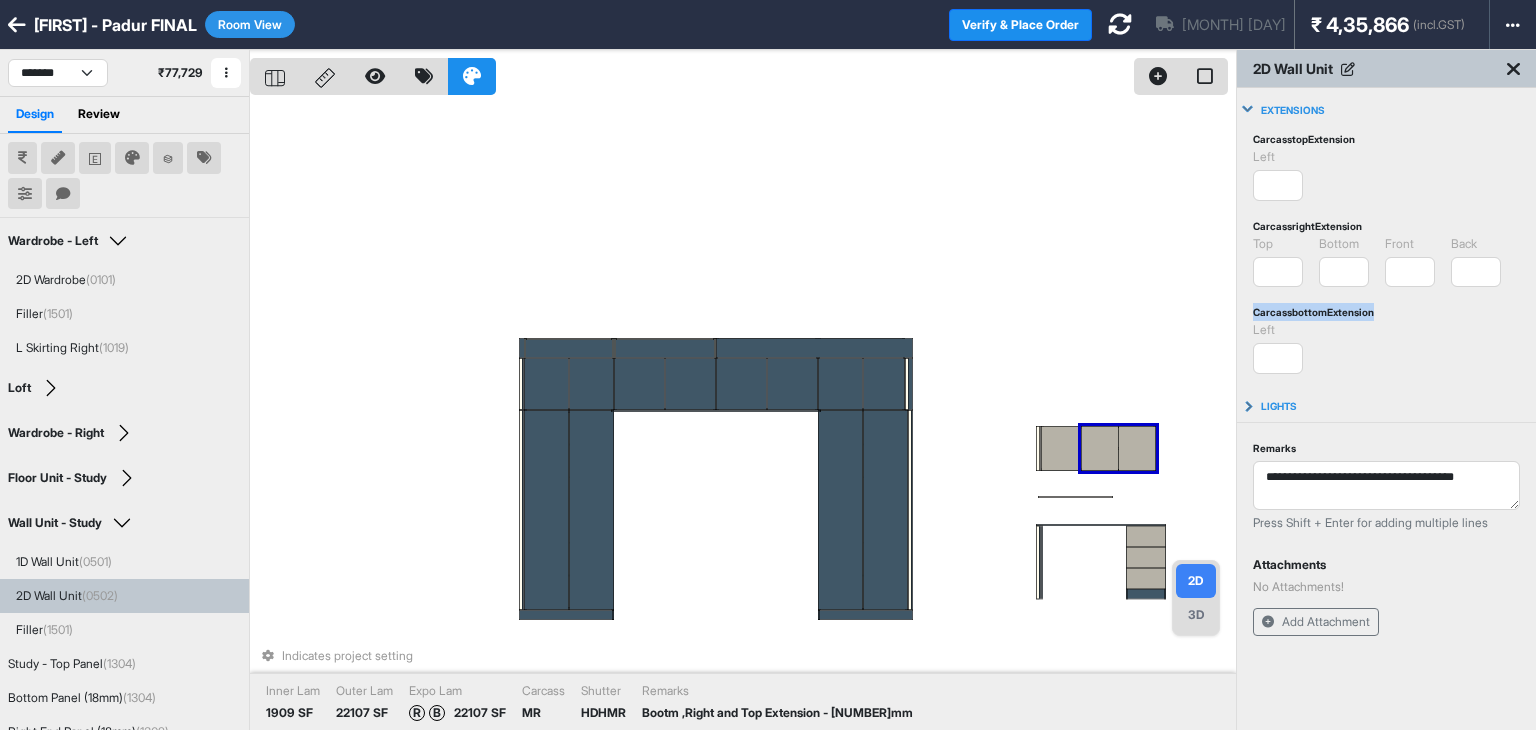 click on "Indicates project setting Inner Lam [NUMBER] SF Outer Lam [NUMBER] SF Expo Lam R B [NUMBER] SF Carcass MR Shutter HDHMR Remarks Bootm ,Right and Top Extension - [NUMBER]mm" at bounding box center [743, 415] 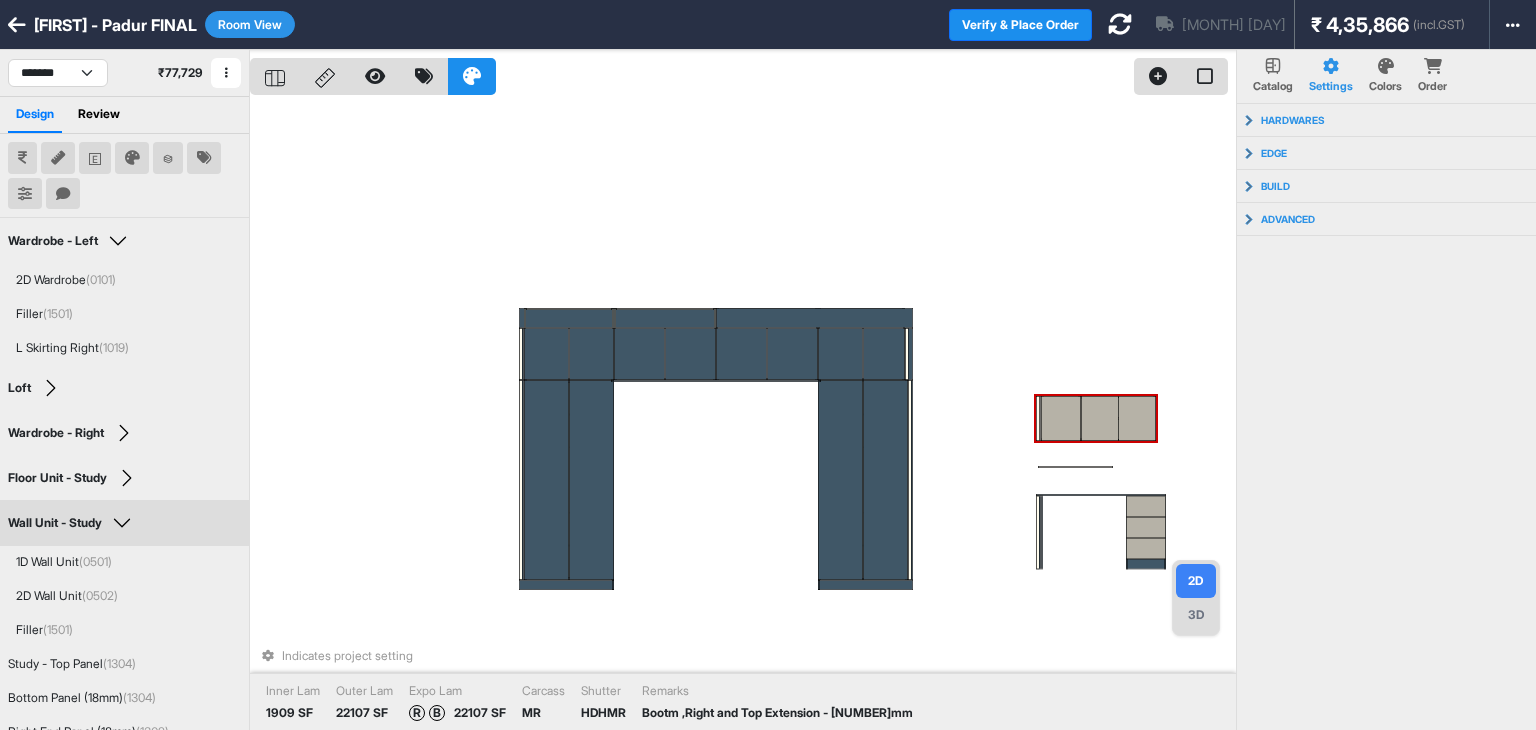 click at bounding box center [1099, 418] 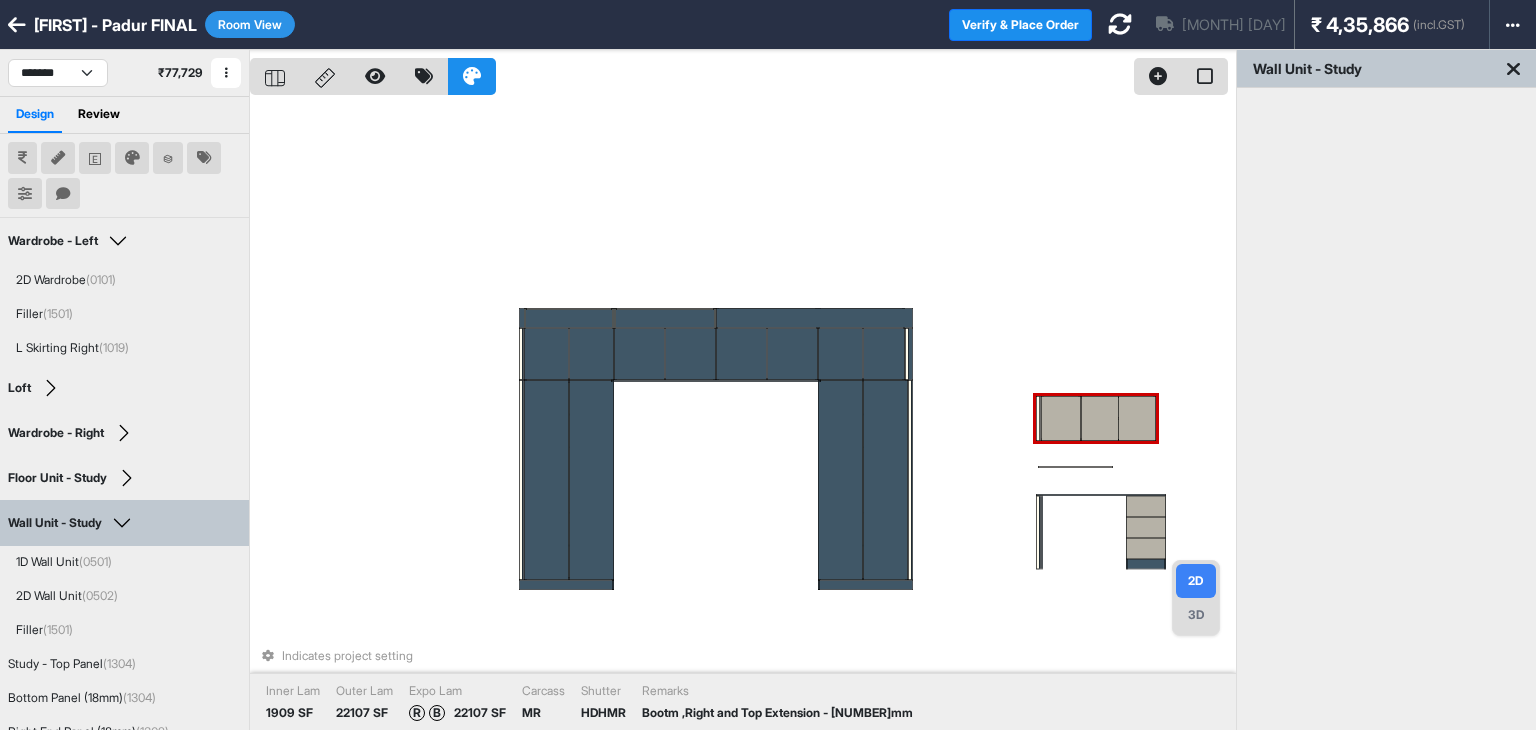 click at bounding box center (1099, 418) 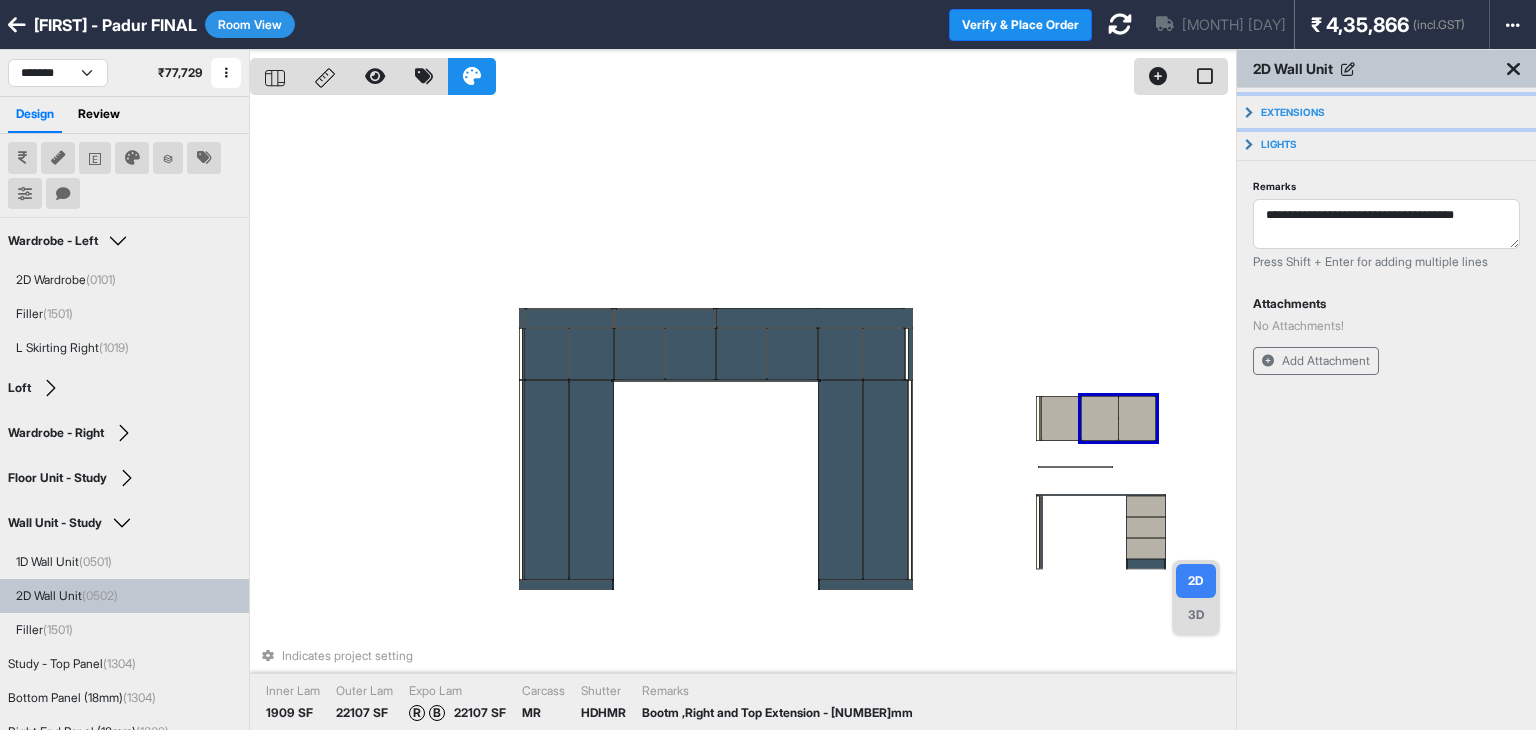click on "Extensions" at bounding box center [1386, 112] 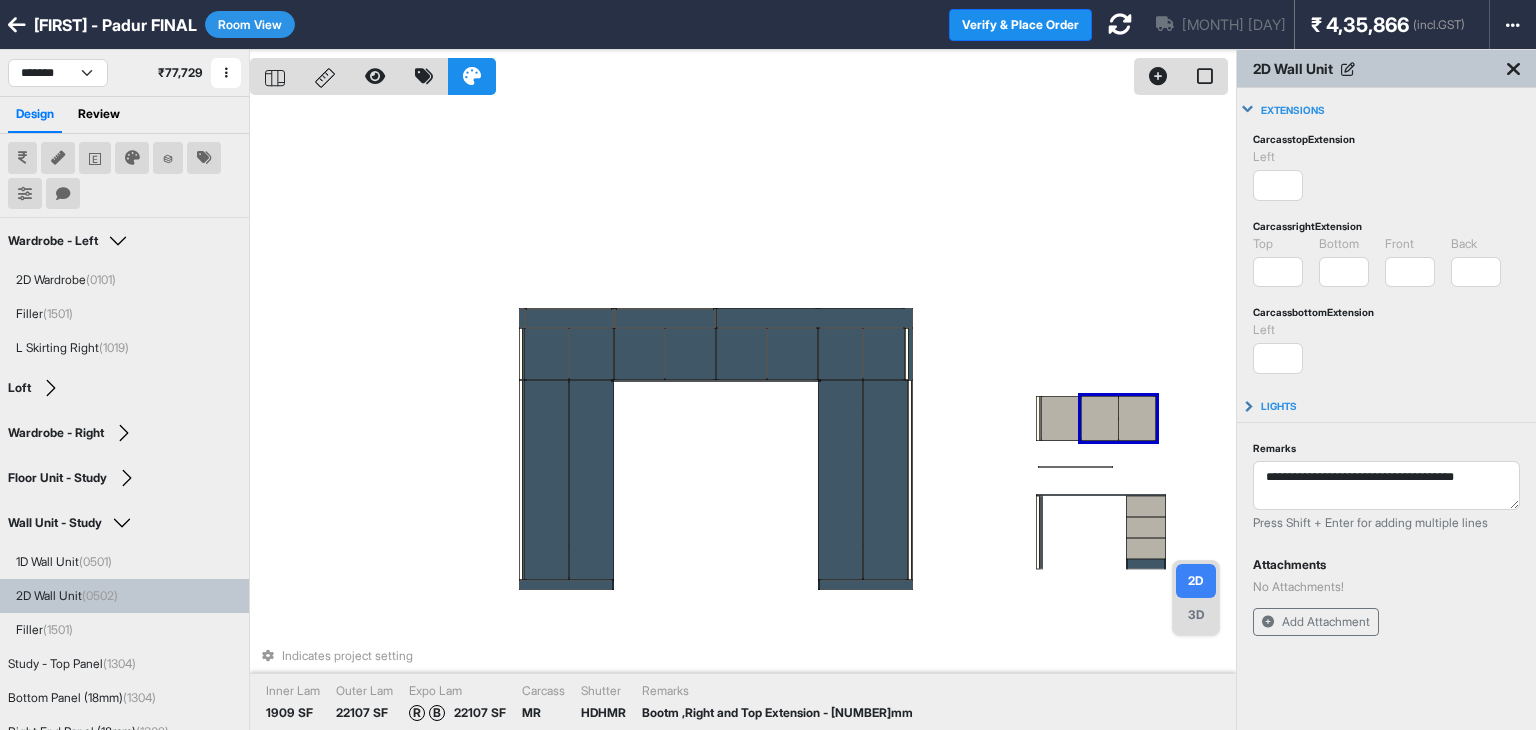 click on "Extensions" at bounding box center (1386, 110) 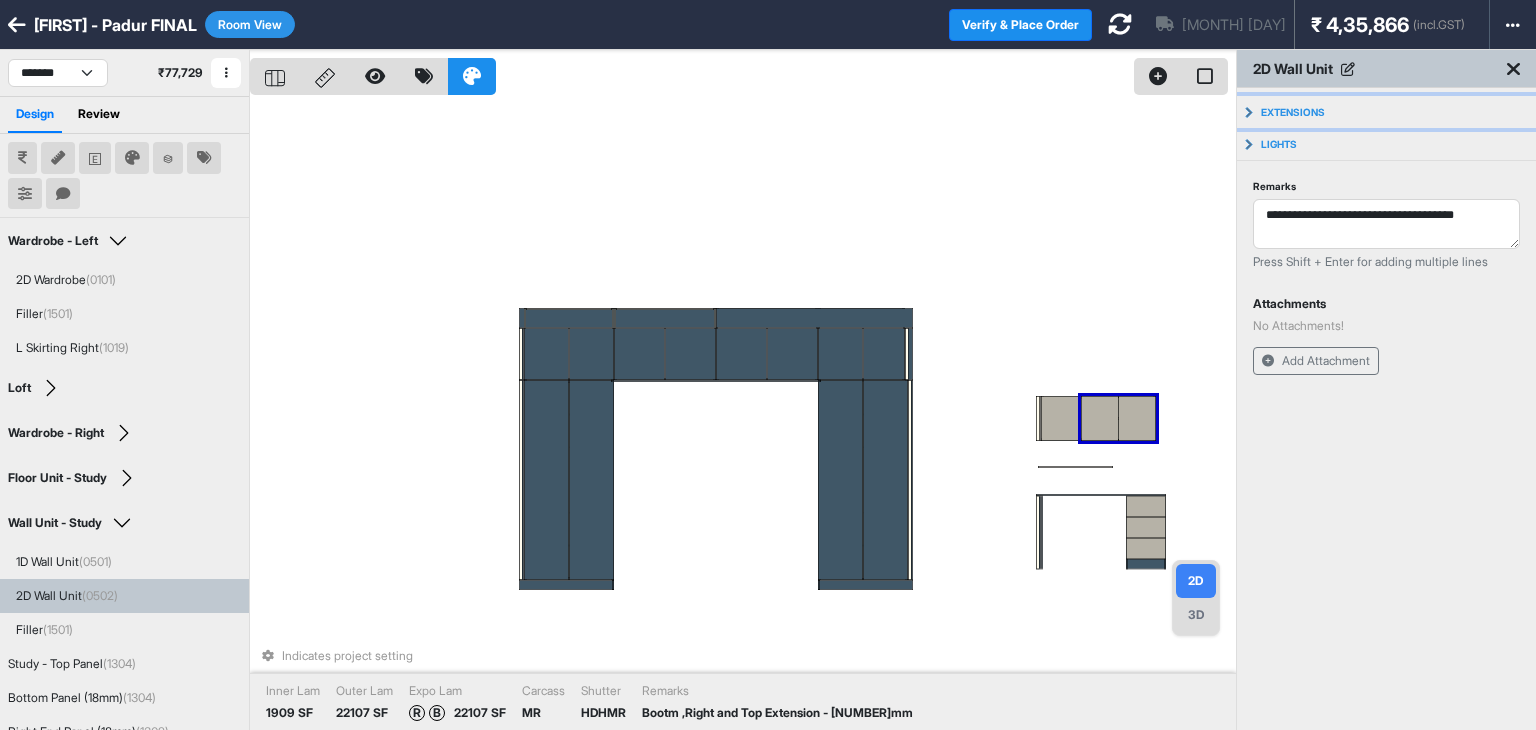 click on "Extensions" at bounding box center [1386, 112] 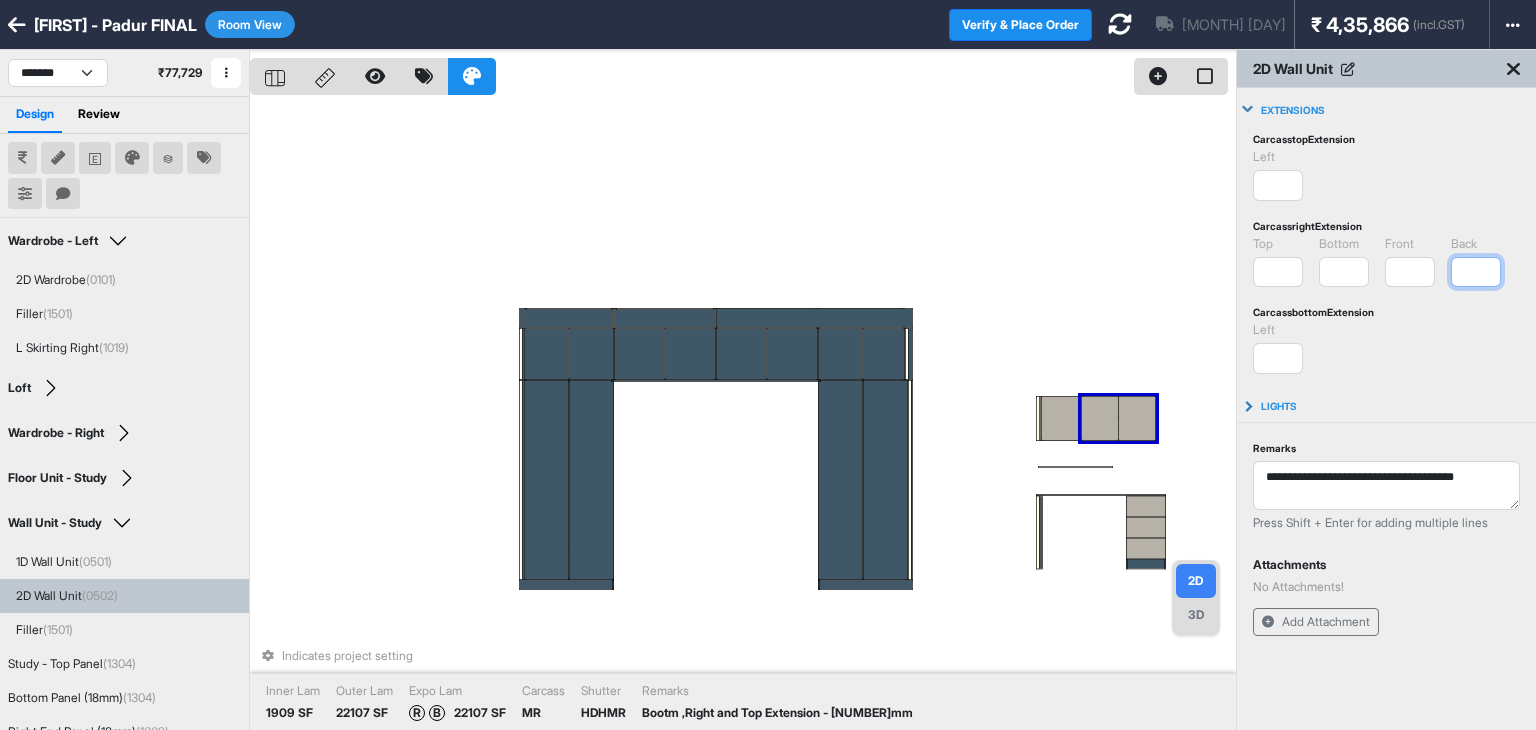 click on "*" at bounding box center [1476, 272] 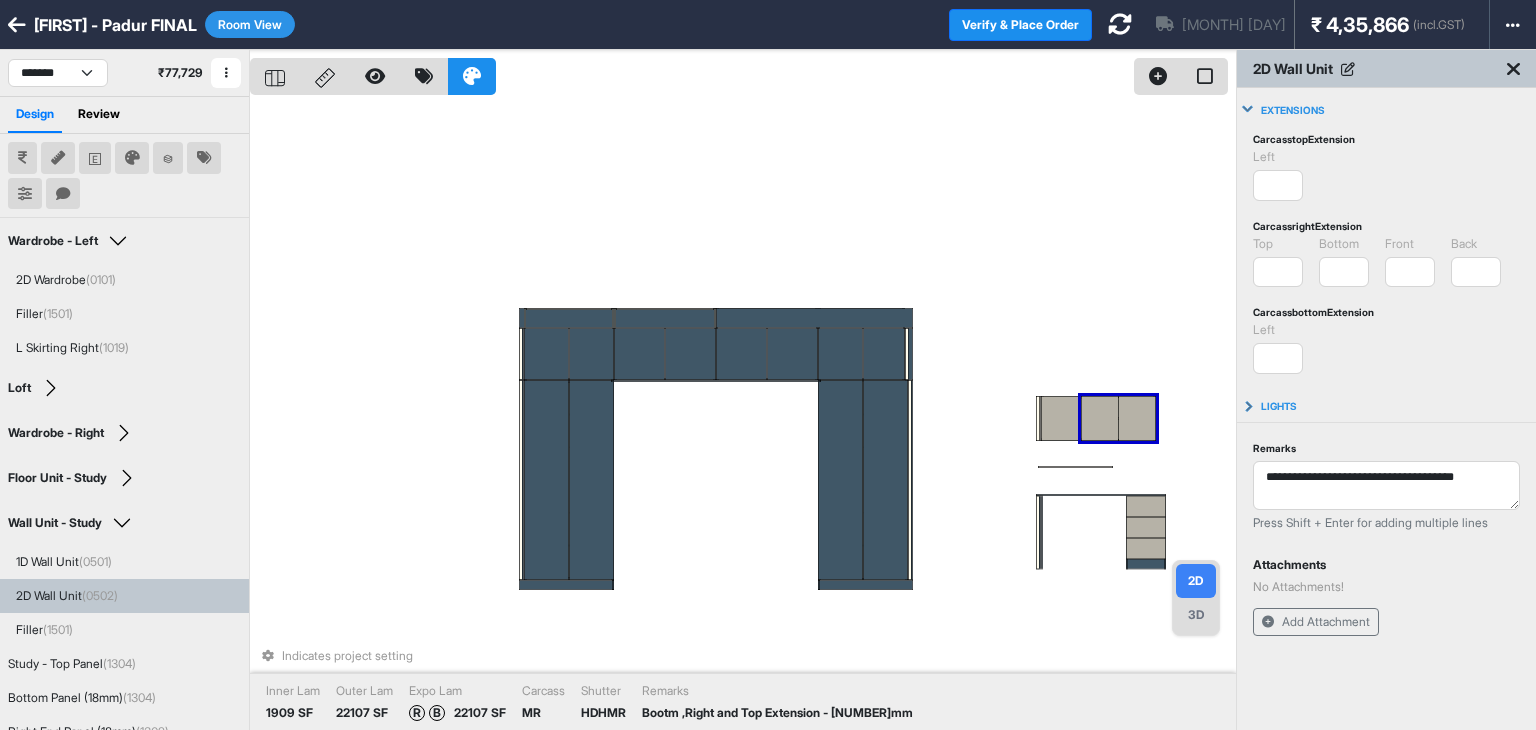 click on "Carcass  top  Extension left * Invalid Input Carcass  right  Extension top * Invalid Input bottom * Invalid Input front * Invalid Input back * Invalid Input Carcass  bottom  Extension left * Invalid Input" at bounding box center [1386, 252] 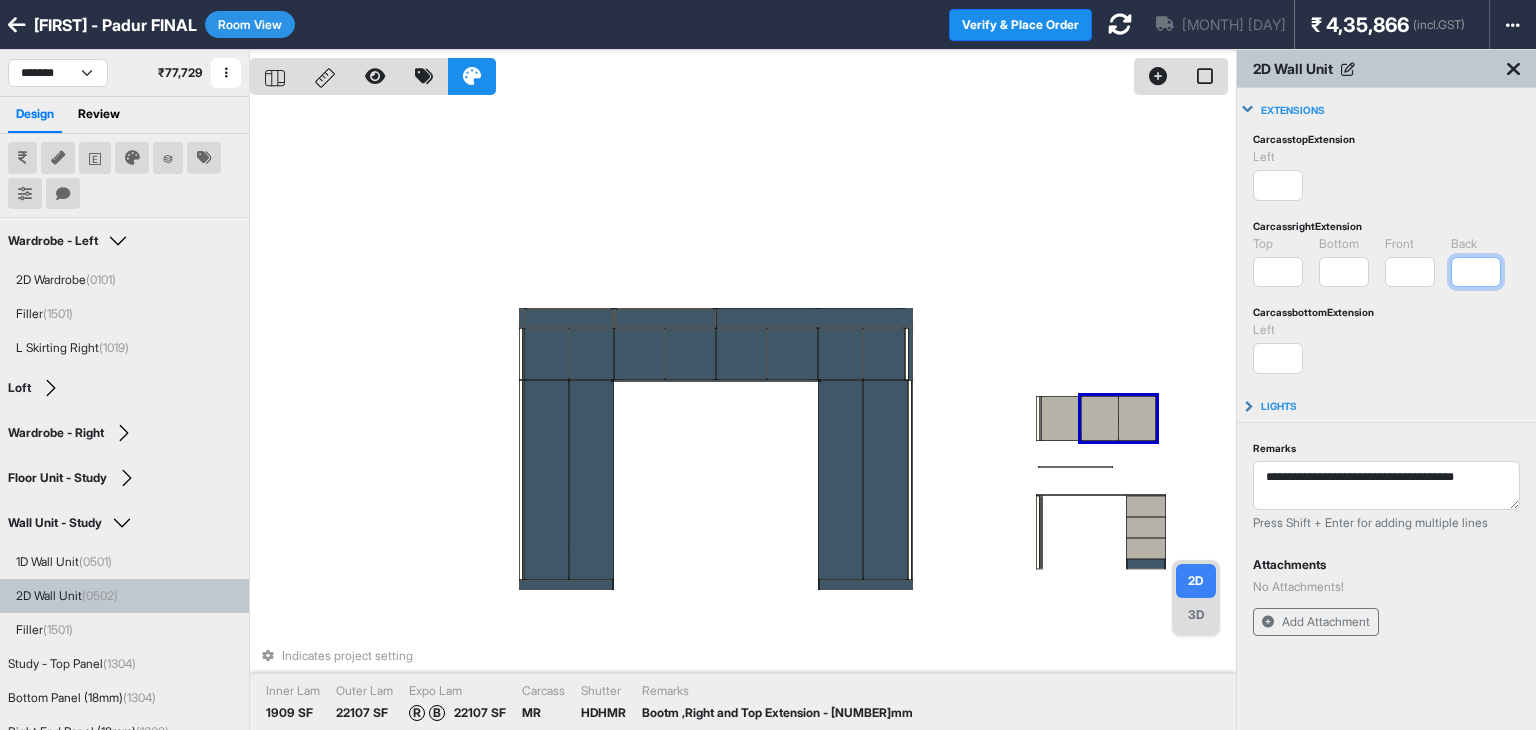 click on "*" at bounding box center (1476, 272) 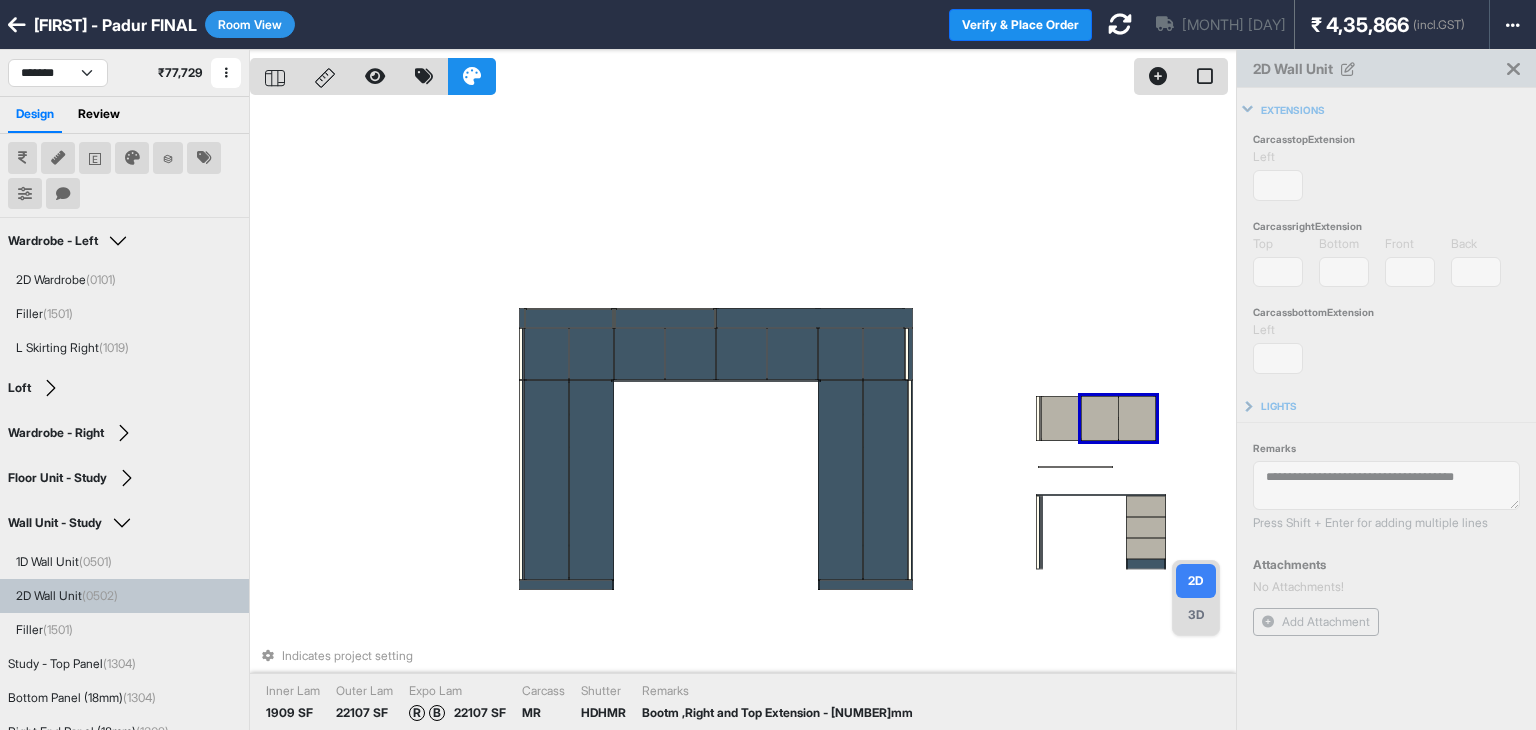 click on "Carcass  right  Extension top * Invalid Input bottom * Invalid Input front * Invalid Input back * Invalid Input" at bounding box center [1386, 252] 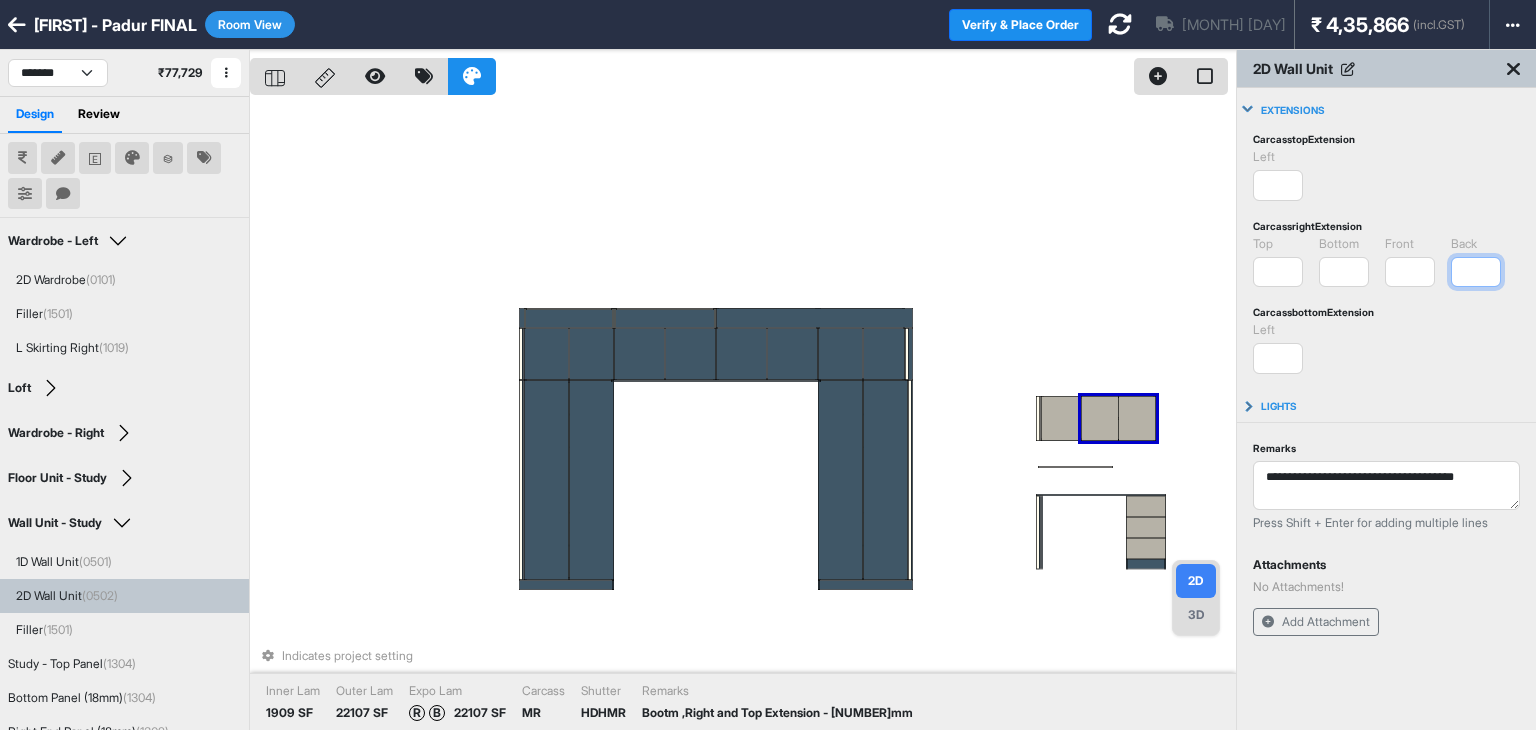 click on "*" at bounding box center (1476, 272) 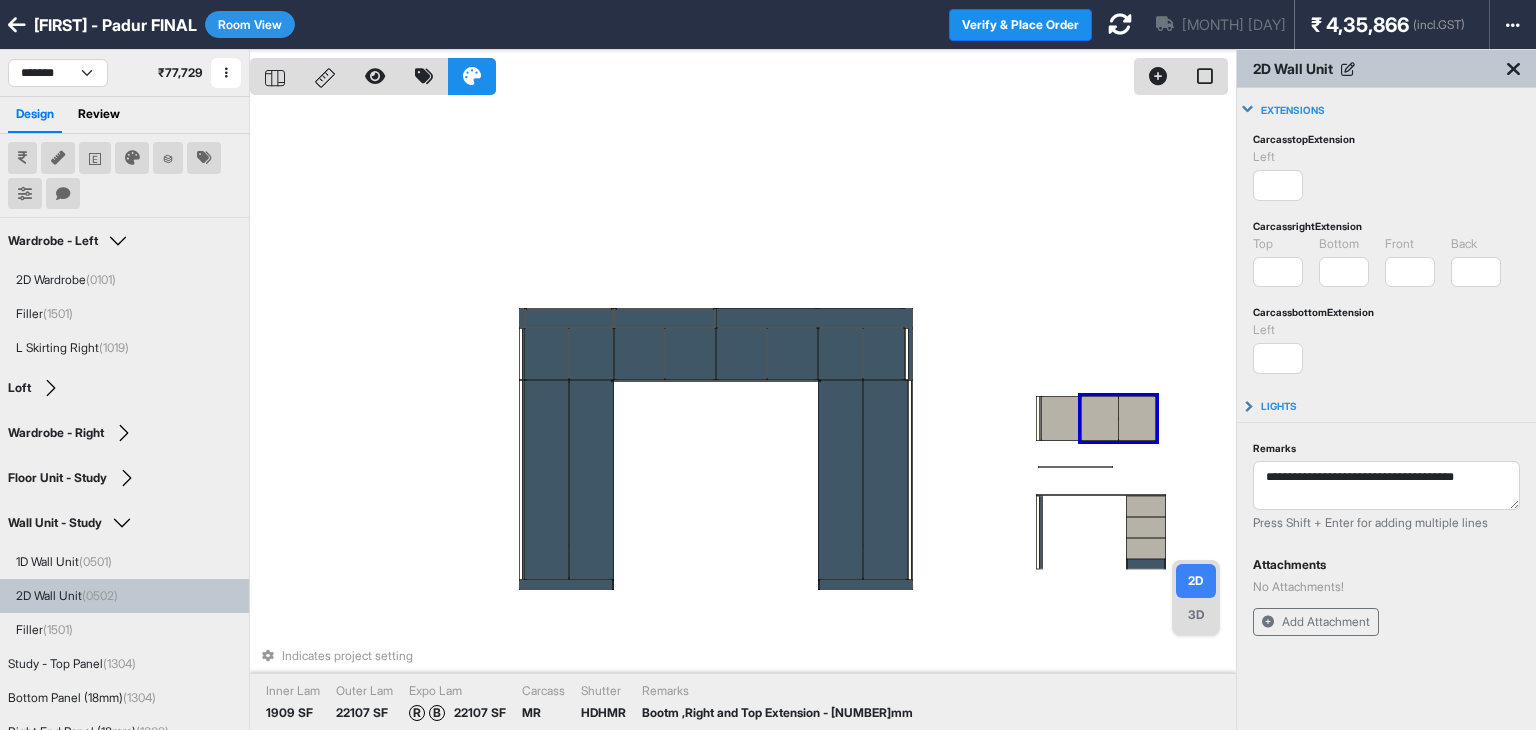click on "Carcass  right  Extension top * Invalid Input bottom * Invalid Input front * Invalid Input back *** Invalid Input" at bounding box center (1386, 252) 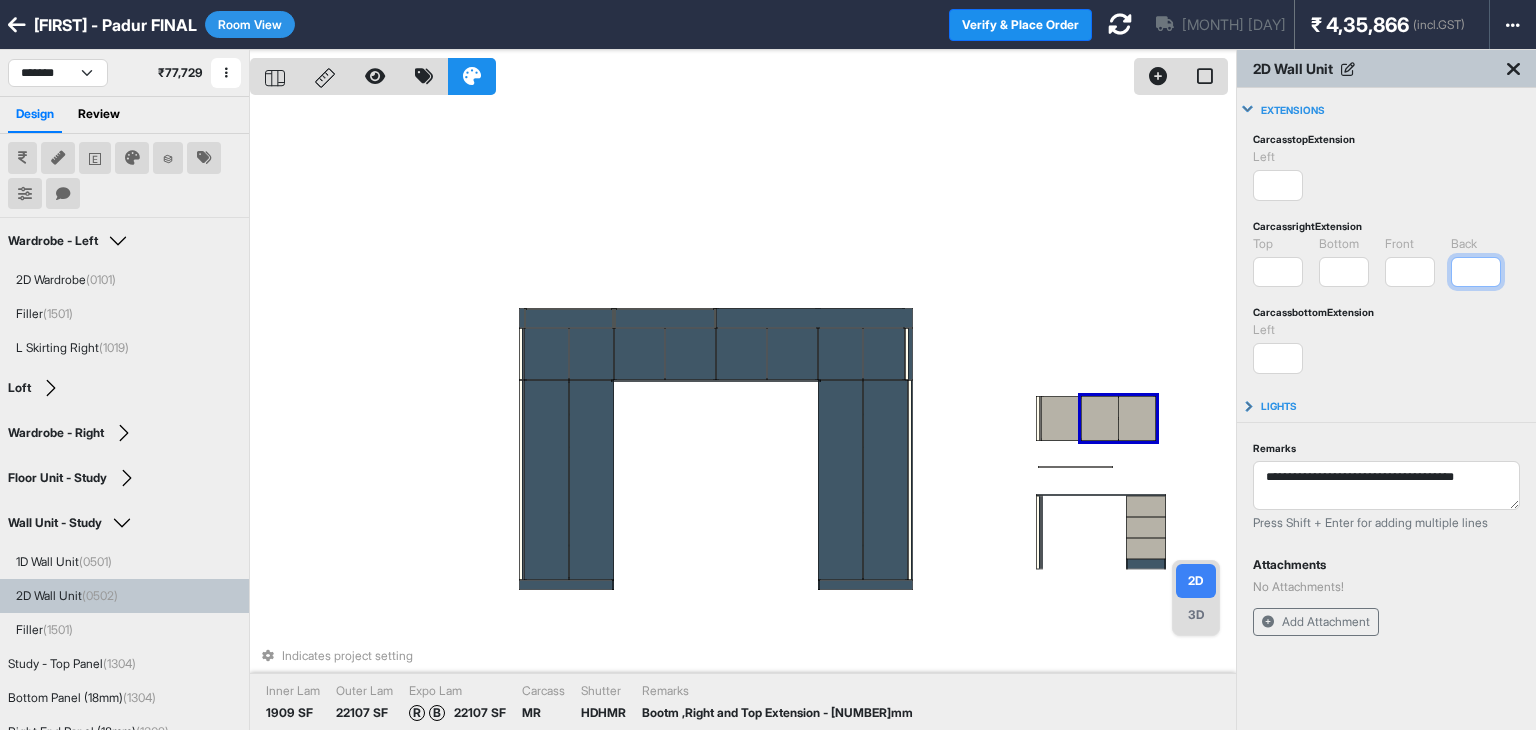 click on "*" at bounding box center [1476, 272] 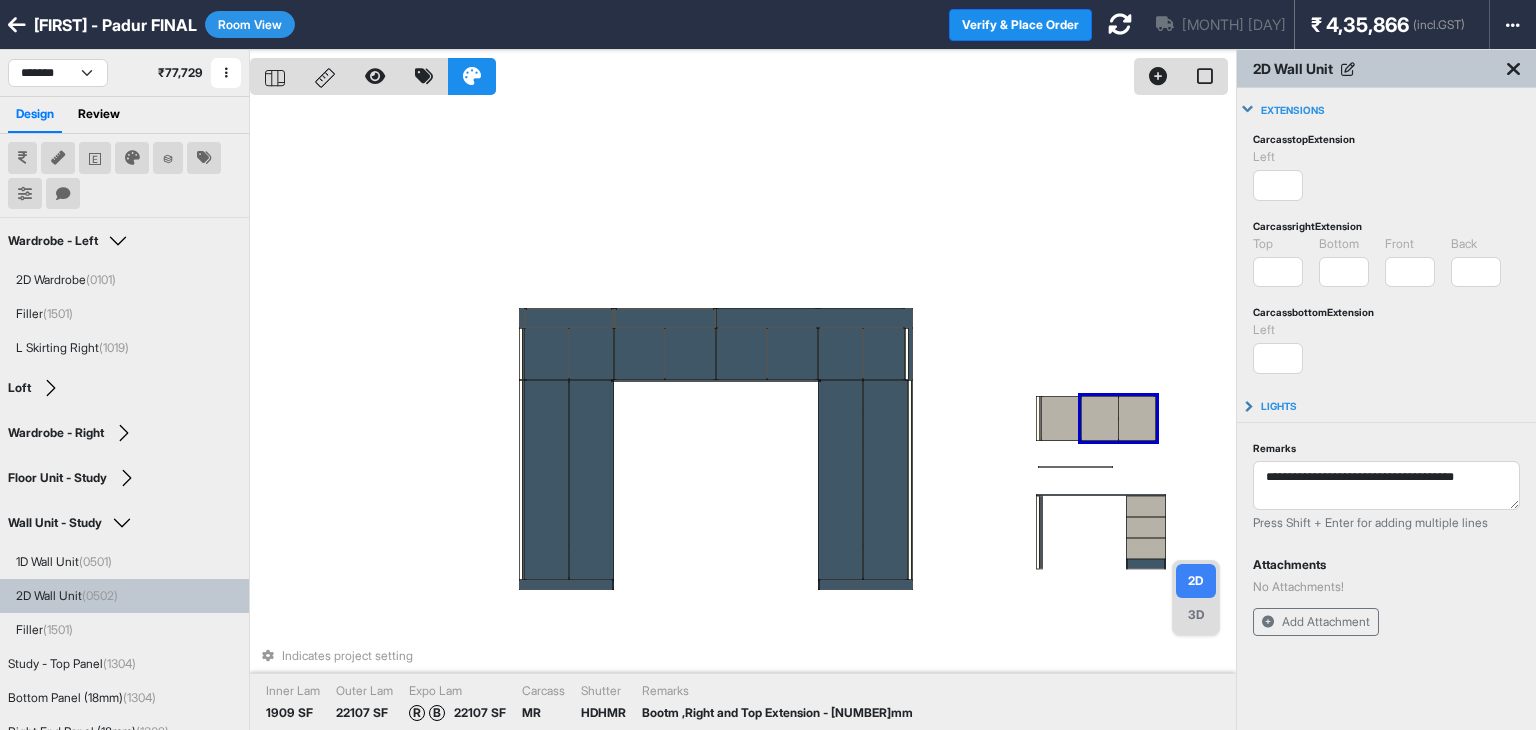 click on "Carcass  top  Extension left * Invalid Input Carcass  right  Extension top * Invalid Input bottom * Invalid Input front * Invalid Input back * Invalid Input Carcass  bottom  Extension left * Invalid Input" at bounding box center [1386, 252] 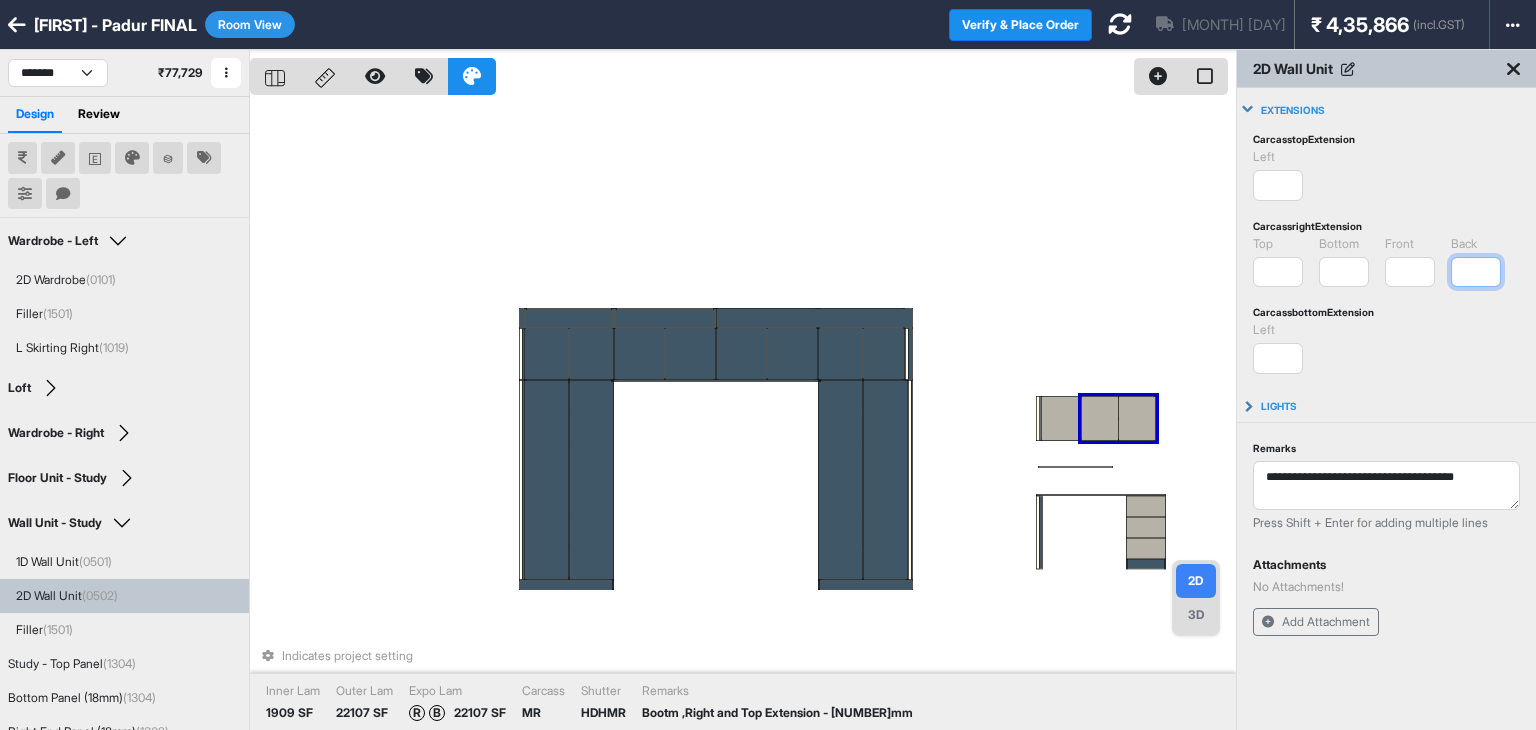 click on "*" at bounding box center (1476, 272) 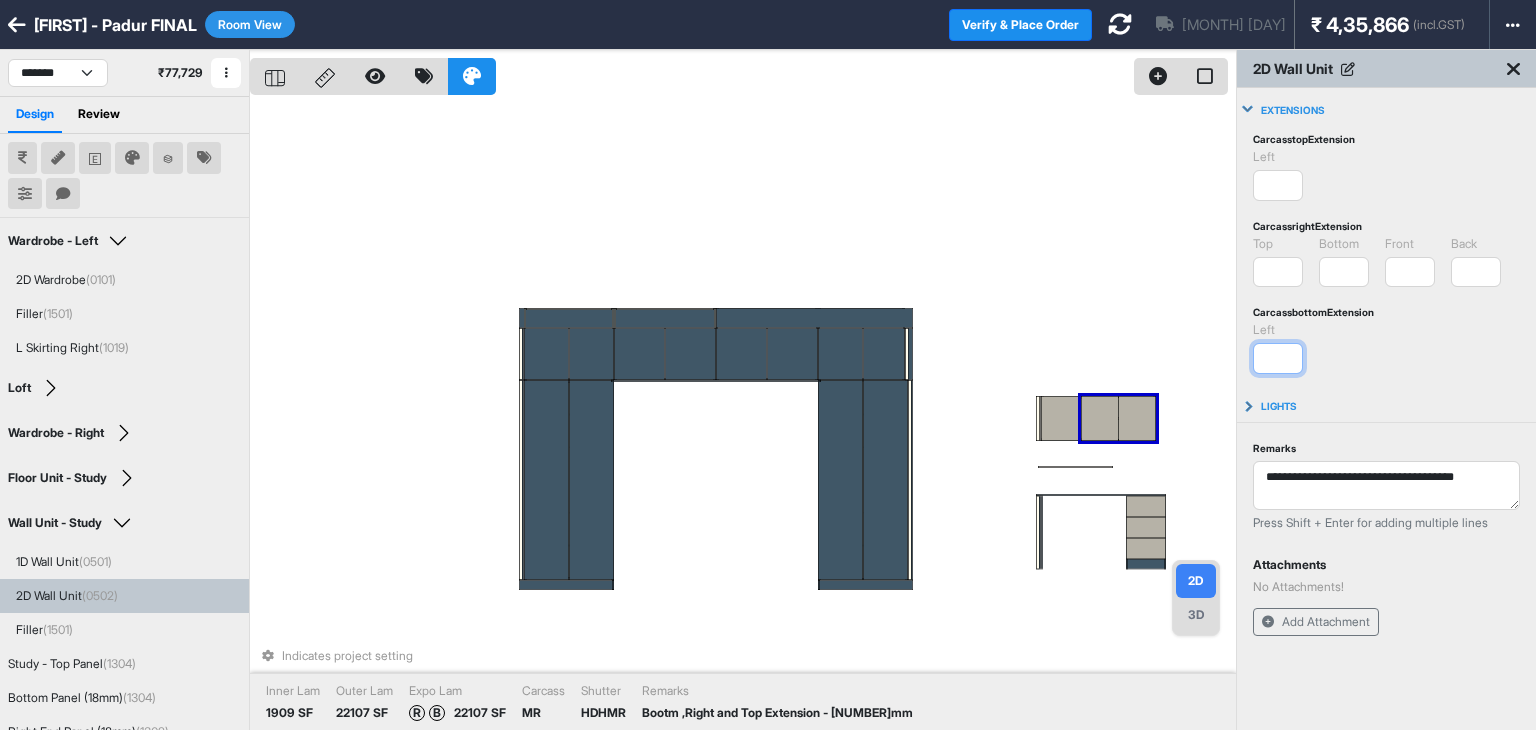 type on "*" 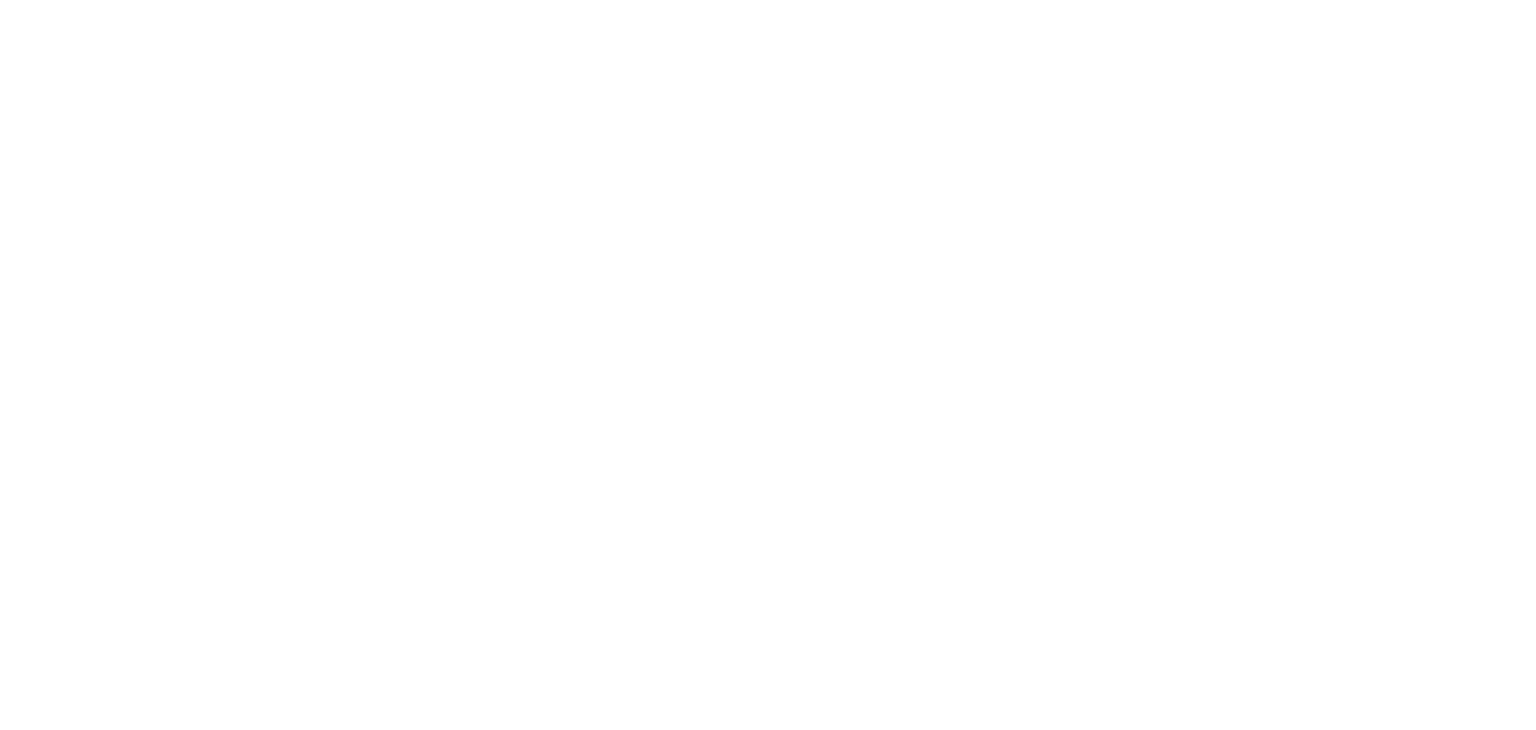 scroll, scrollTop: 0, scrollLeft: 0, axis: both 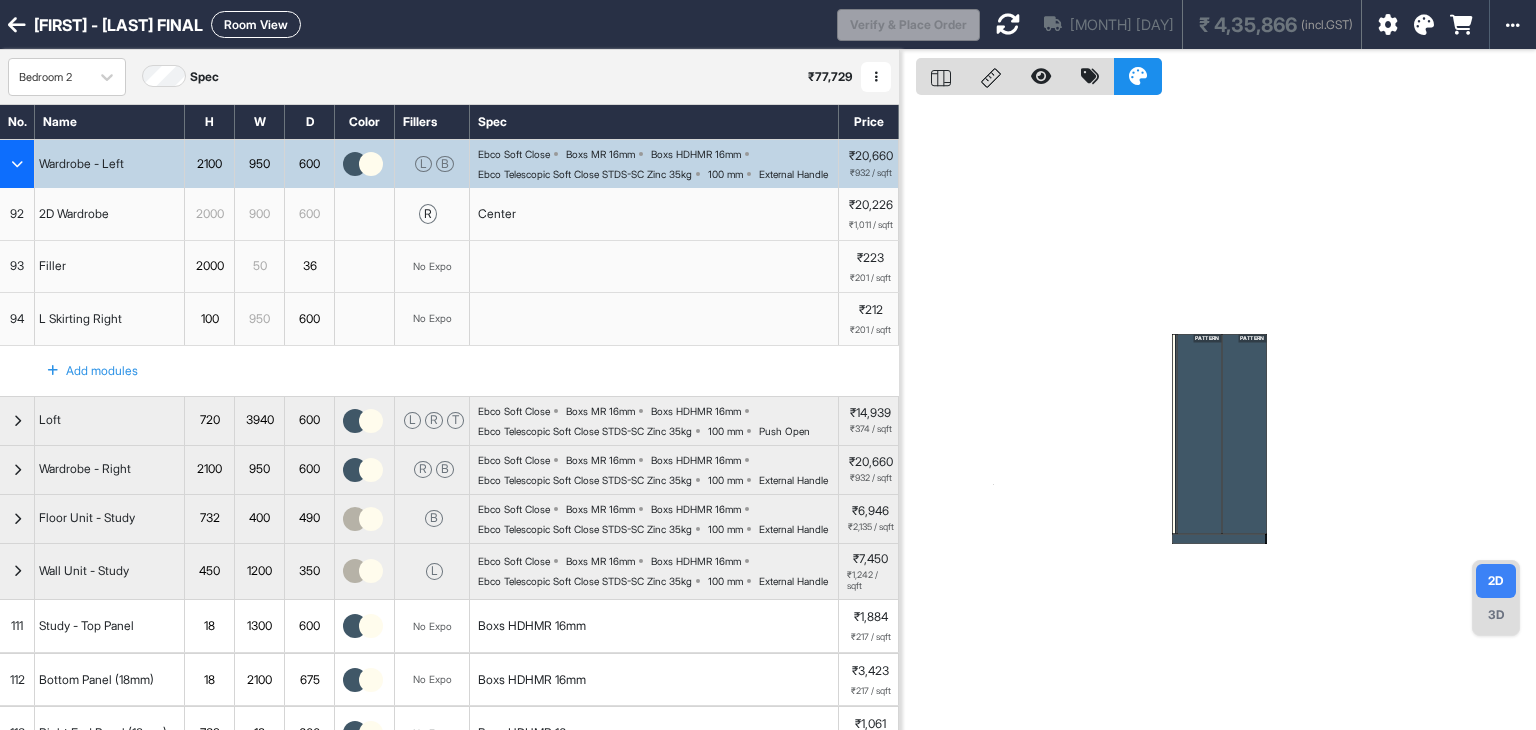 click on "Room View" at bounding box center (256, 24) 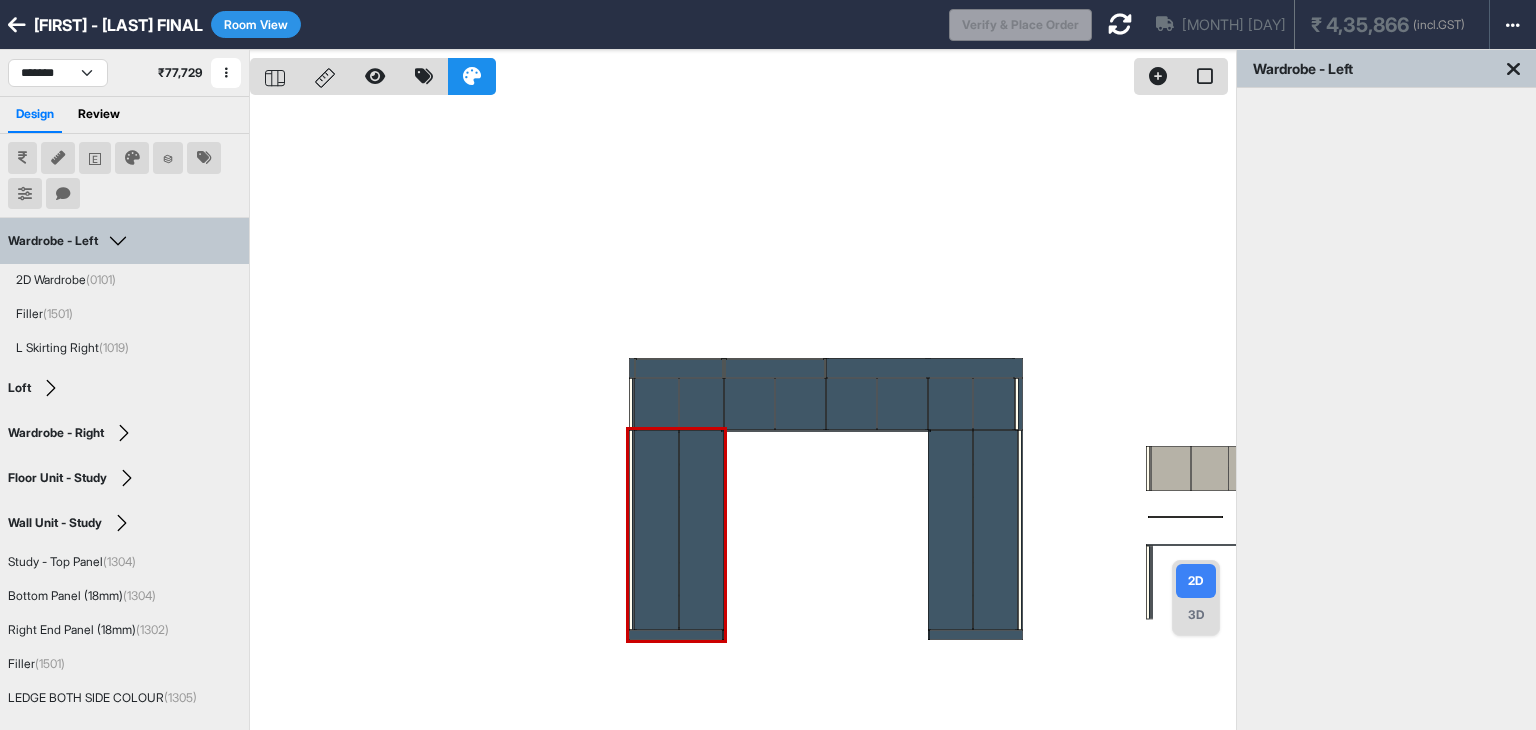 click at bounding box center (743, 415) 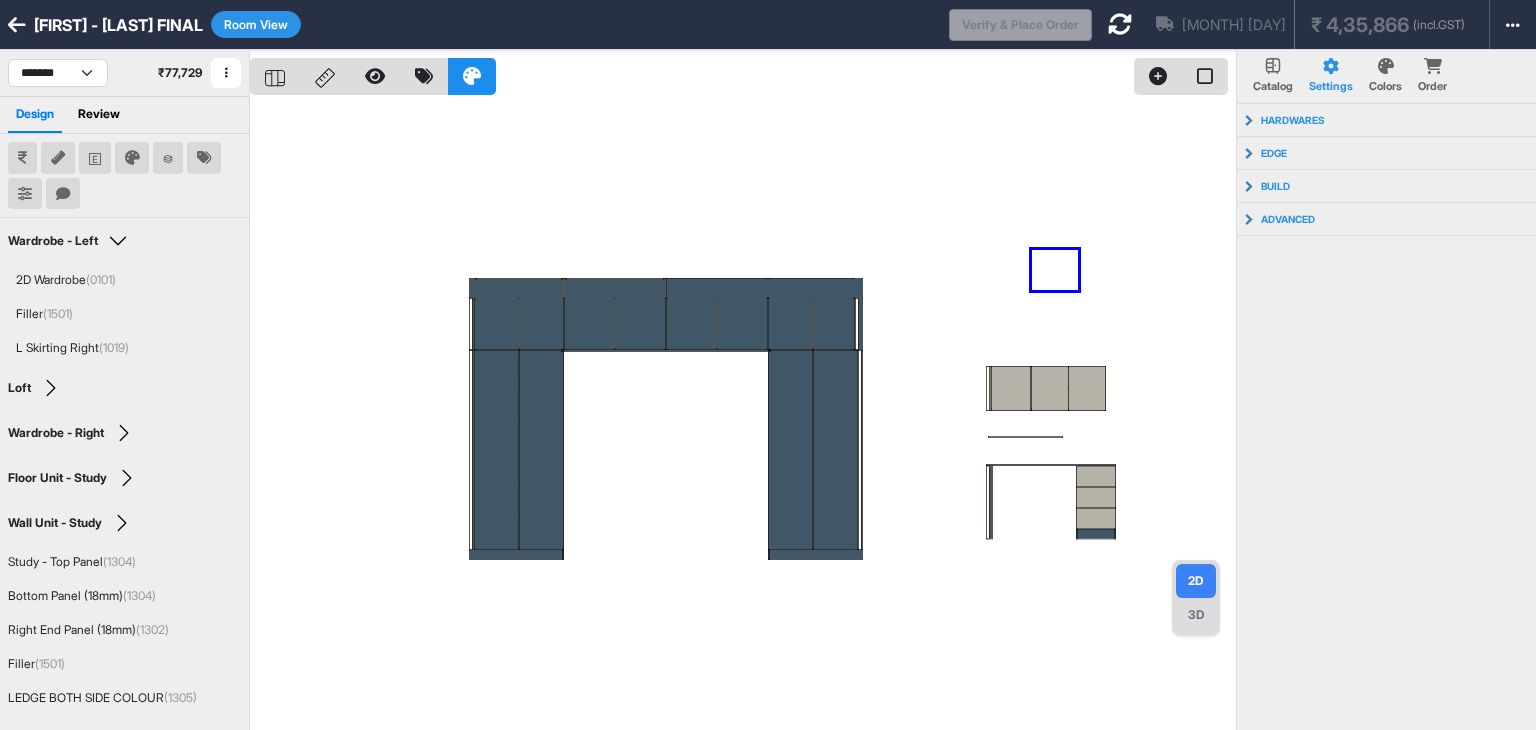 click at bounding box center (743, 415) 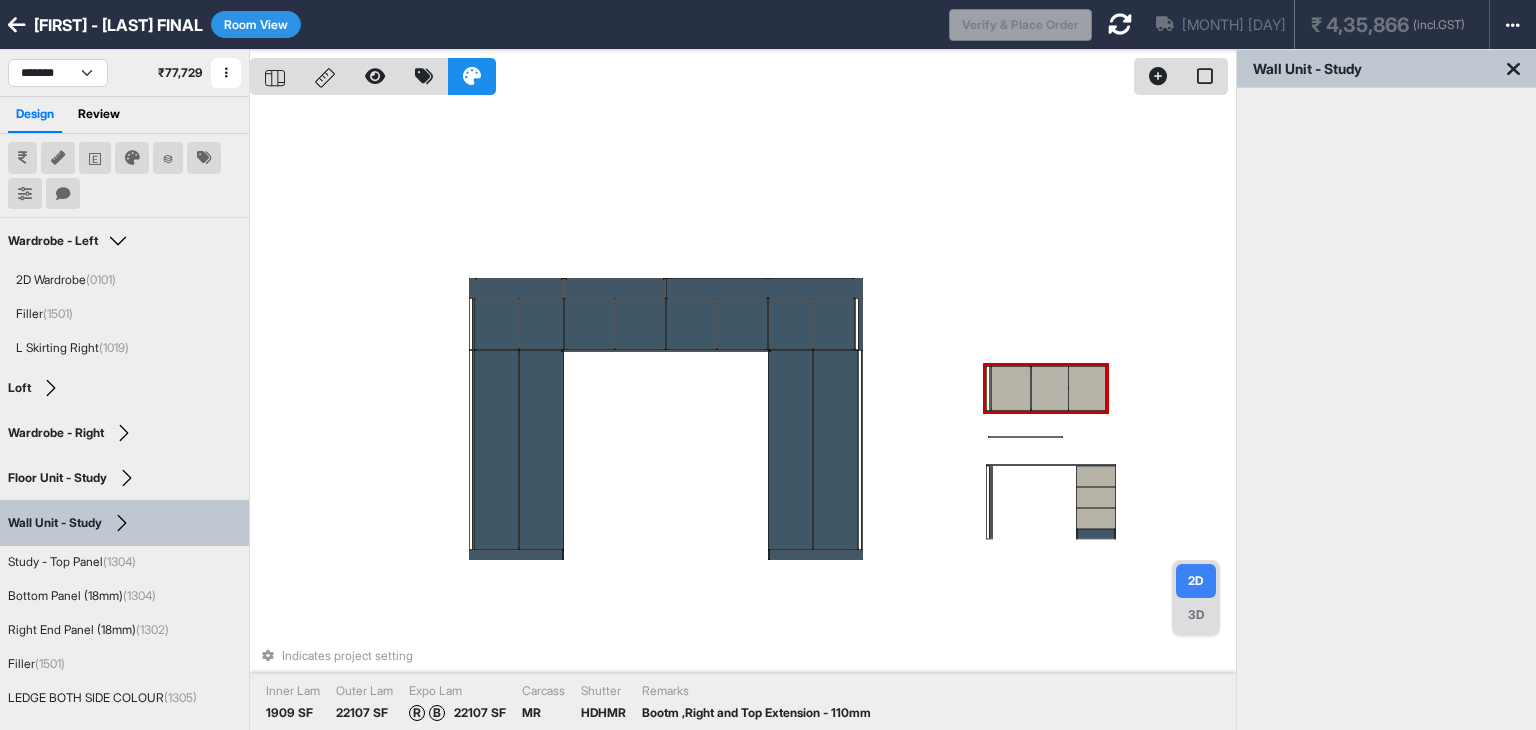 click at bounding box center (1087, 388) 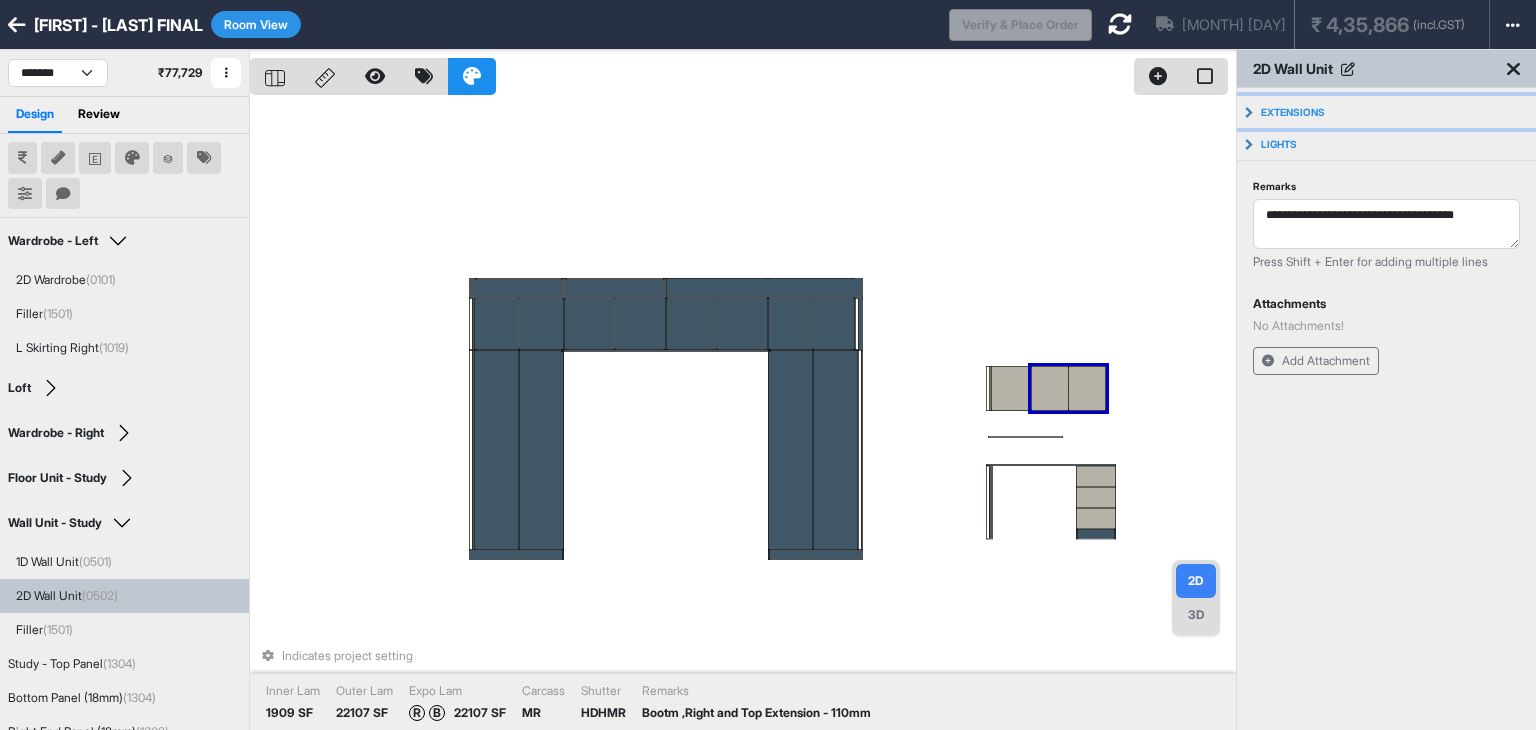click on "Extensions" at bounding box center (1386, 112) 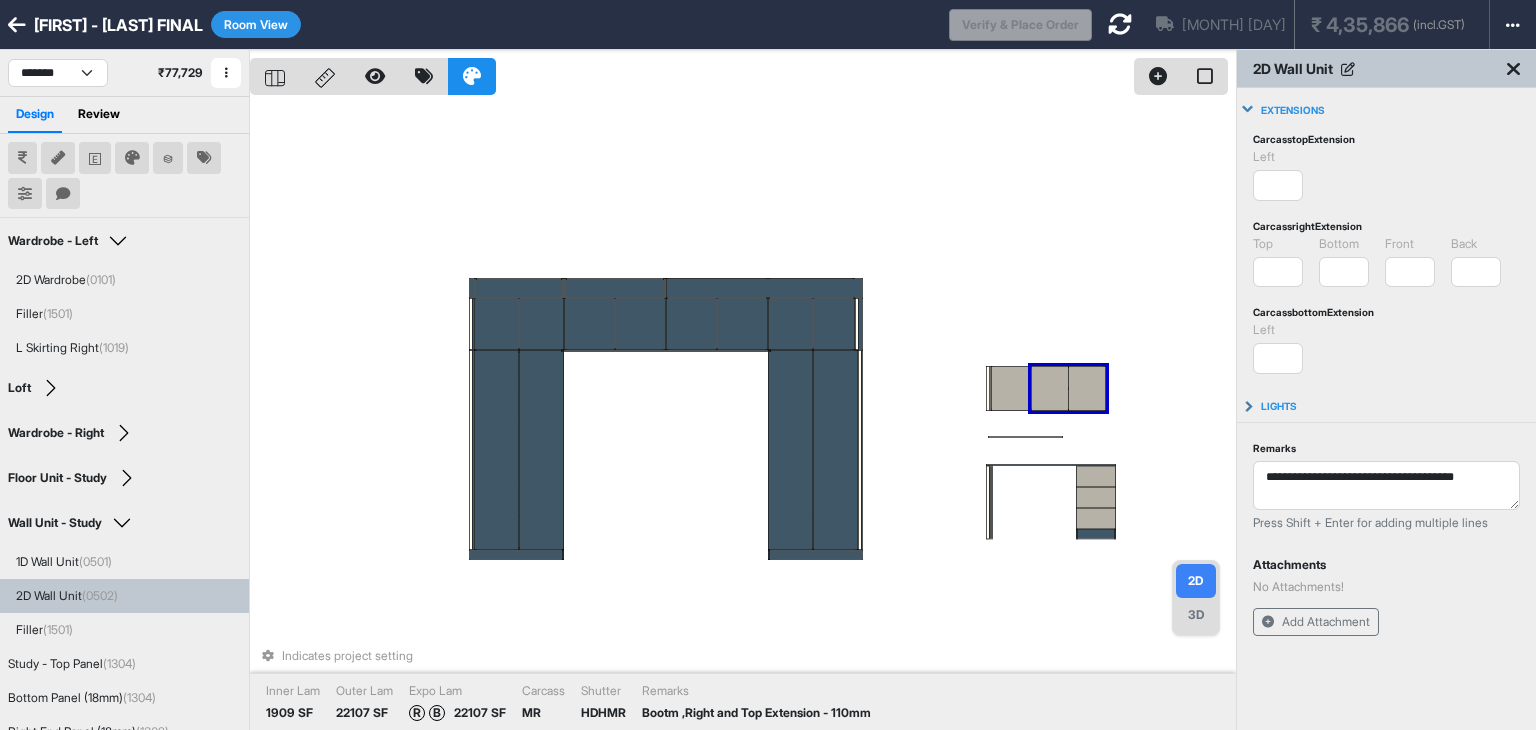 click on "Indicates project setting Inner Lam [NUMBER] SF Outer Lam [NUMBER] SF Expo Lam R B [NUMBER] SF Carcass MR Shutter HDHMR Remarks Bootm ,Right and Top Extension - [NUMBER]mm" at bounding box center [743, 415] 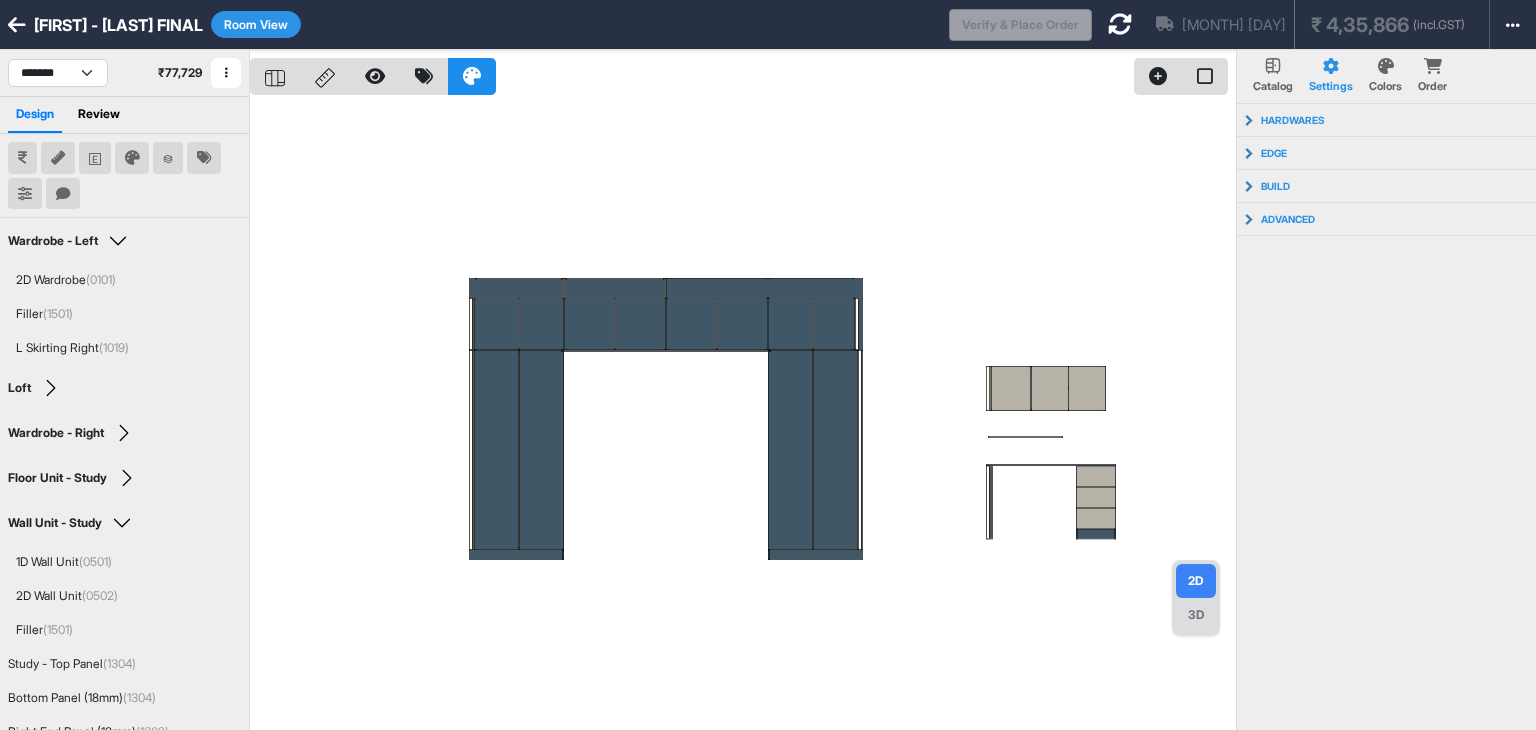 click on "3D" at bounding box center (1196, 615) 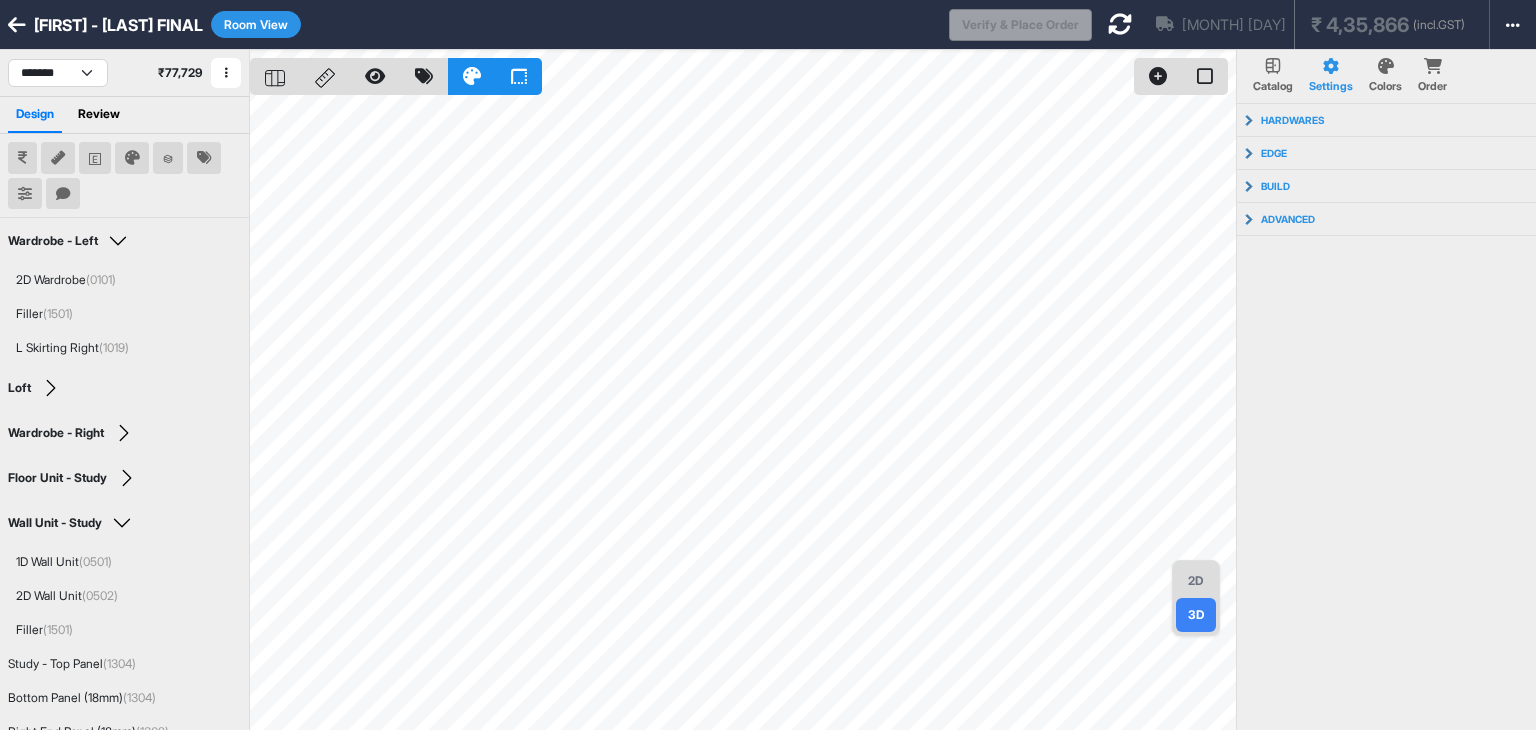 click on "2D" at bounding box center (1196, 581) 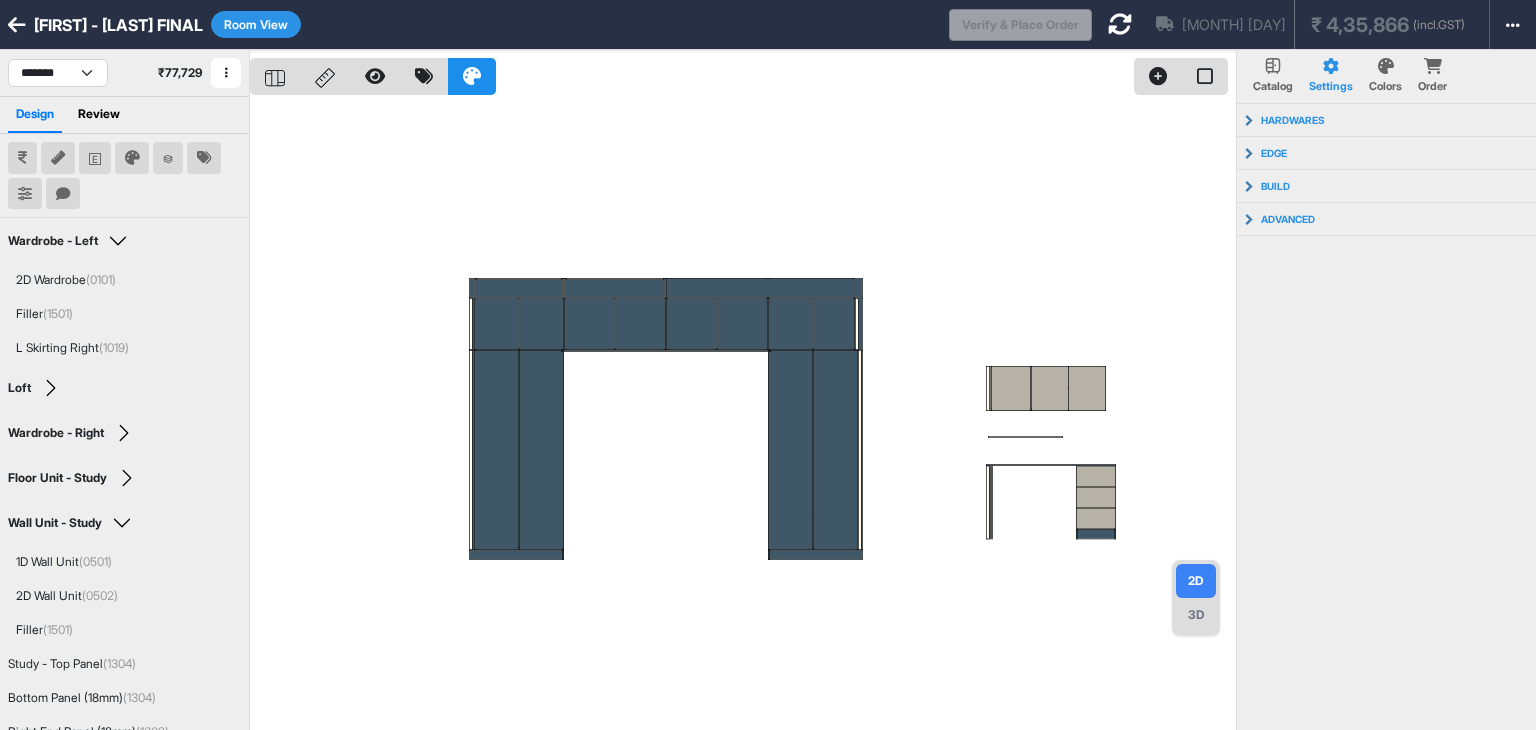 click at bounding box center (743, 415) 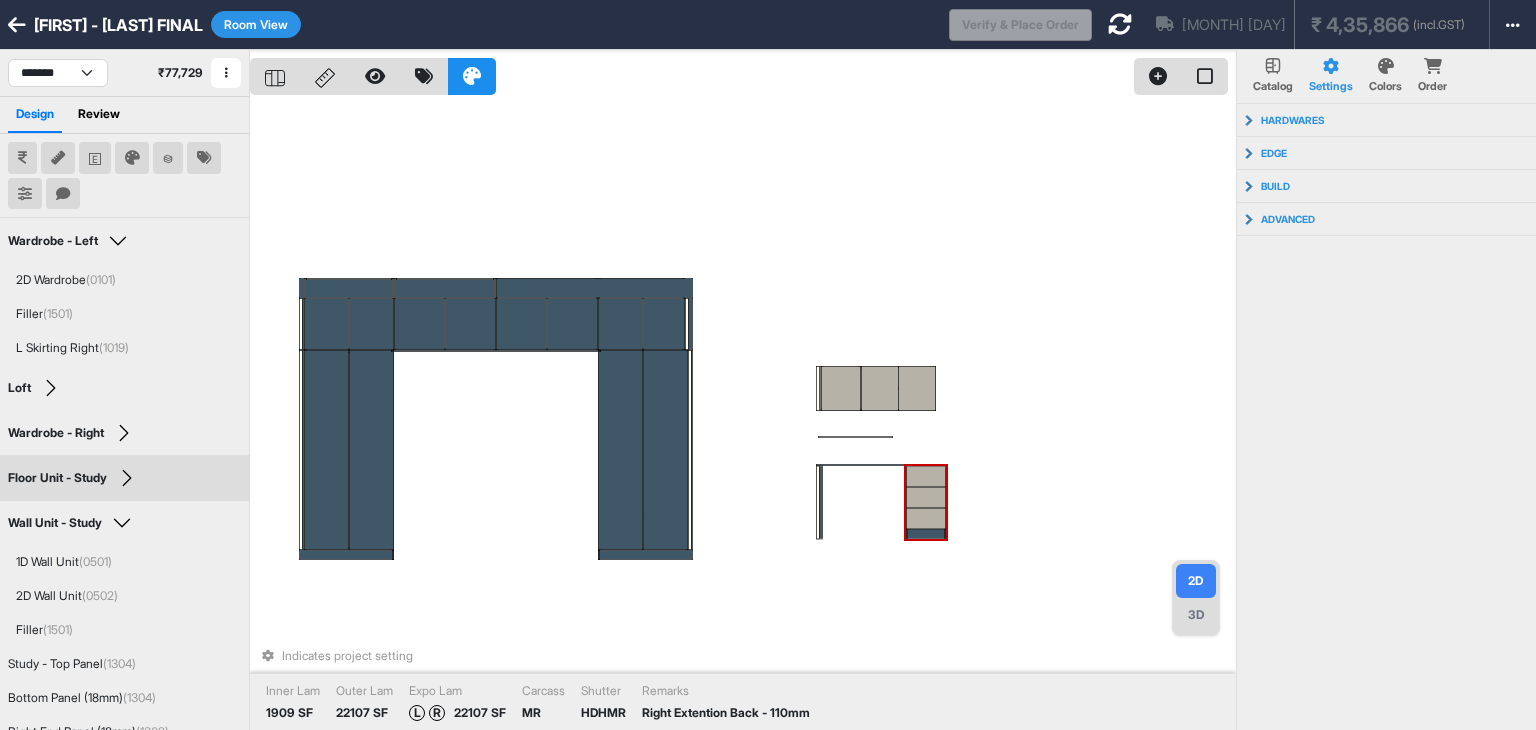 click at bounding box center [926, 476] 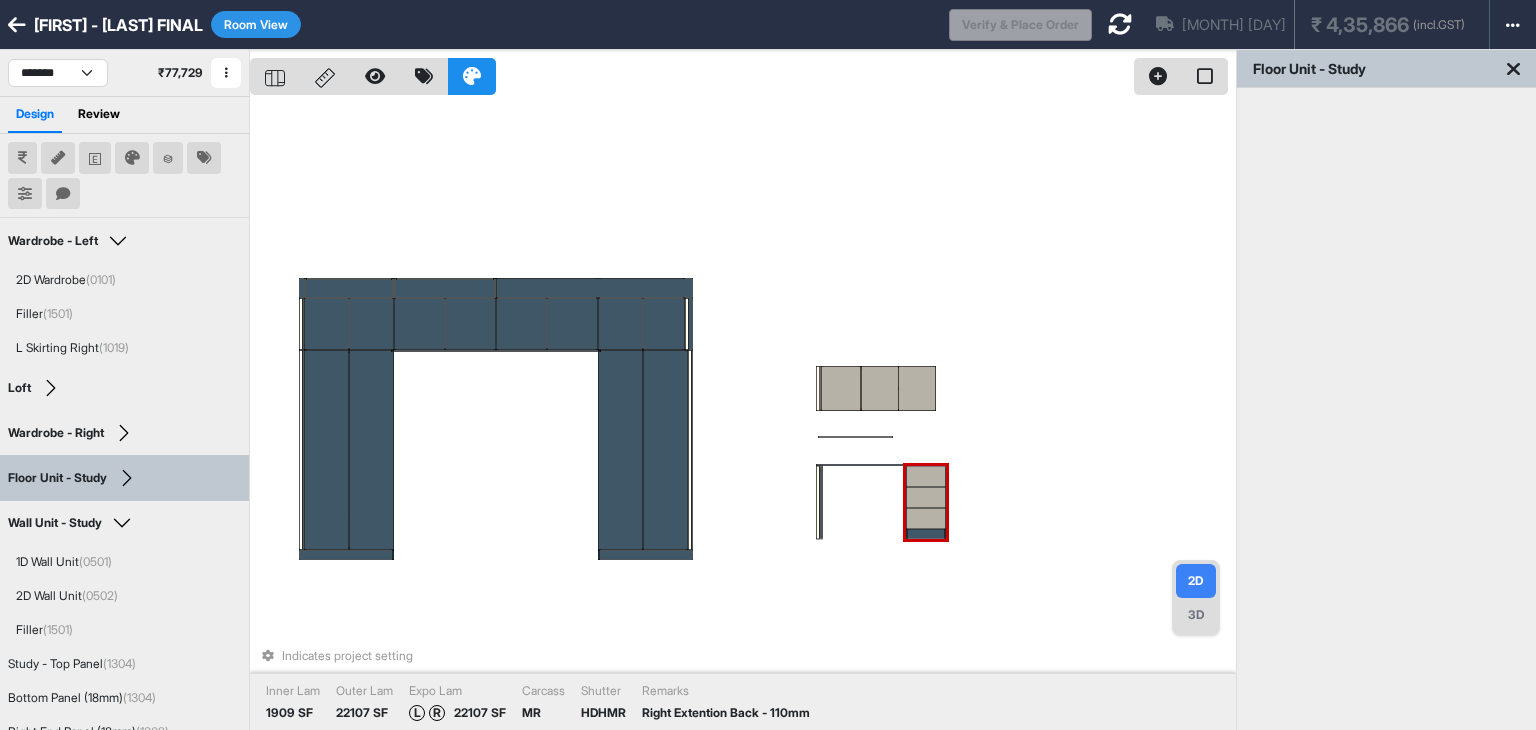 click at bounding box center (926, 476) 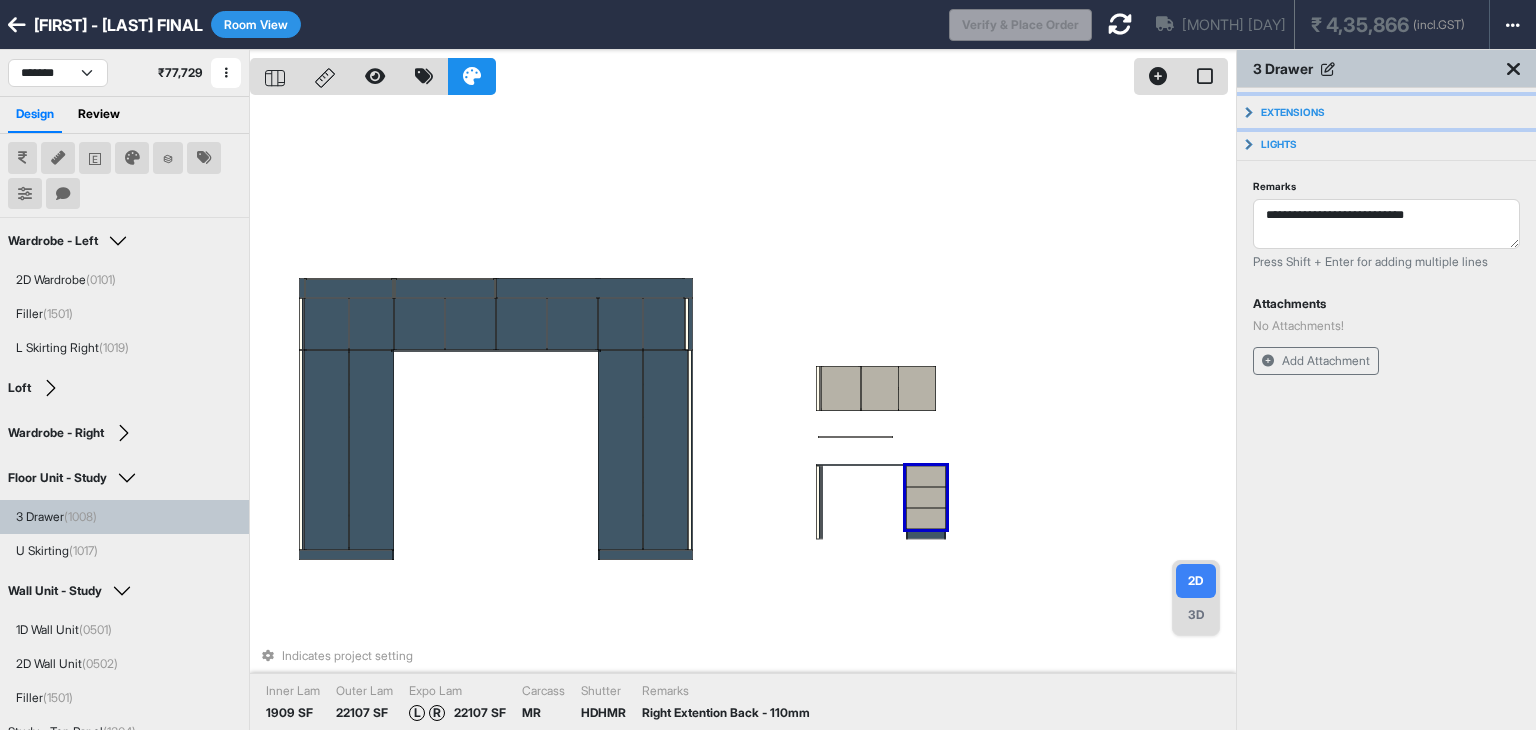 click on "Extensions" at bounding box center [1386, 112] 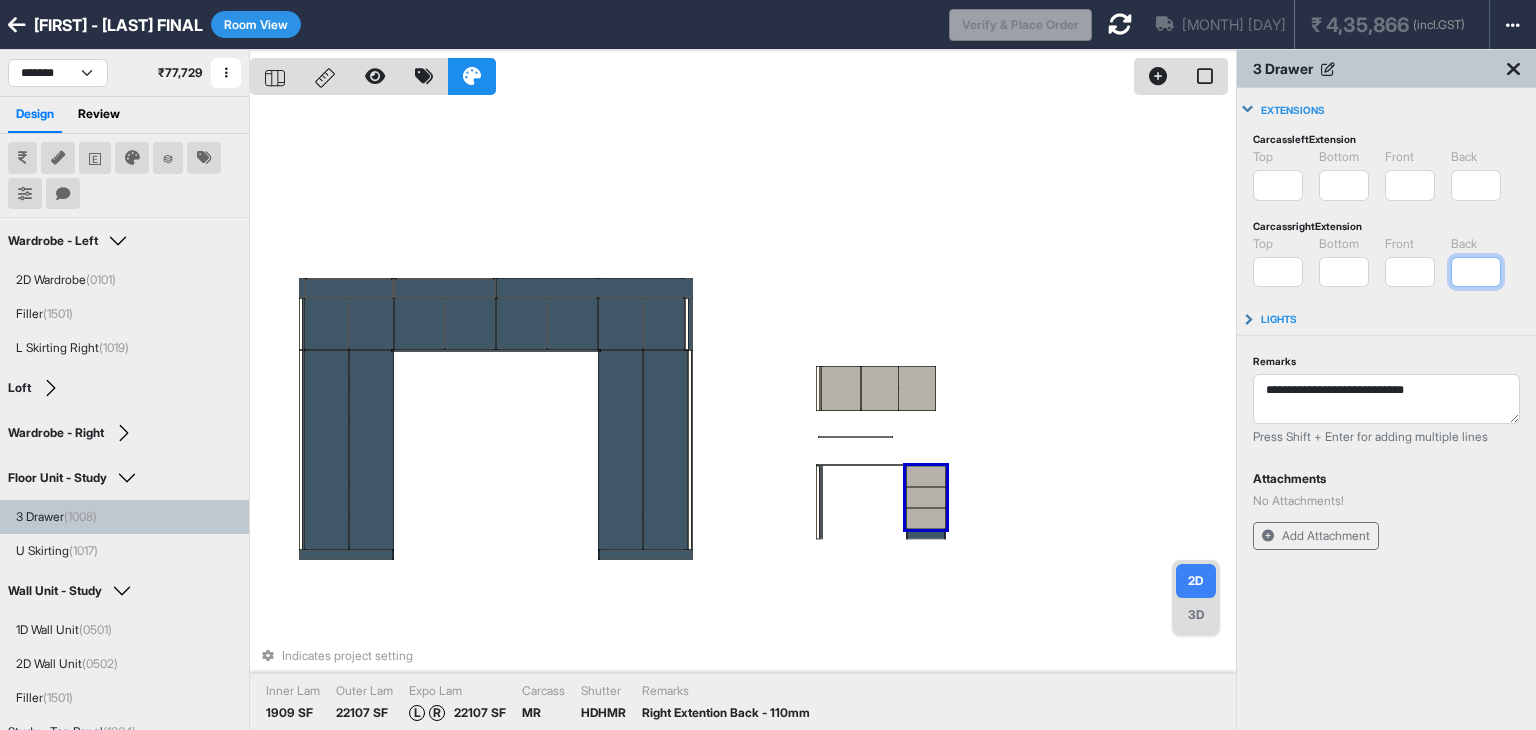 click on "*" at bounding box center (1476, 272) 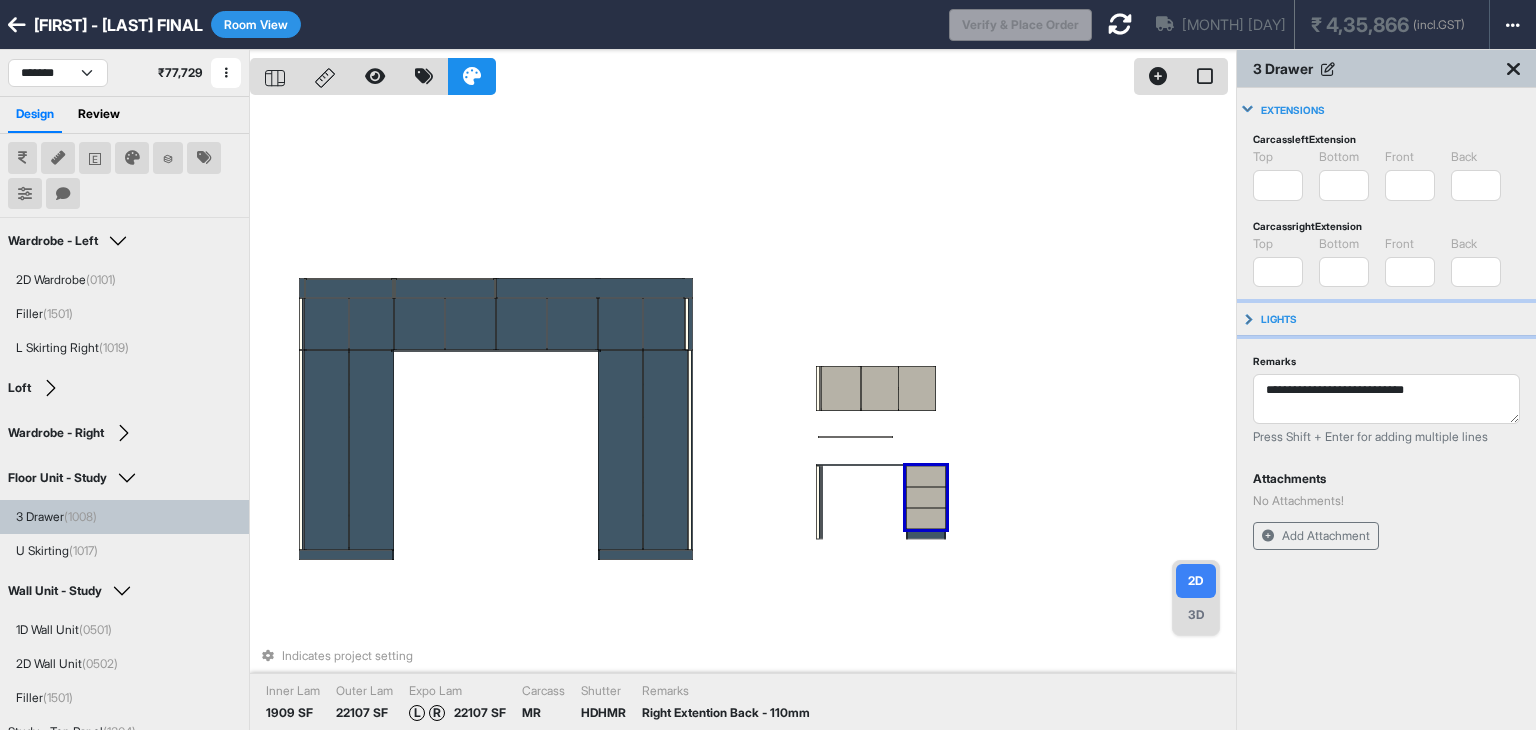 type on "*" 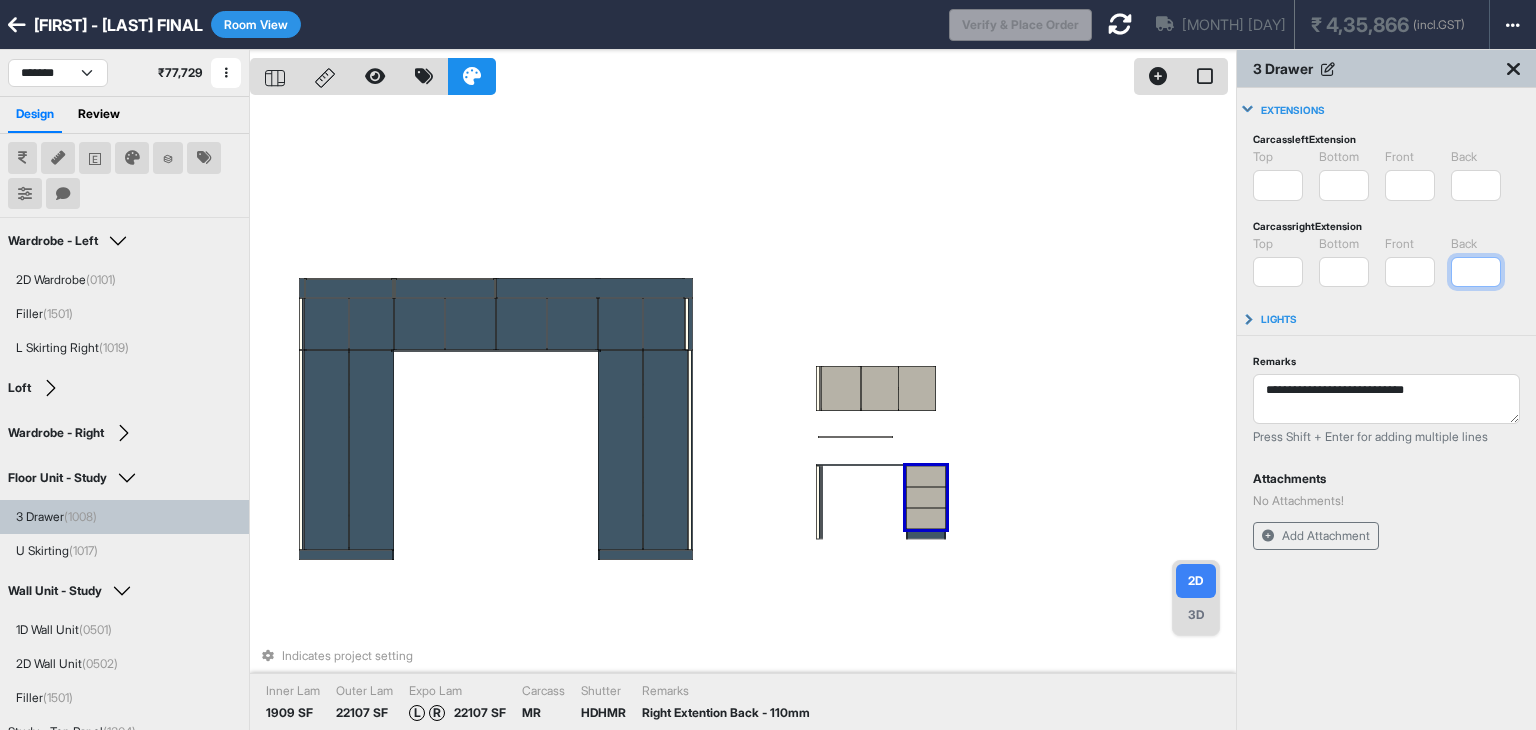 click on "*" at bounding box center [1476, 272] 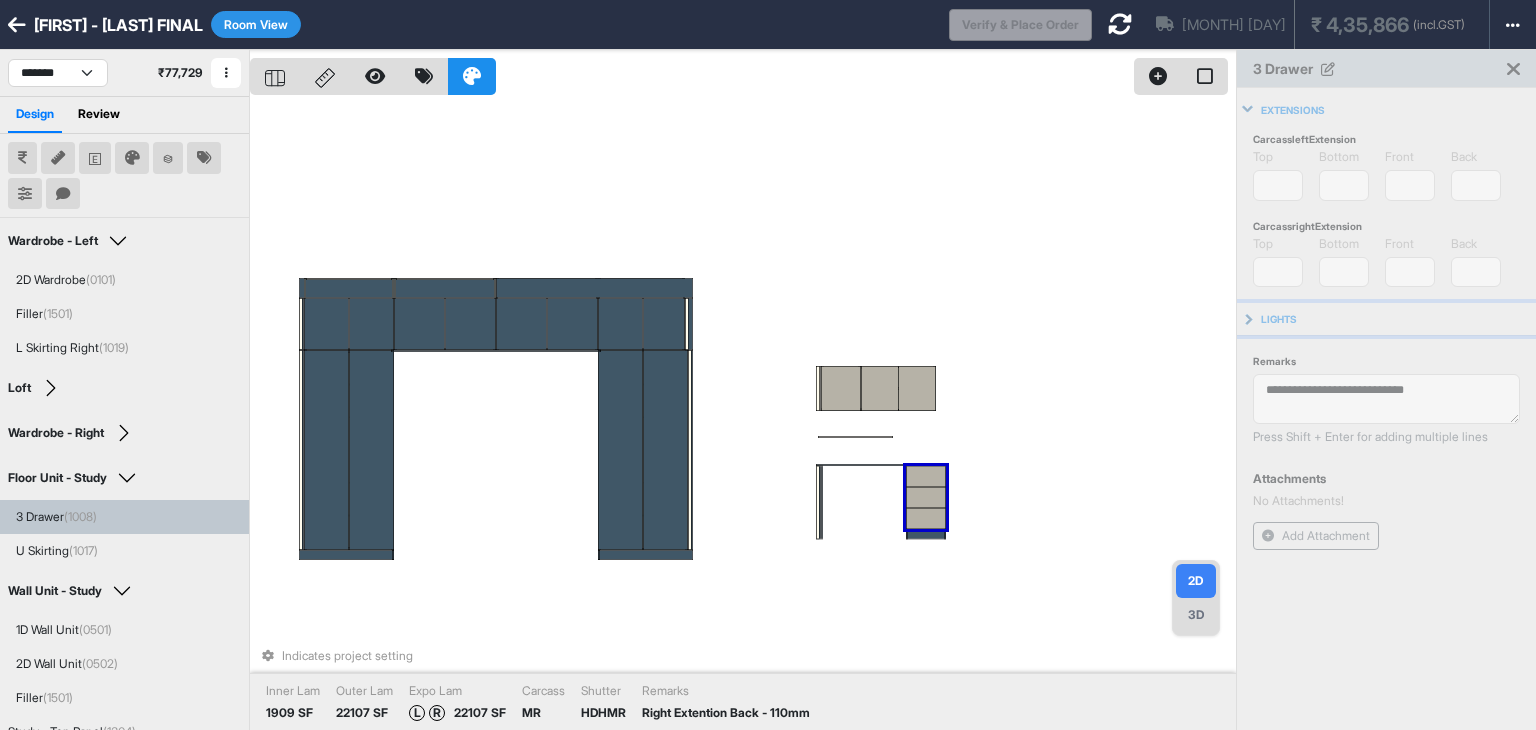 type on "*" 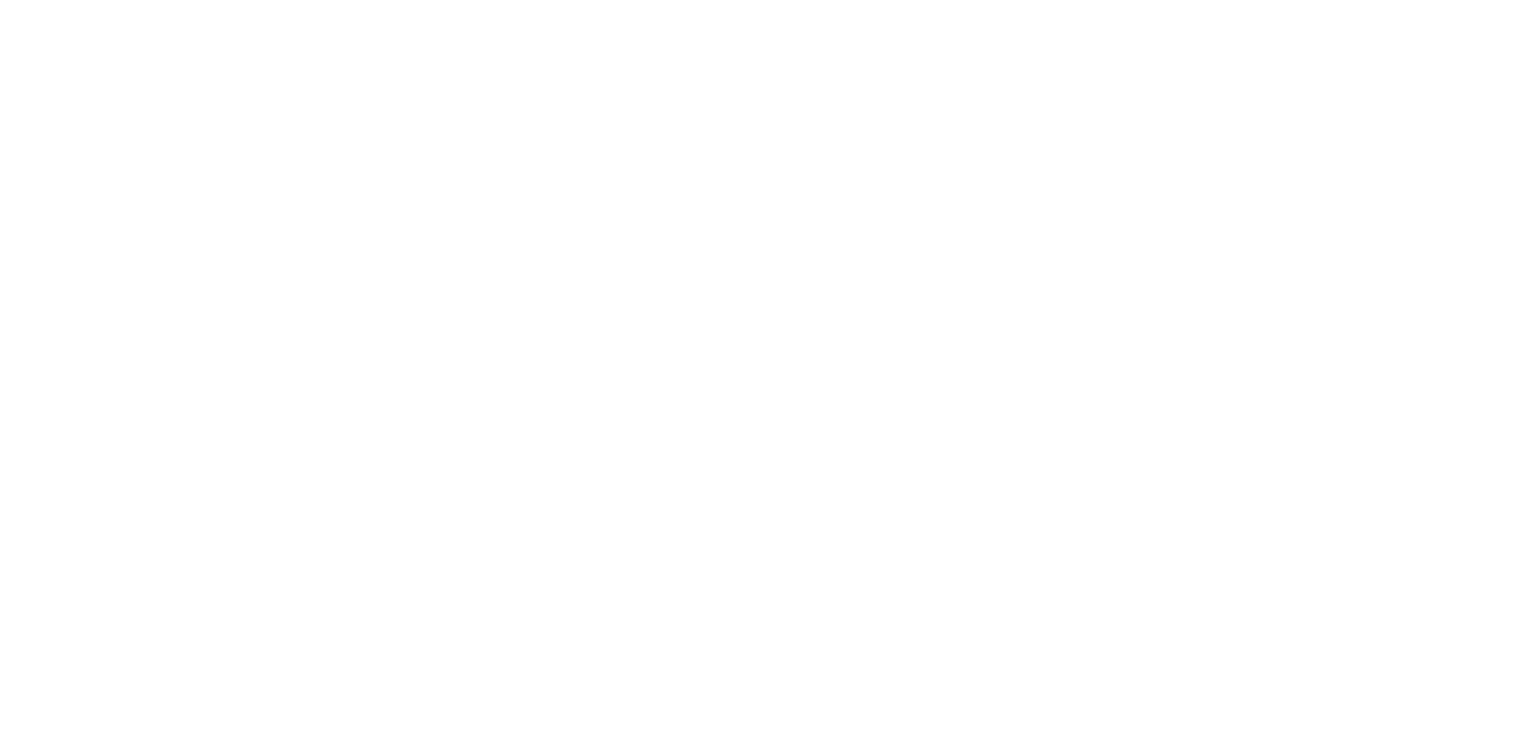 scroll, scrollTop: 0, scrollLeft: 0, axis: both 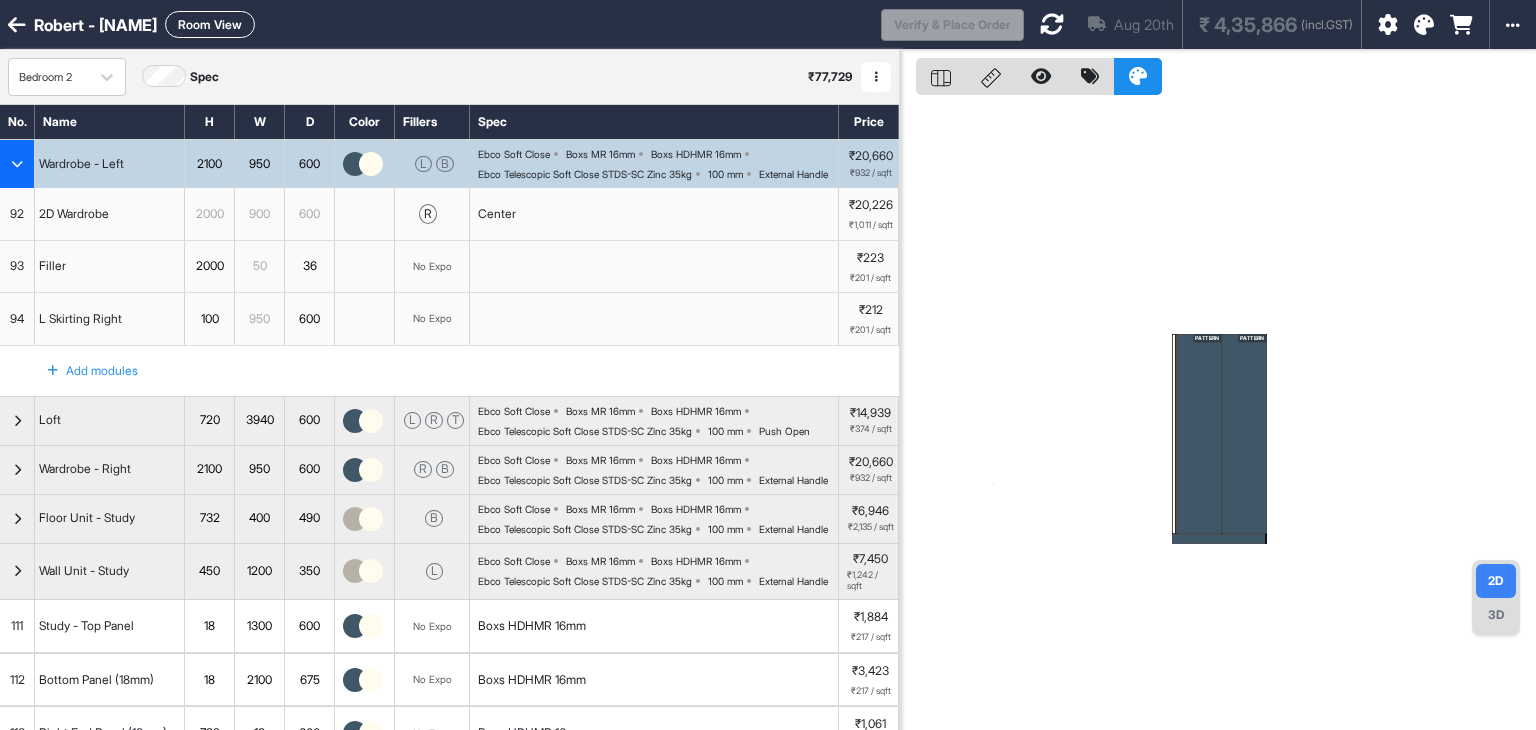 click on "Room View" at bounding box center (210, 24) 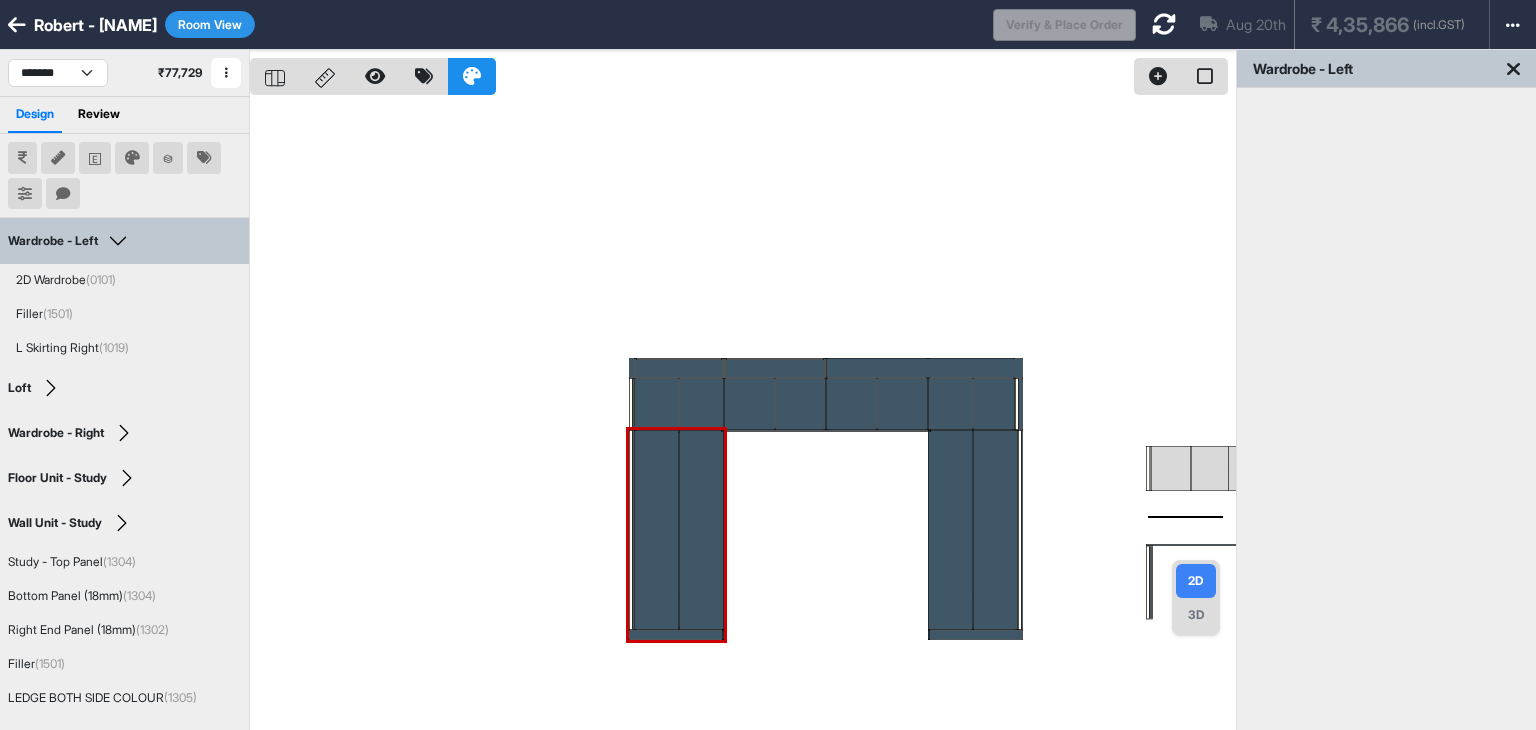 type 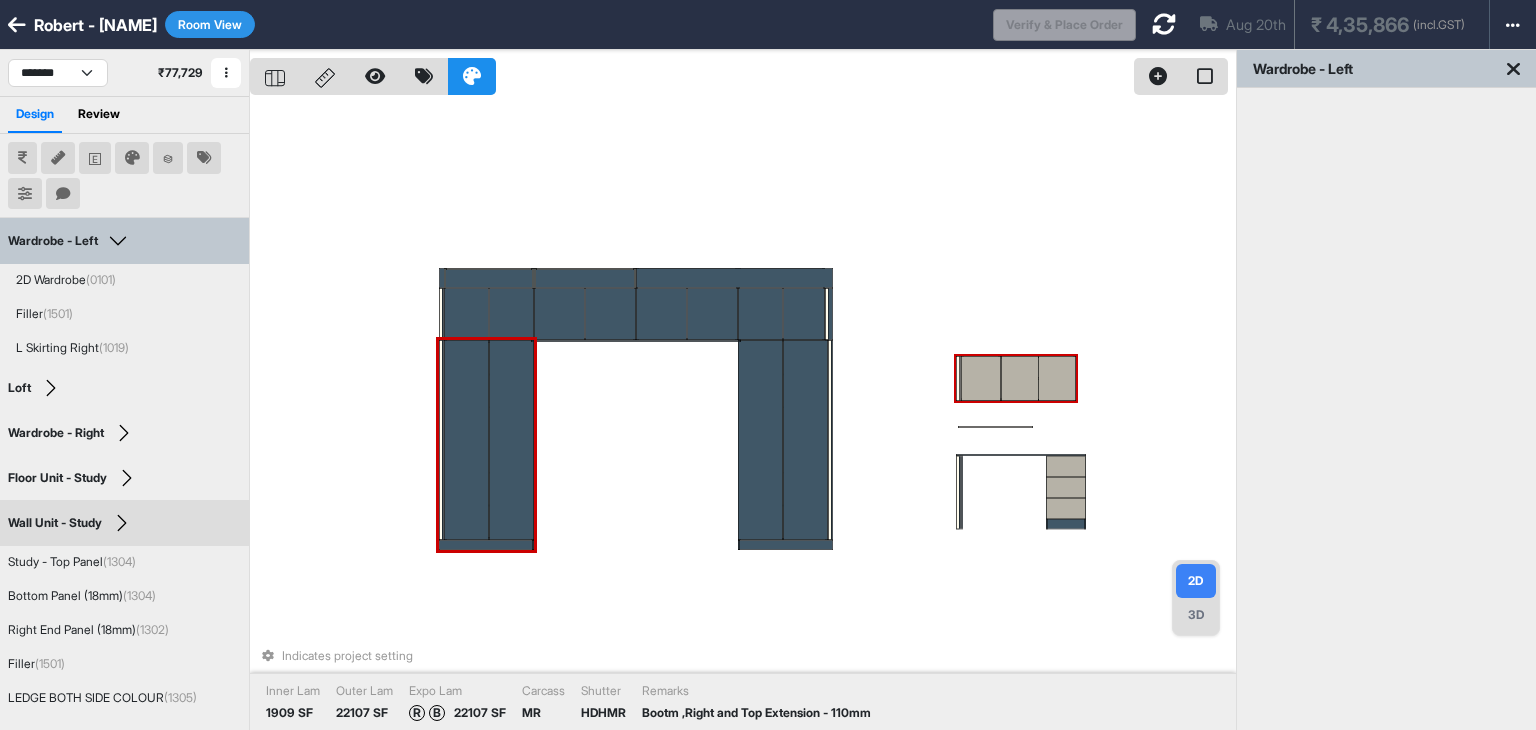 click on "Indicates project setting Inner Lam 1909 SF Outer Lam 22107 SF Expo Lam R B 22107 SF Carcass MR Shutter HDHMR Remarks Bootm ,Right and Top Extension - 110mm" at bounding box center (743, 415) 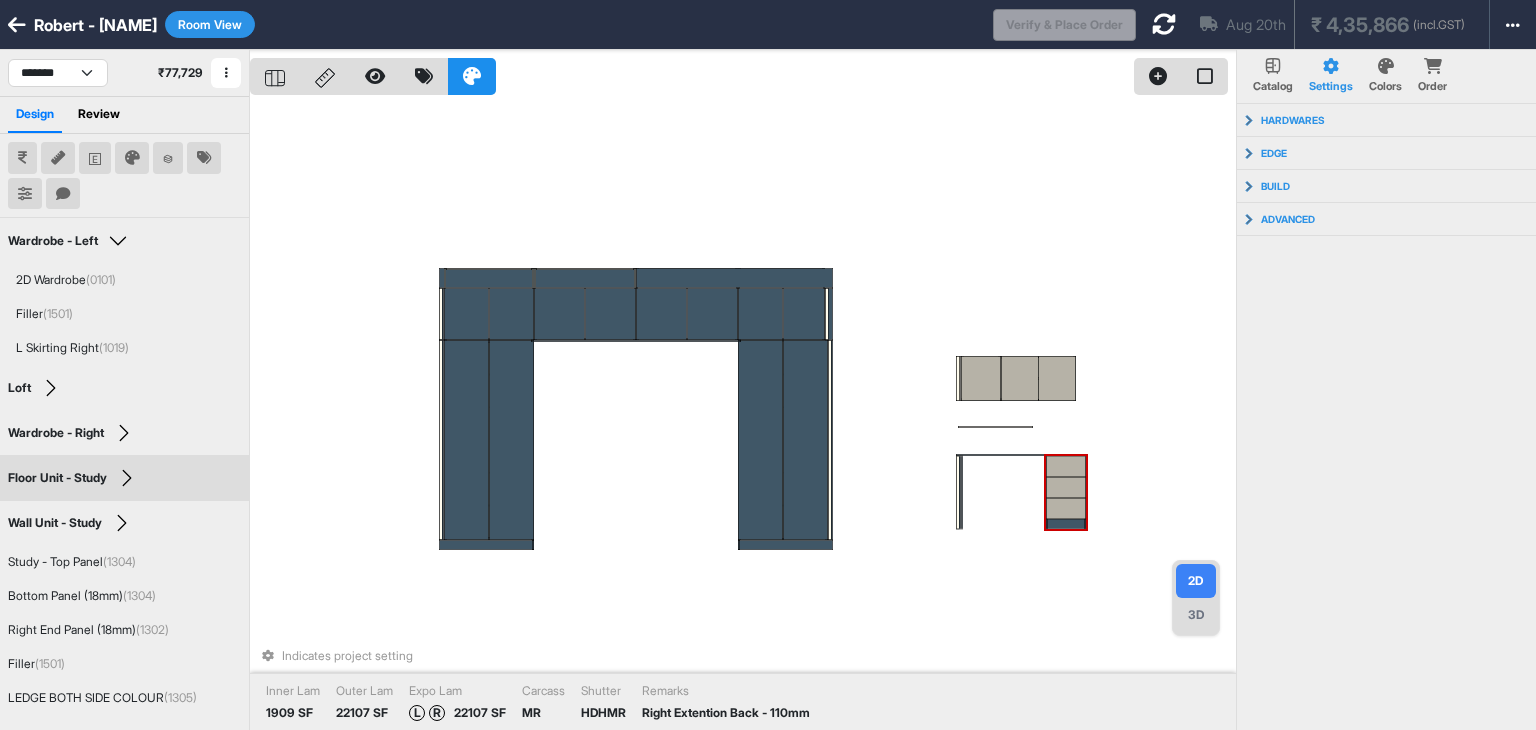 click at bounding box center [1066, 466] 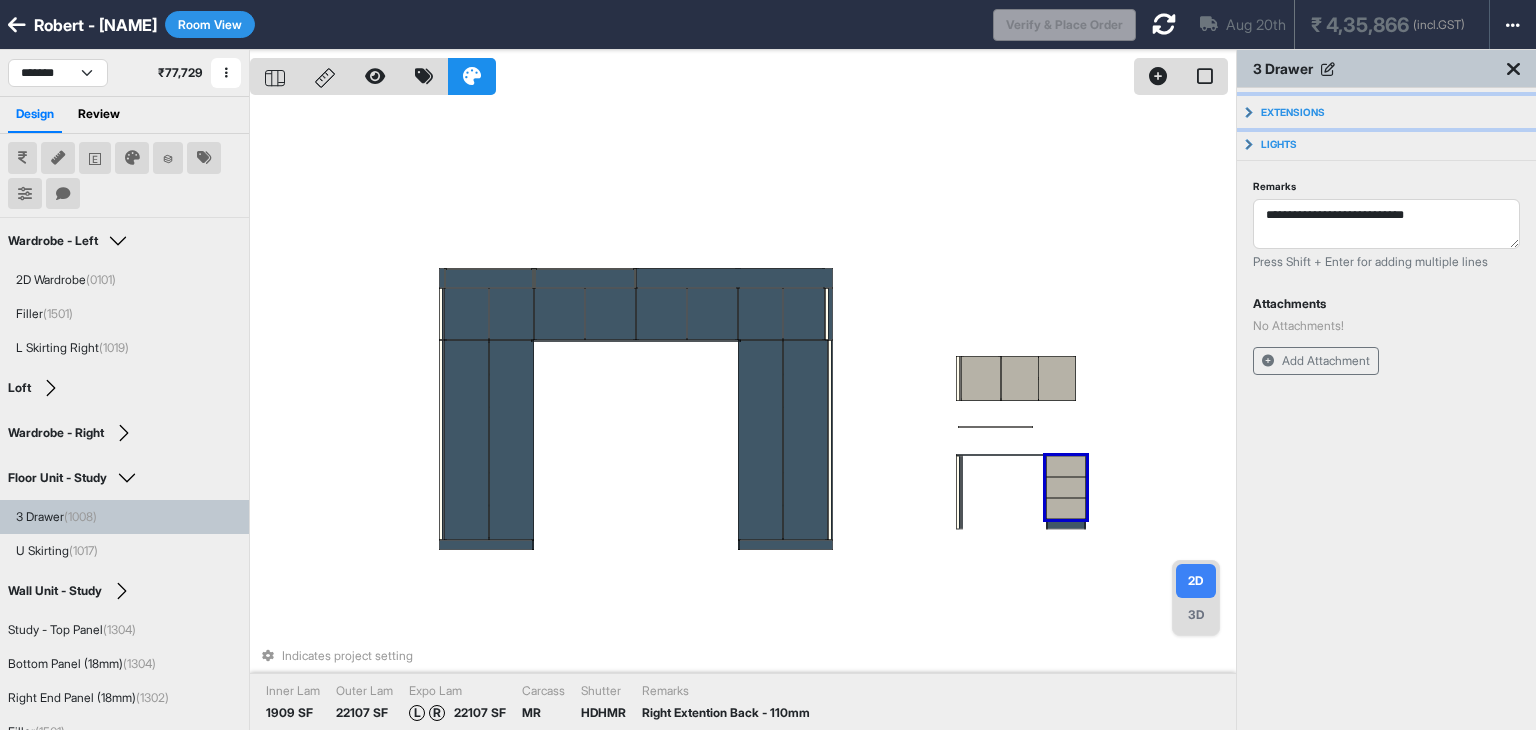 click on "Extensions" at bounding box center (1293, 112) 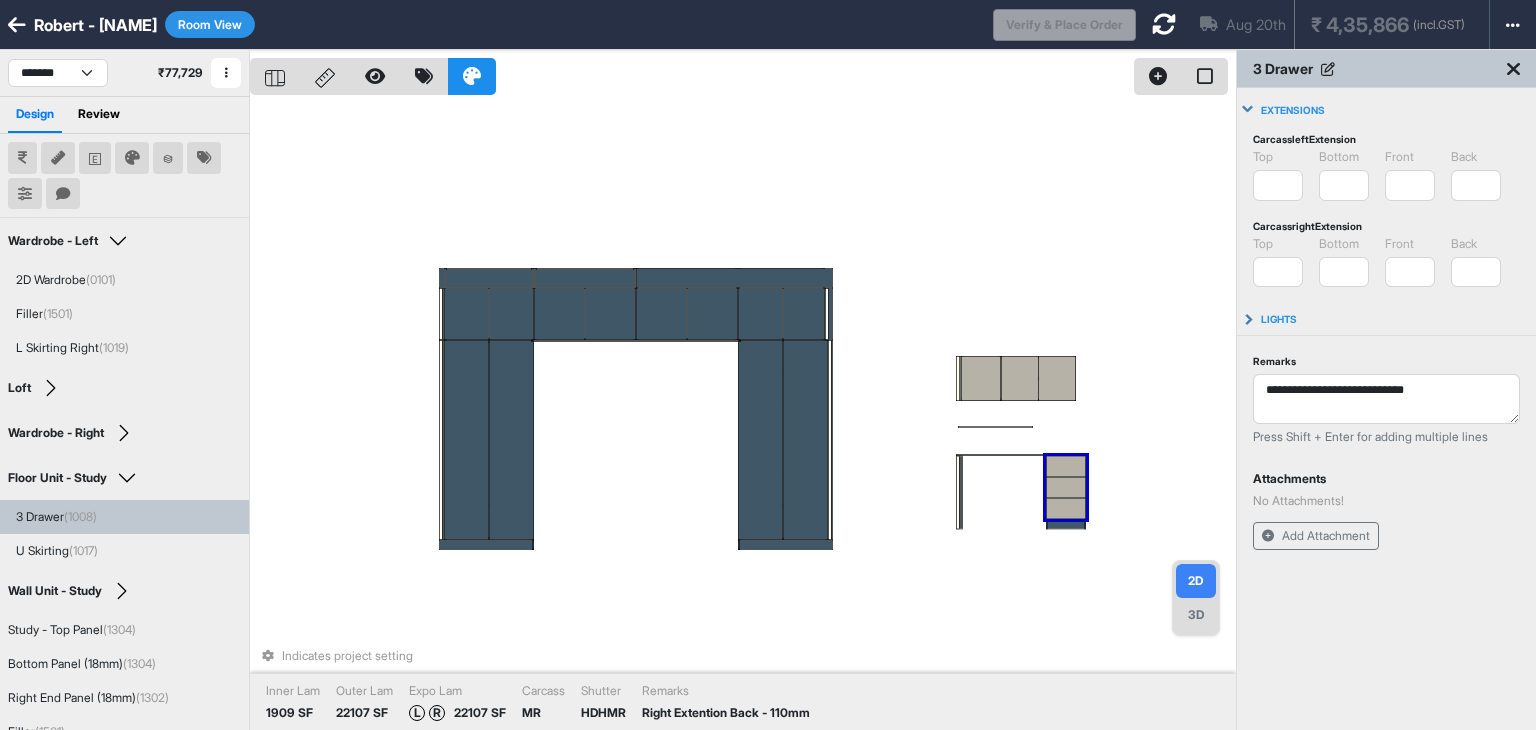 click on "Extensions" at bounding box center (1293, 110) 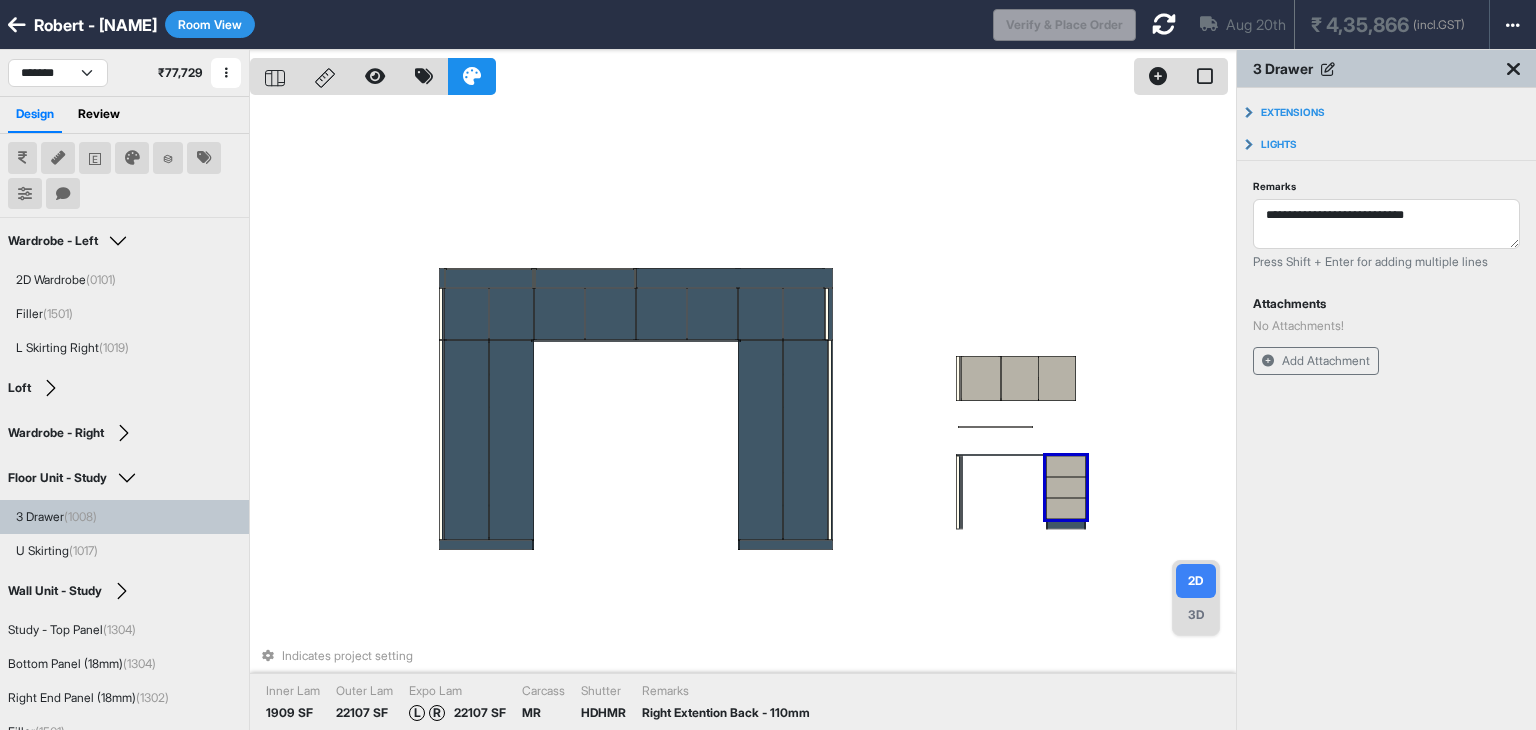 click on "Indicates project setting Inner Lam 1909 SF Outer Lam 22107 SF Expo Lam L R 22107 SF Carcass MR Shutter HDHMR Remarks Right Extention Back - 110mm" at bounding box center (743, 415) 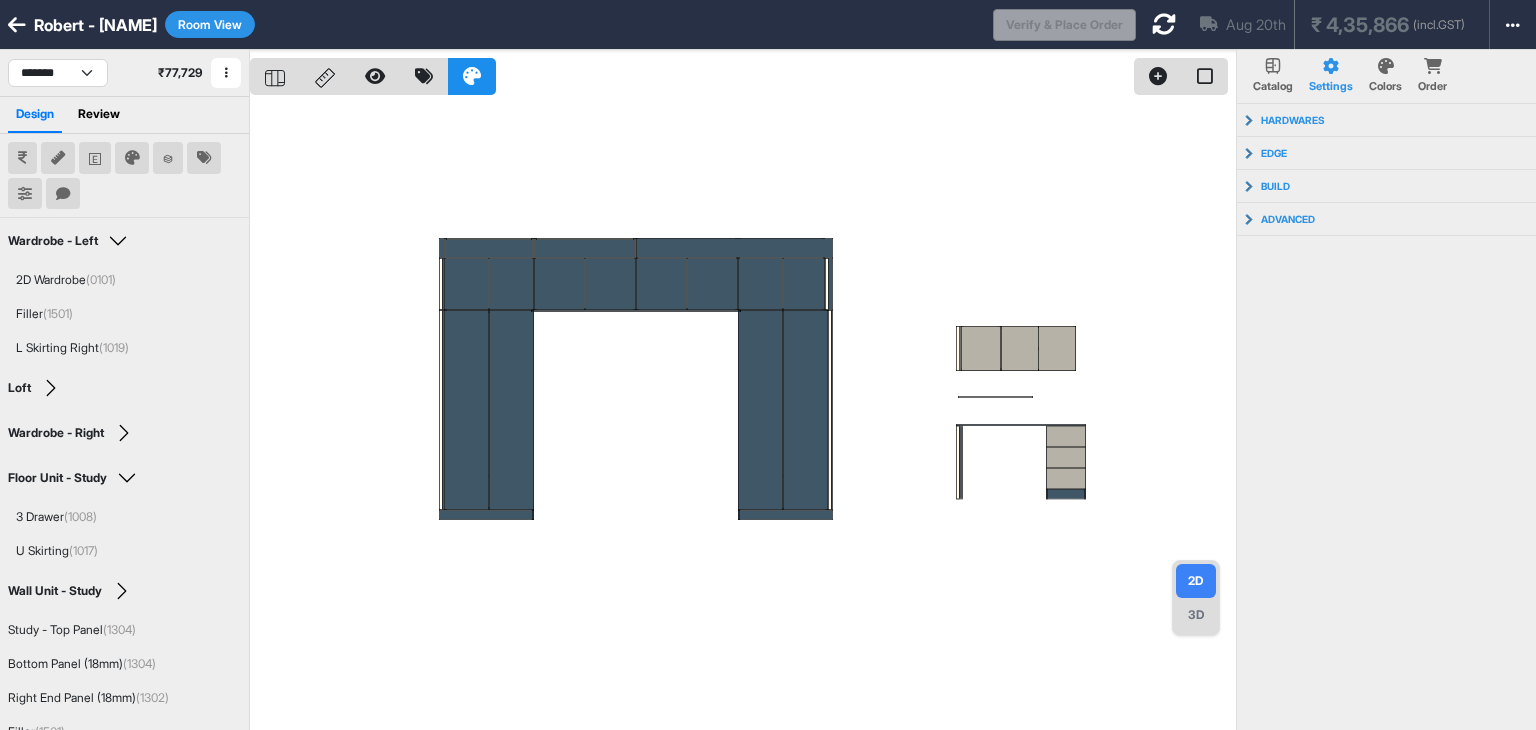 click at bounding box center [743, 415] 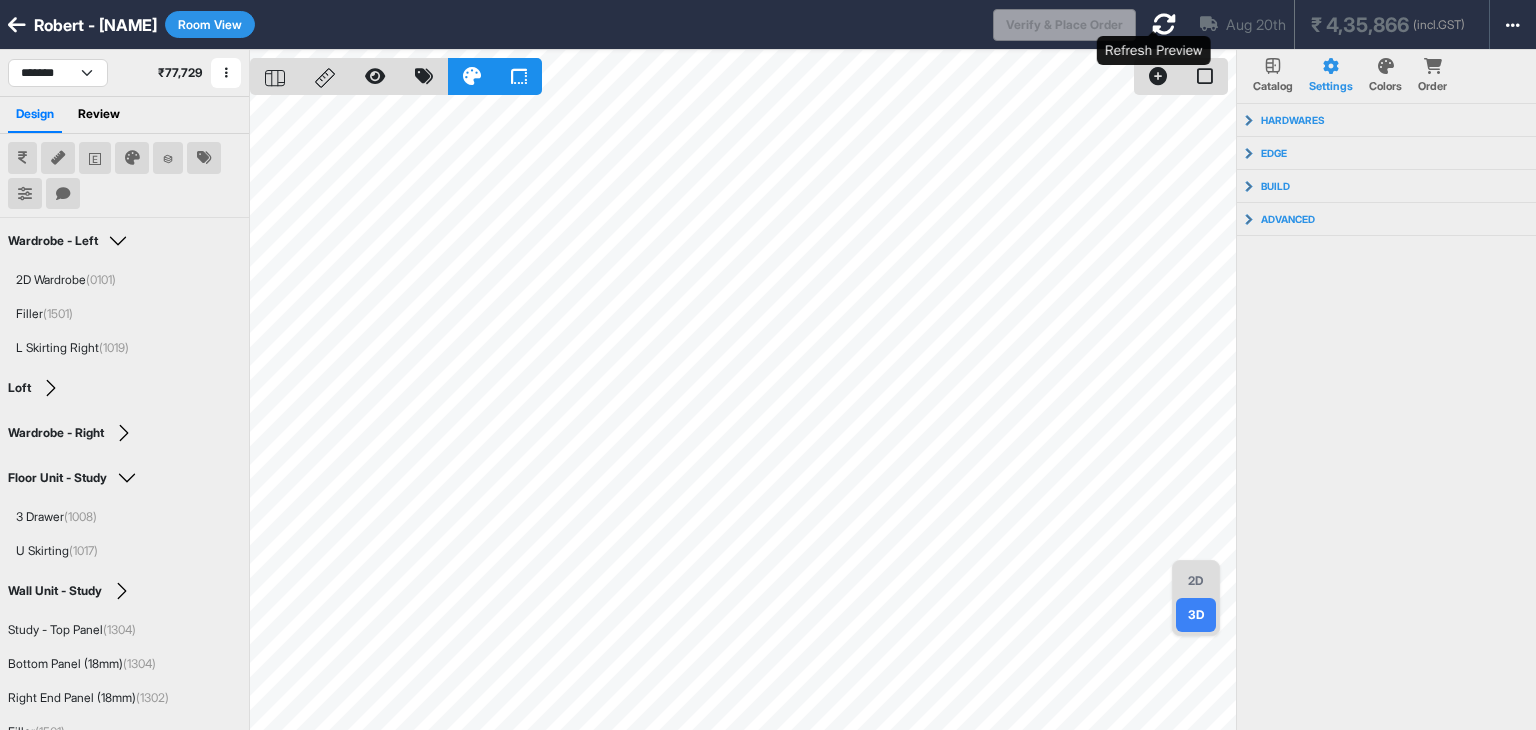 click at bounding box center [1164, 24] 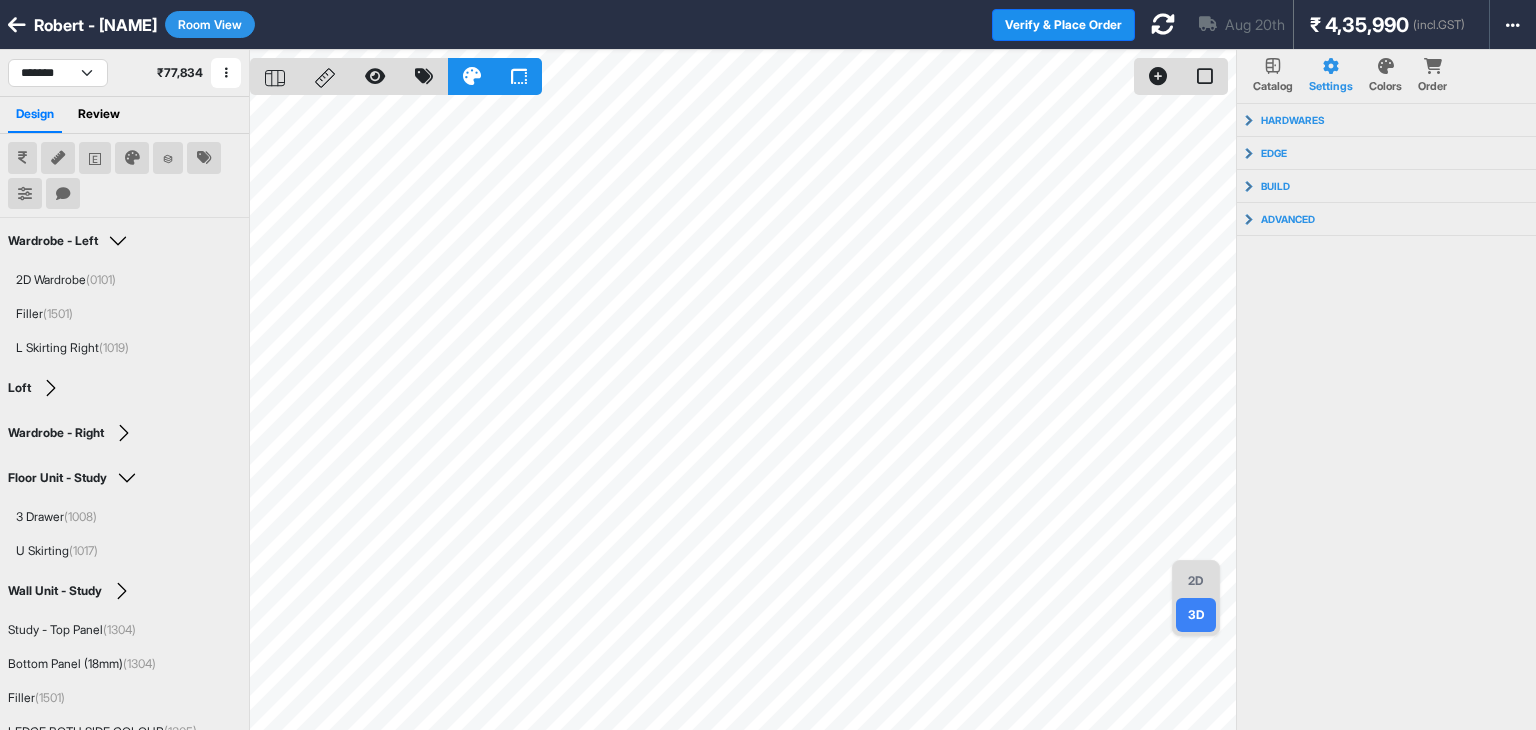 click on "2D" at bounding box center [1196, 581] 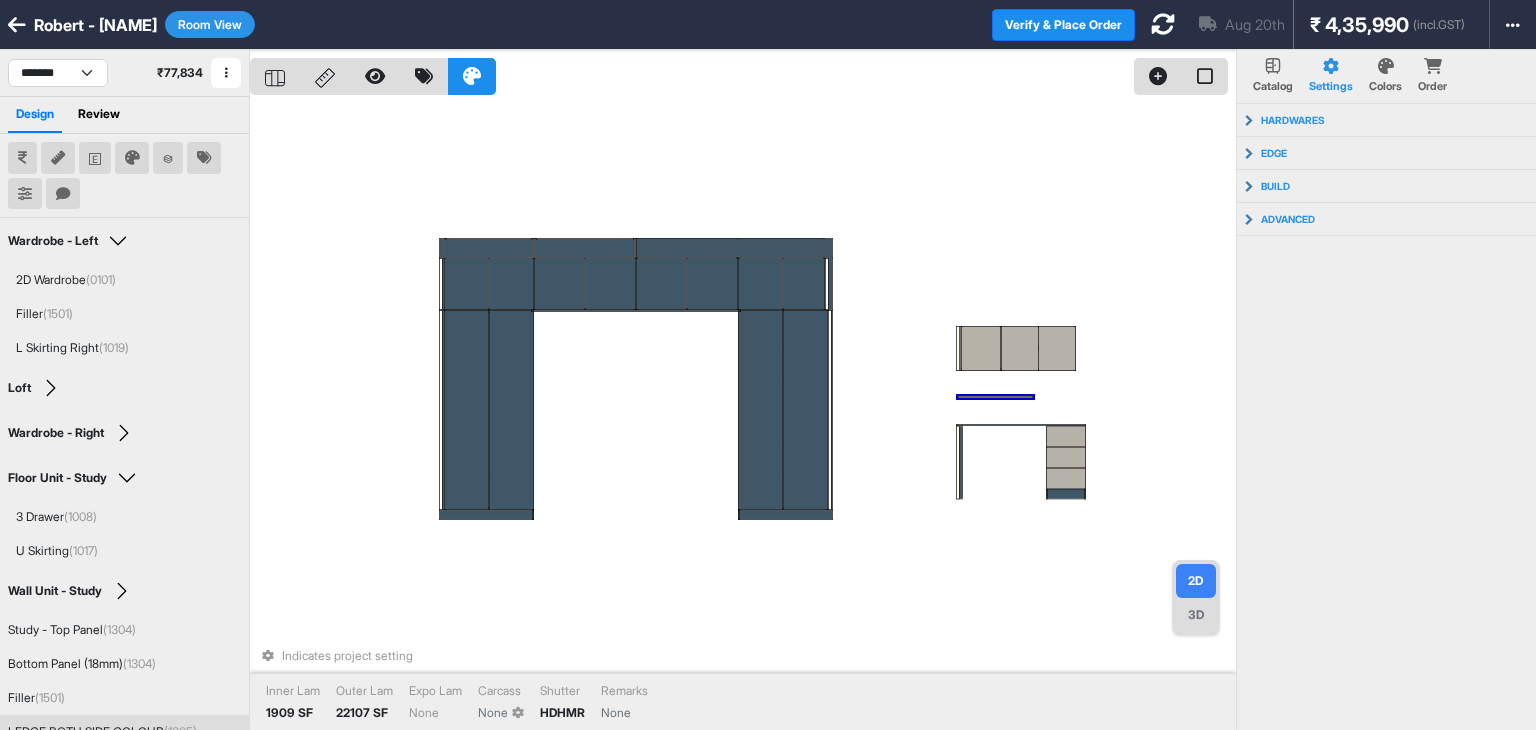click on "Indicates project setting Inner Lam [NUMBER] SF Outer Lam [NUMBER] SF Expo Lam None Carcass None Shutter HDHMR Remarks None" at bounding box center (743, 415) 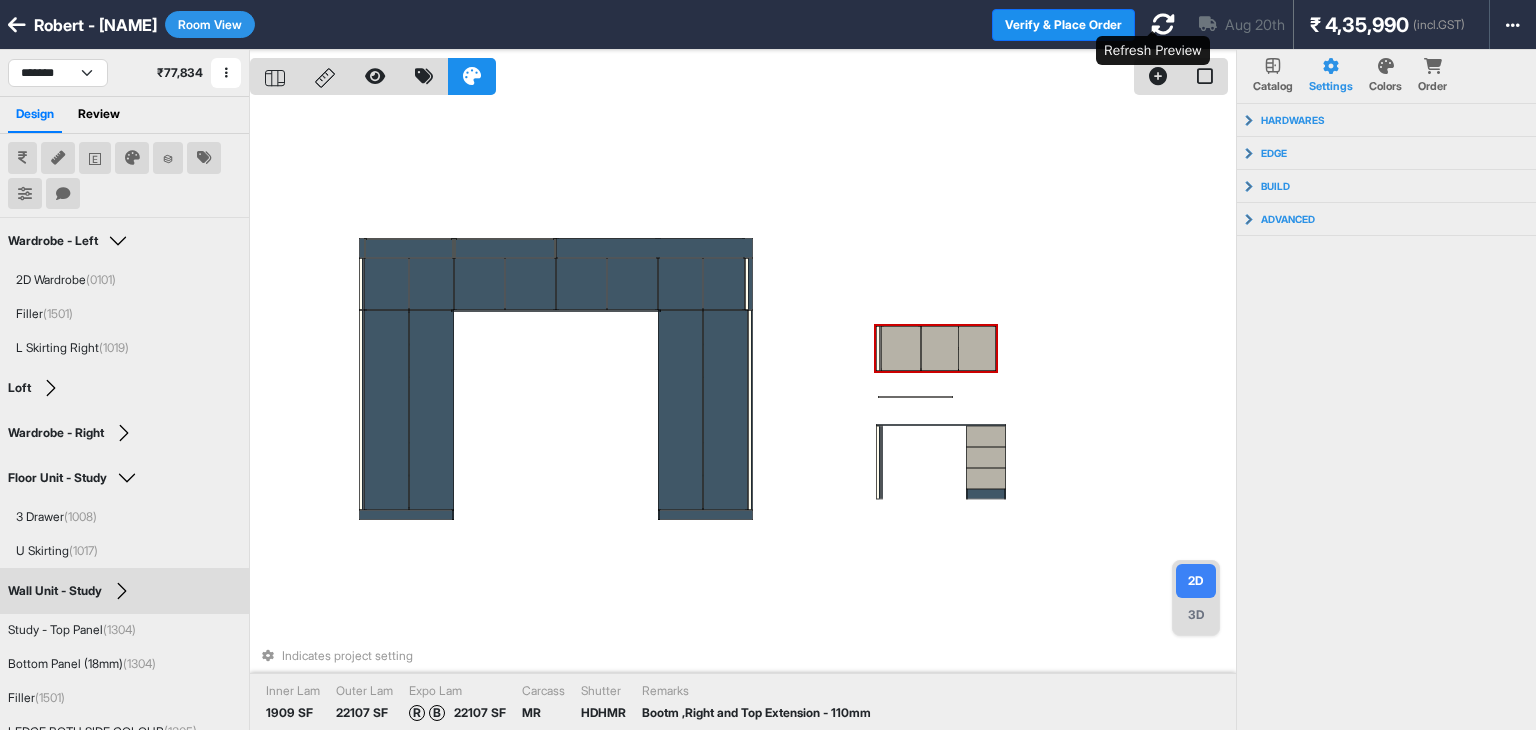 click at bounding box center (1163, 24) 